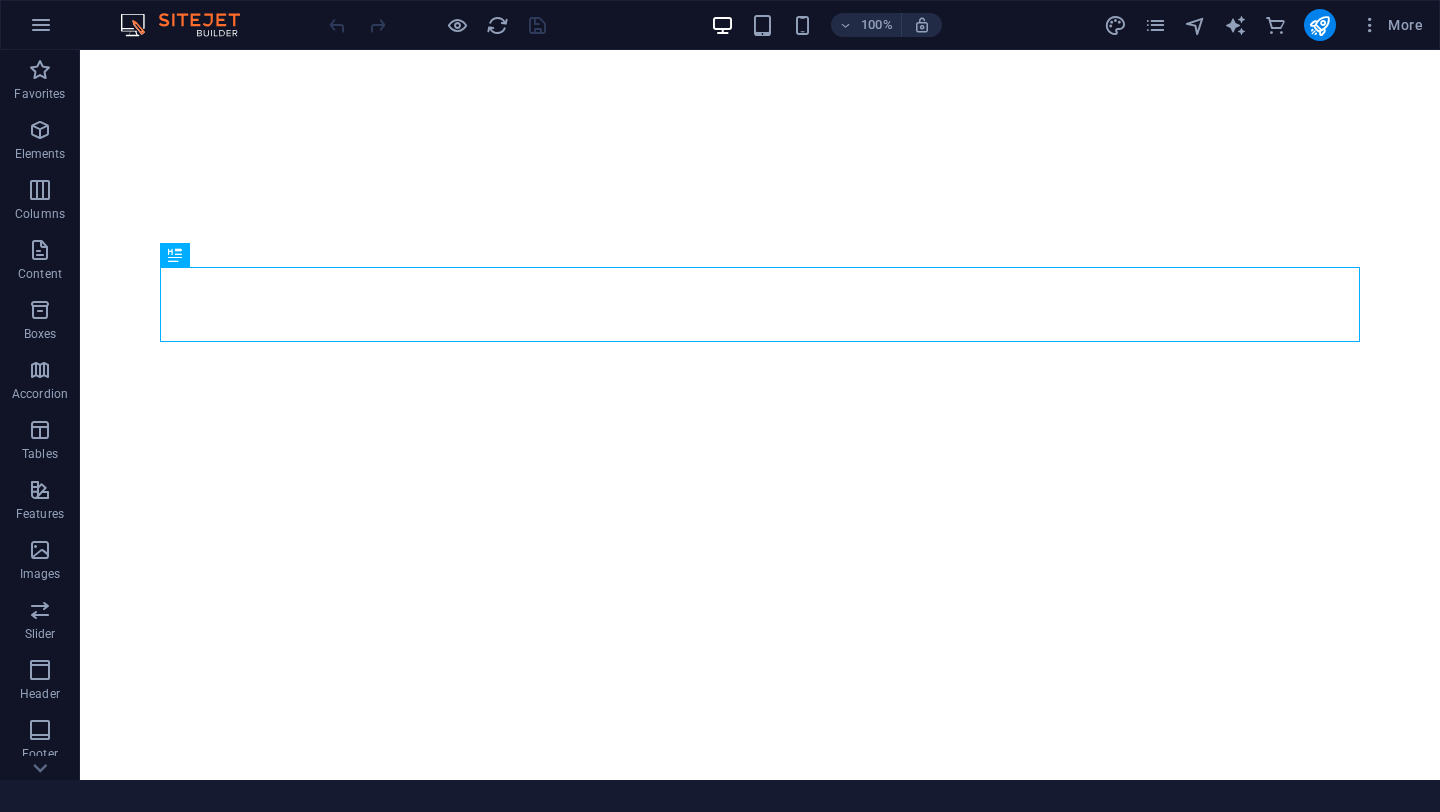 scroll, scrollTop: 0, scrollLeft: 0, axis: both 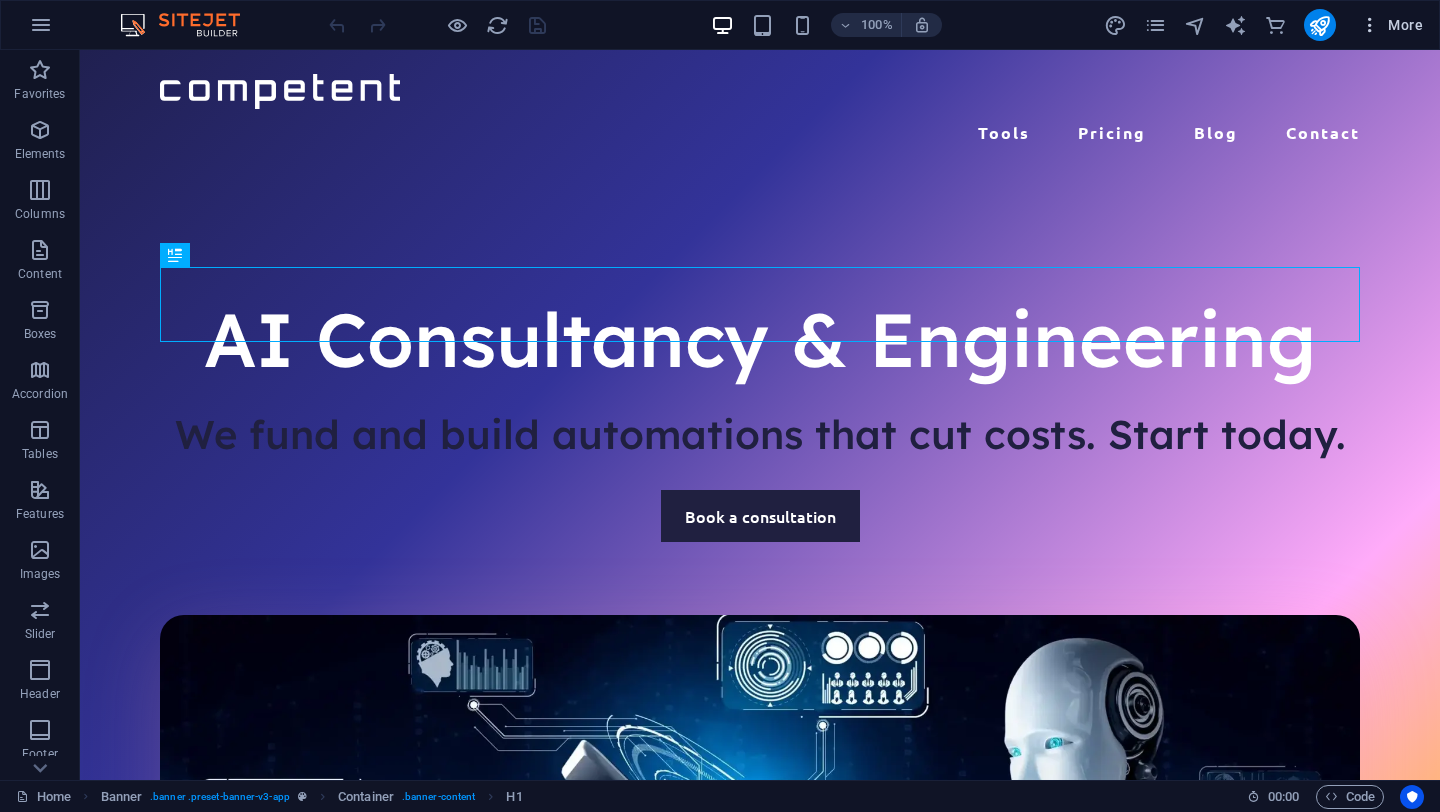 click on "More" at bounding box center (1391, 25) 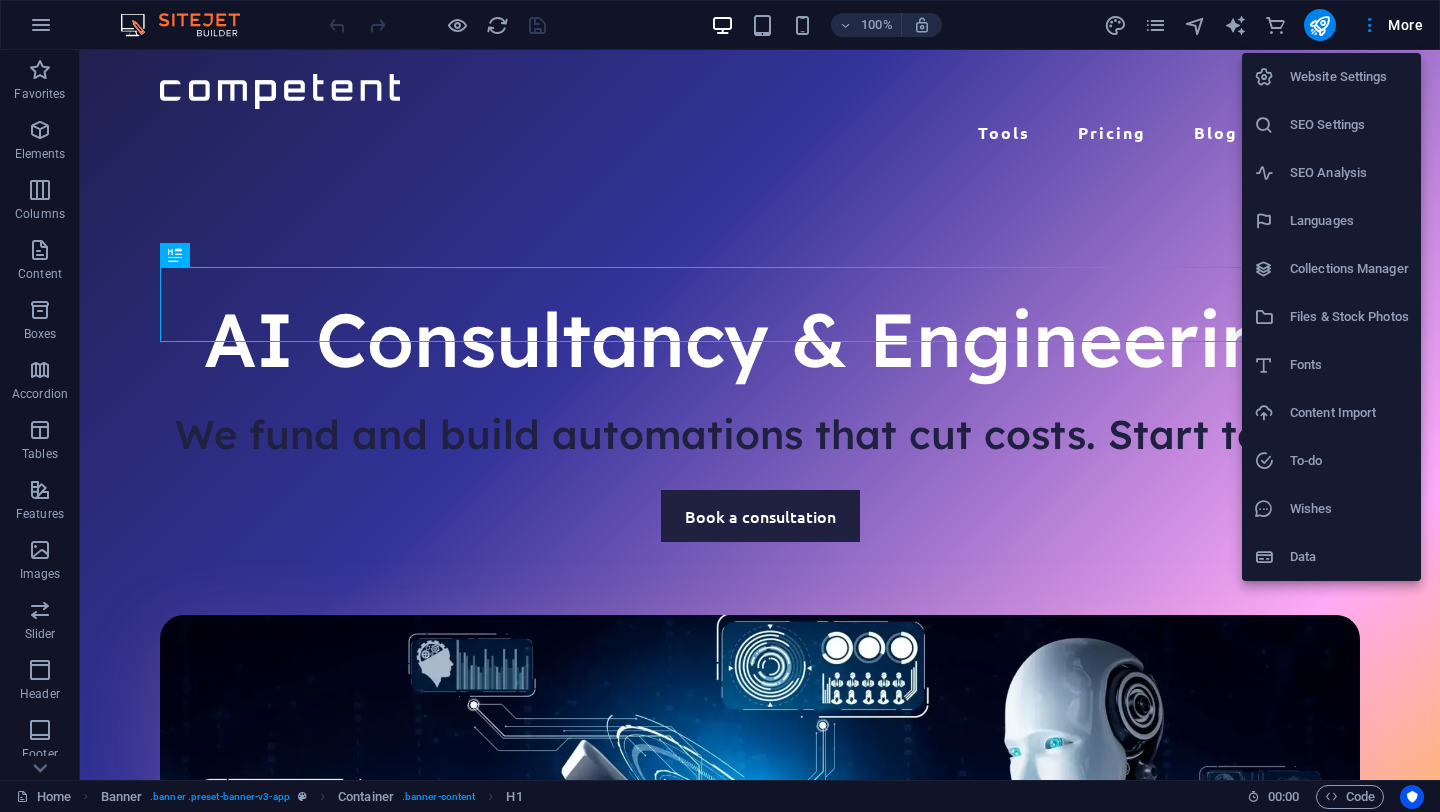 click at bounding box center (720, 406) 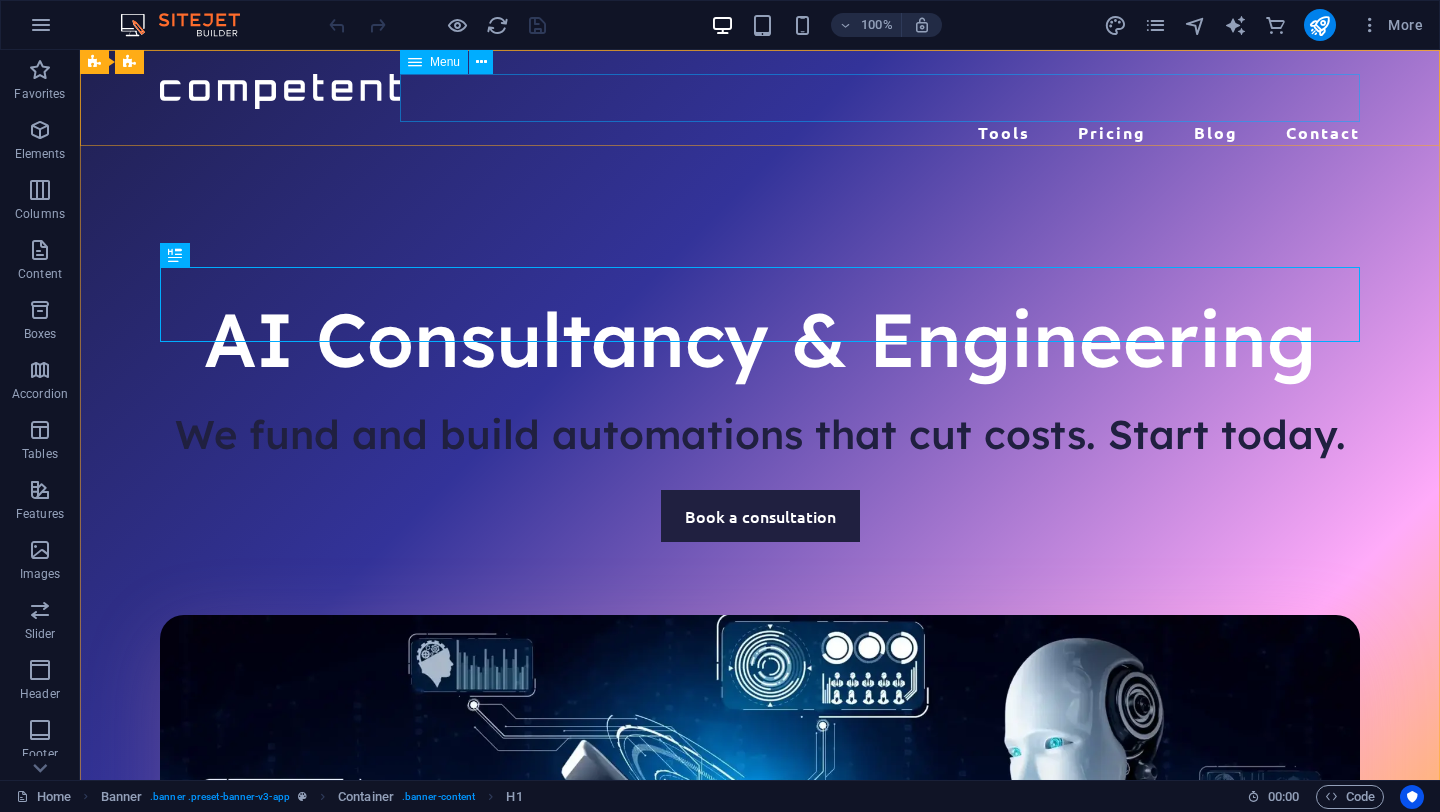 click on "Menu" at bounding box center [445, 62] 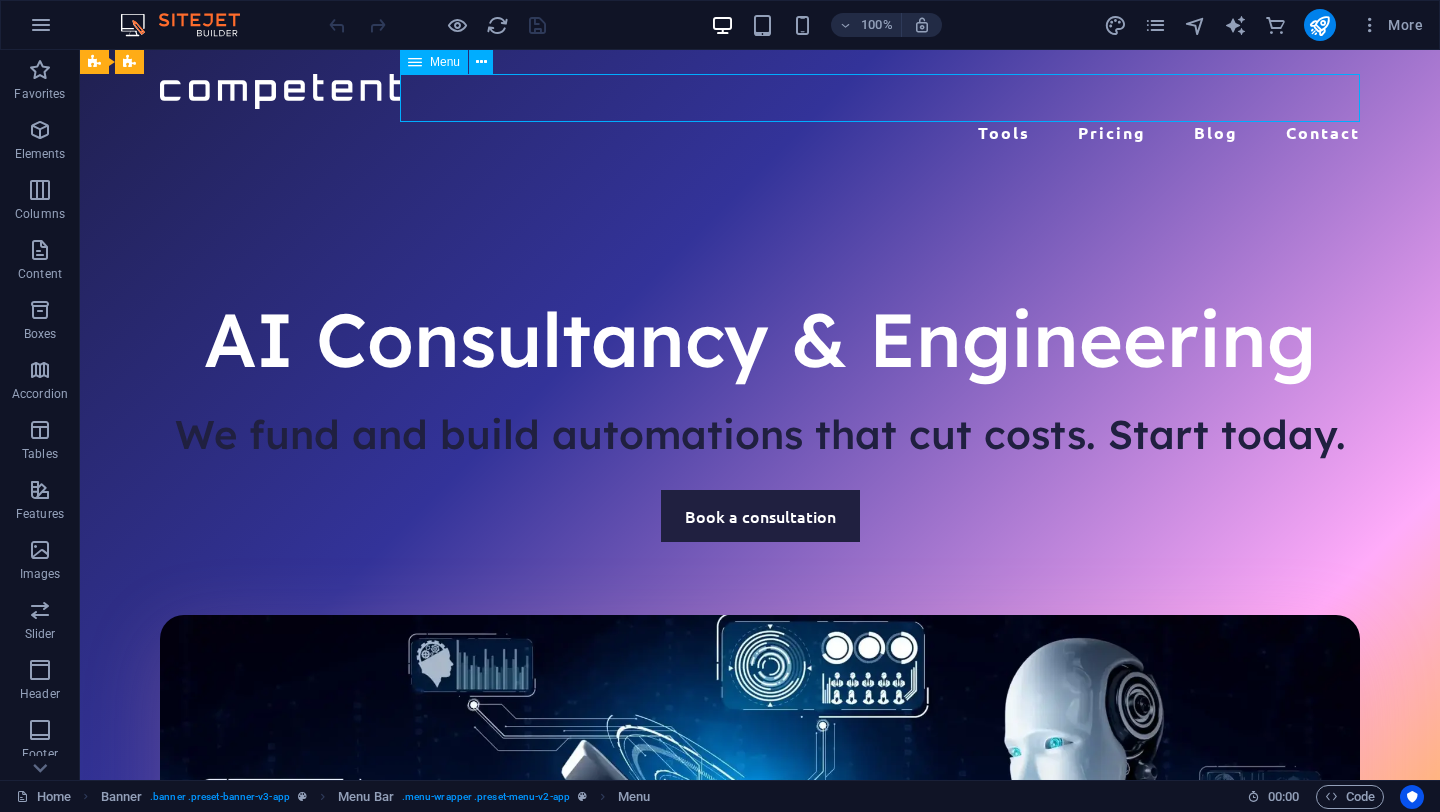 click on "Menu" at bounding box center (445, 62) 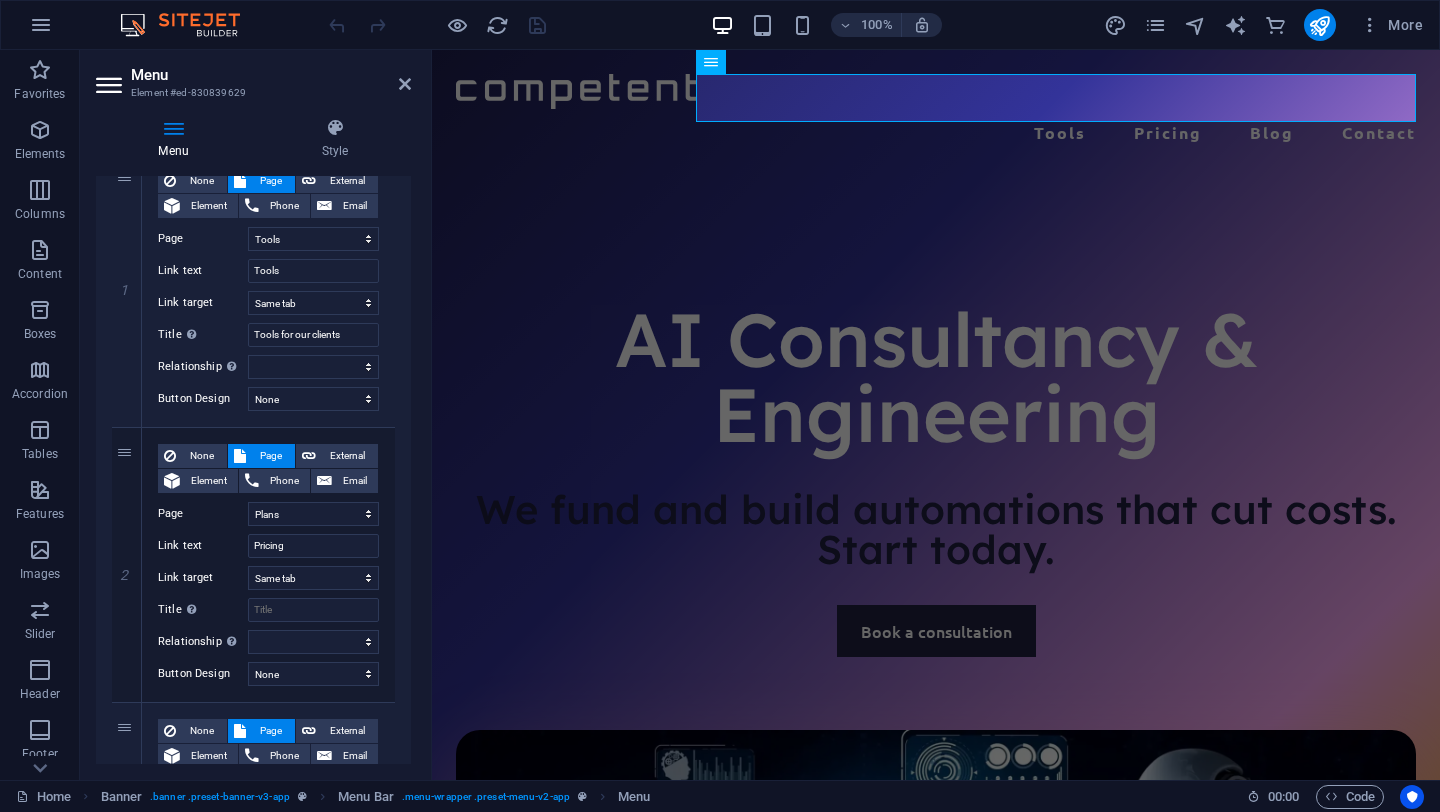 scroll, scrollTop: 357, scrollLeft: 0, axis: vertical 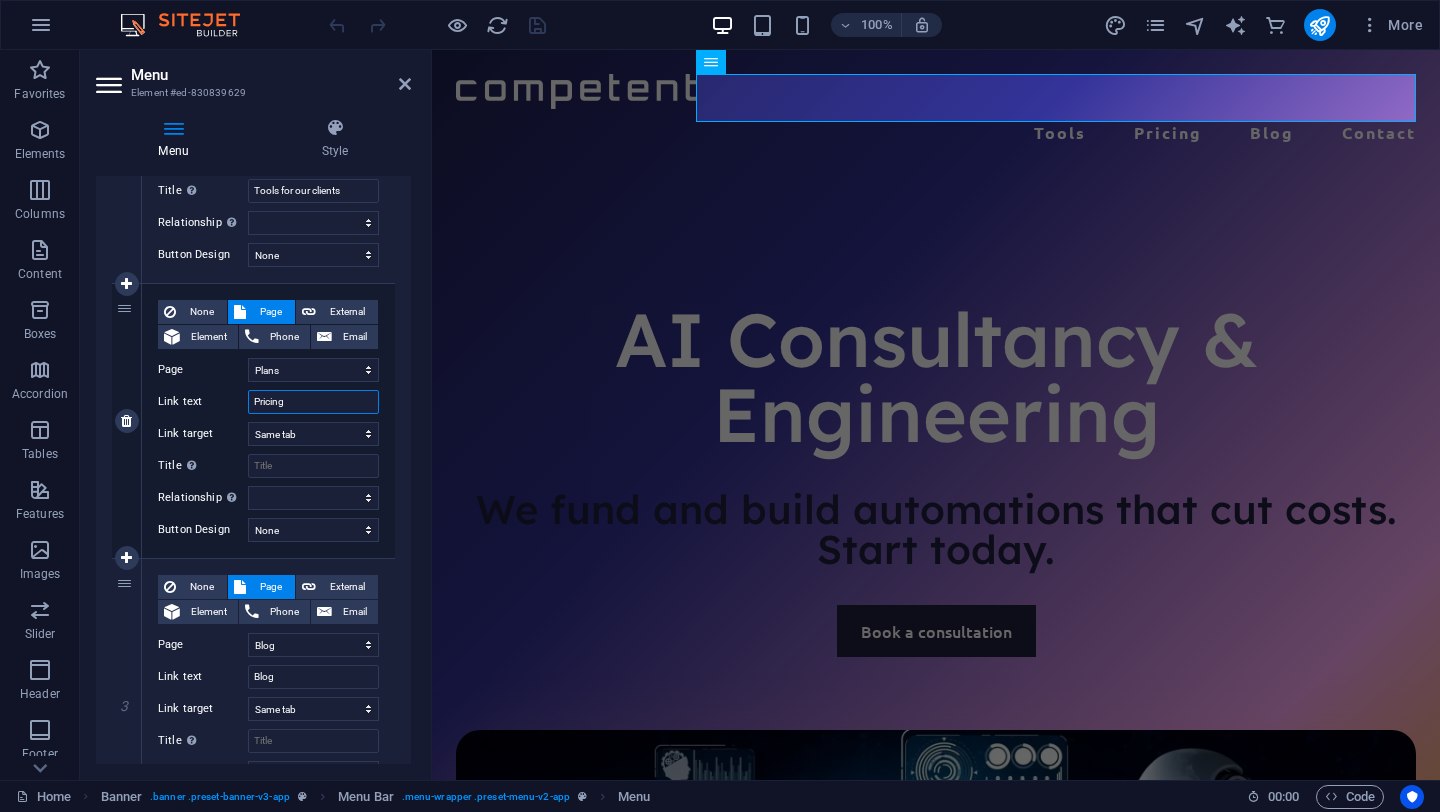 click on "Pricing" at bounding box center (313, 402) 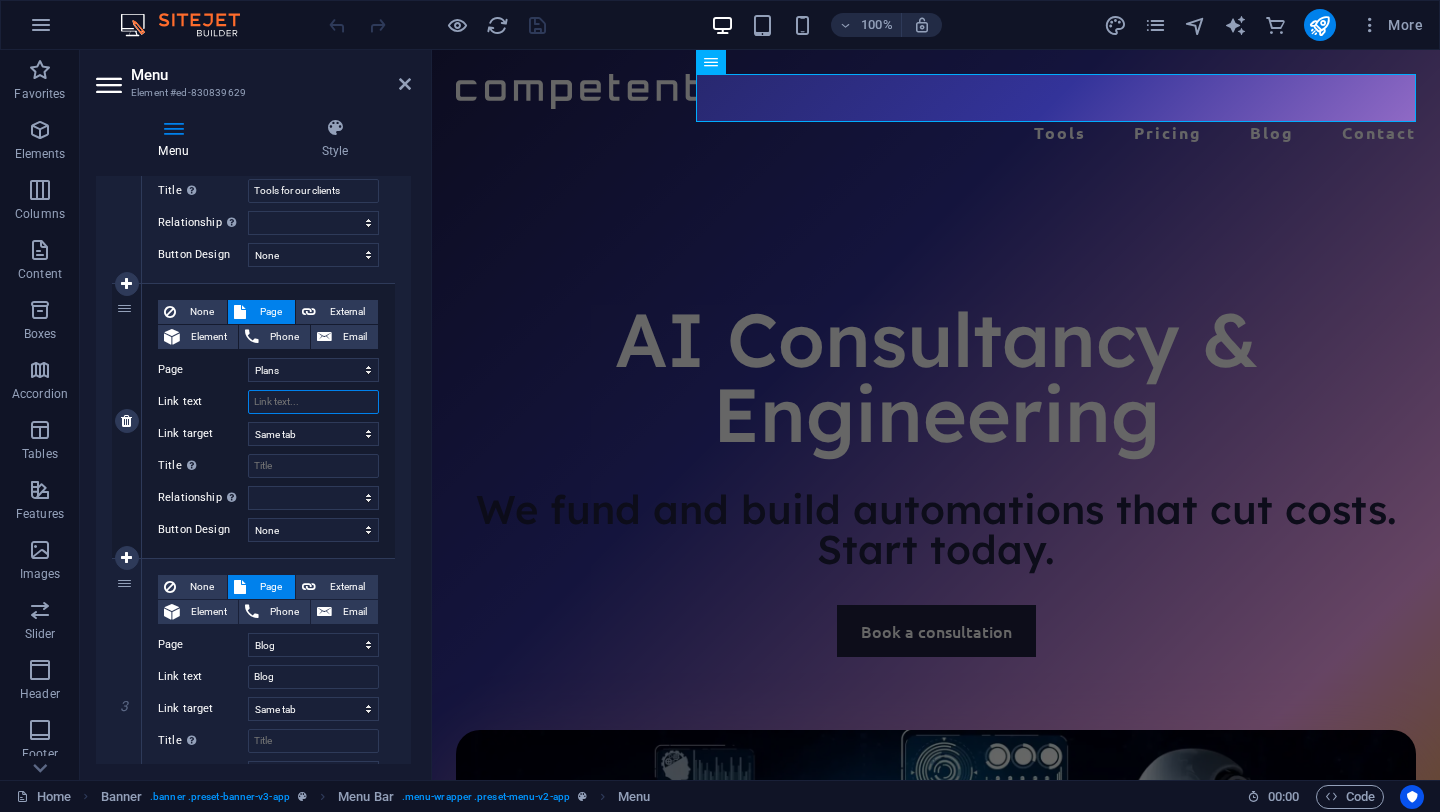 select 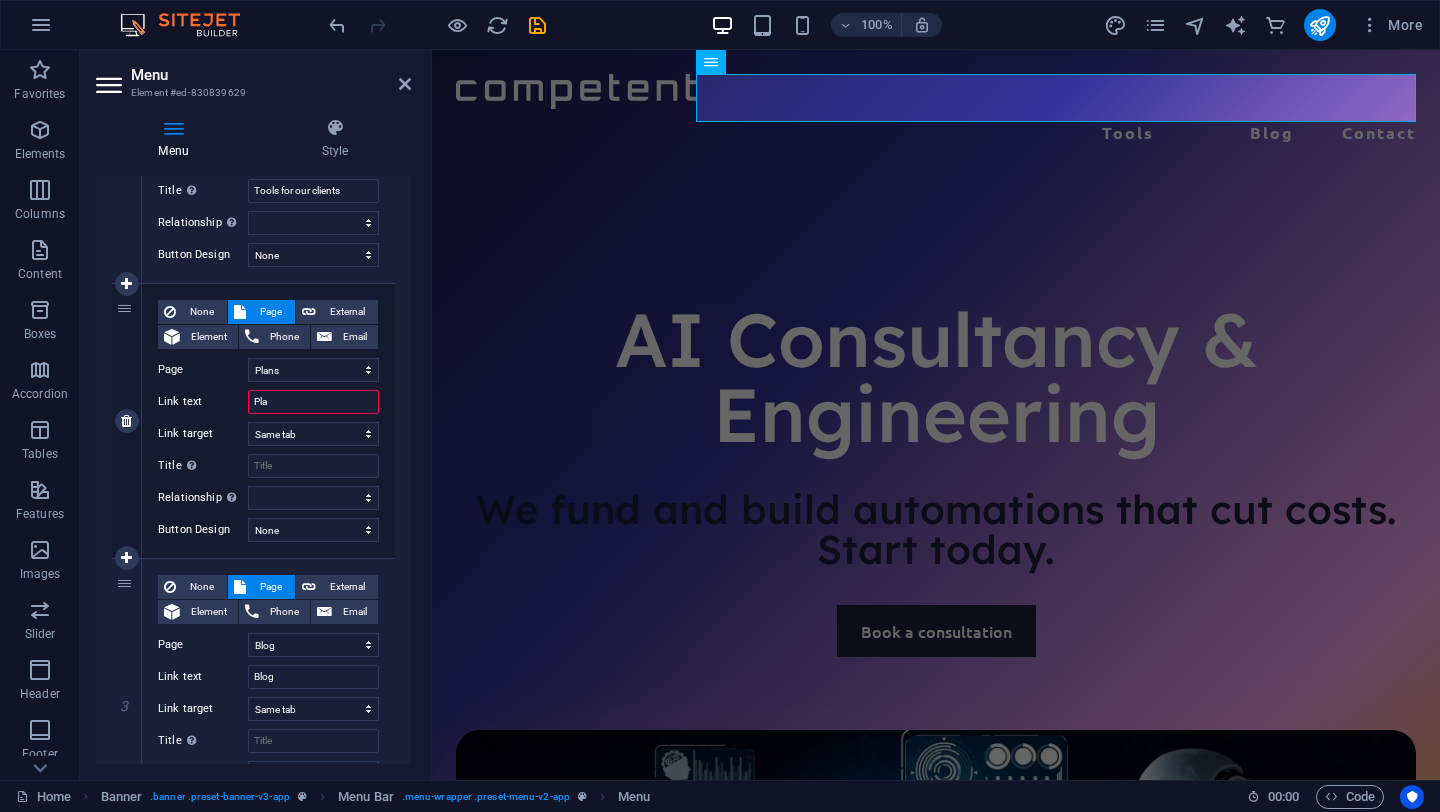 type on "Plans" 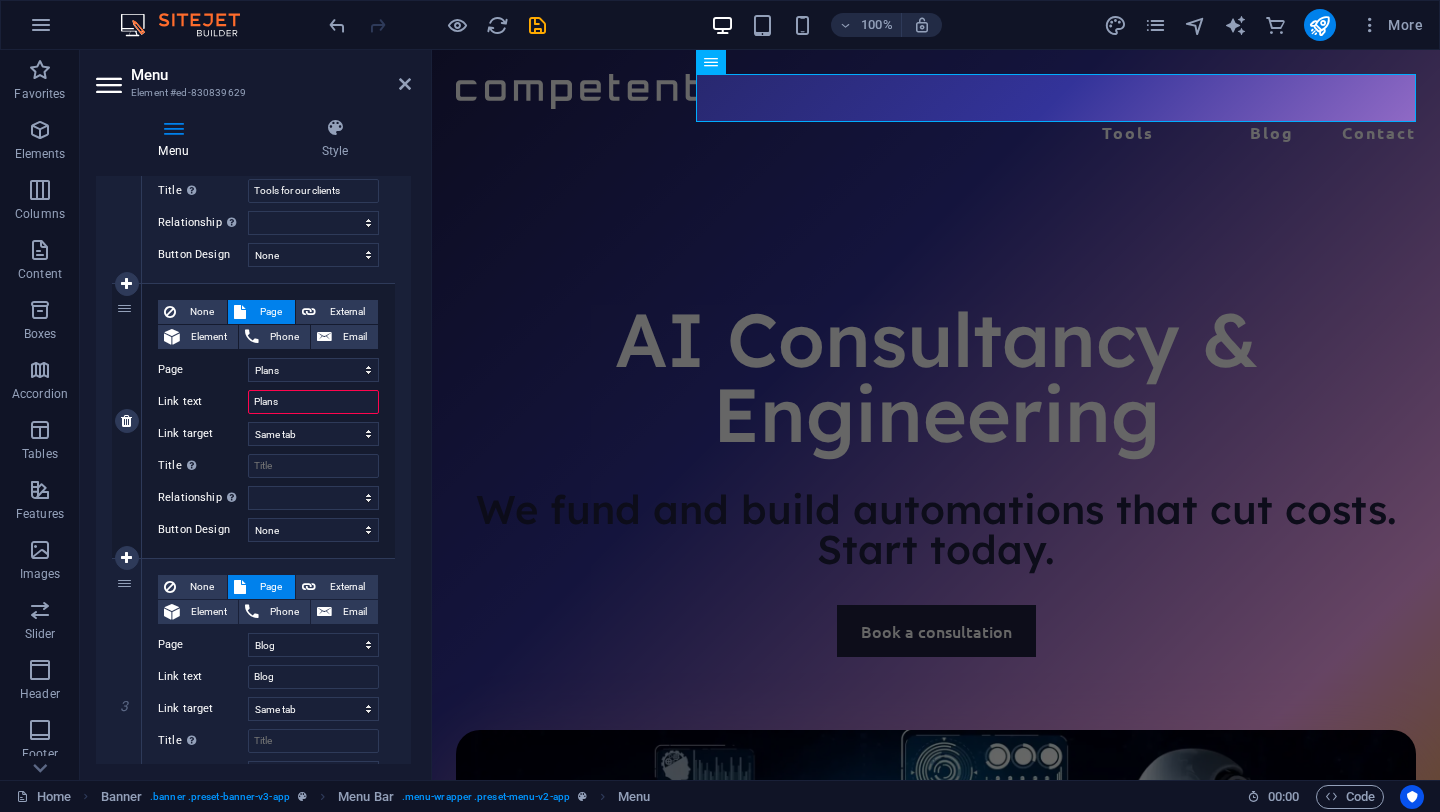 select 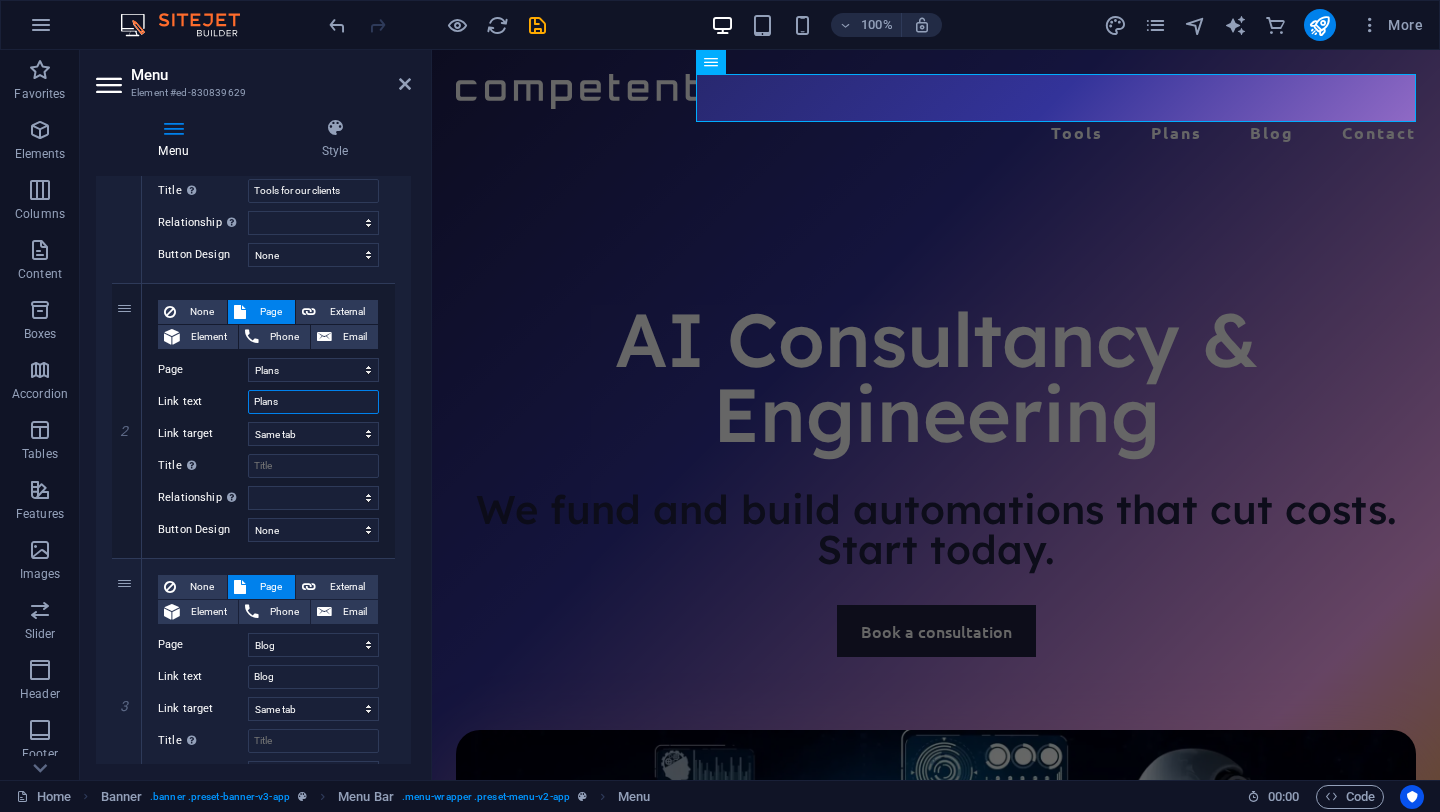 type on "Plans" 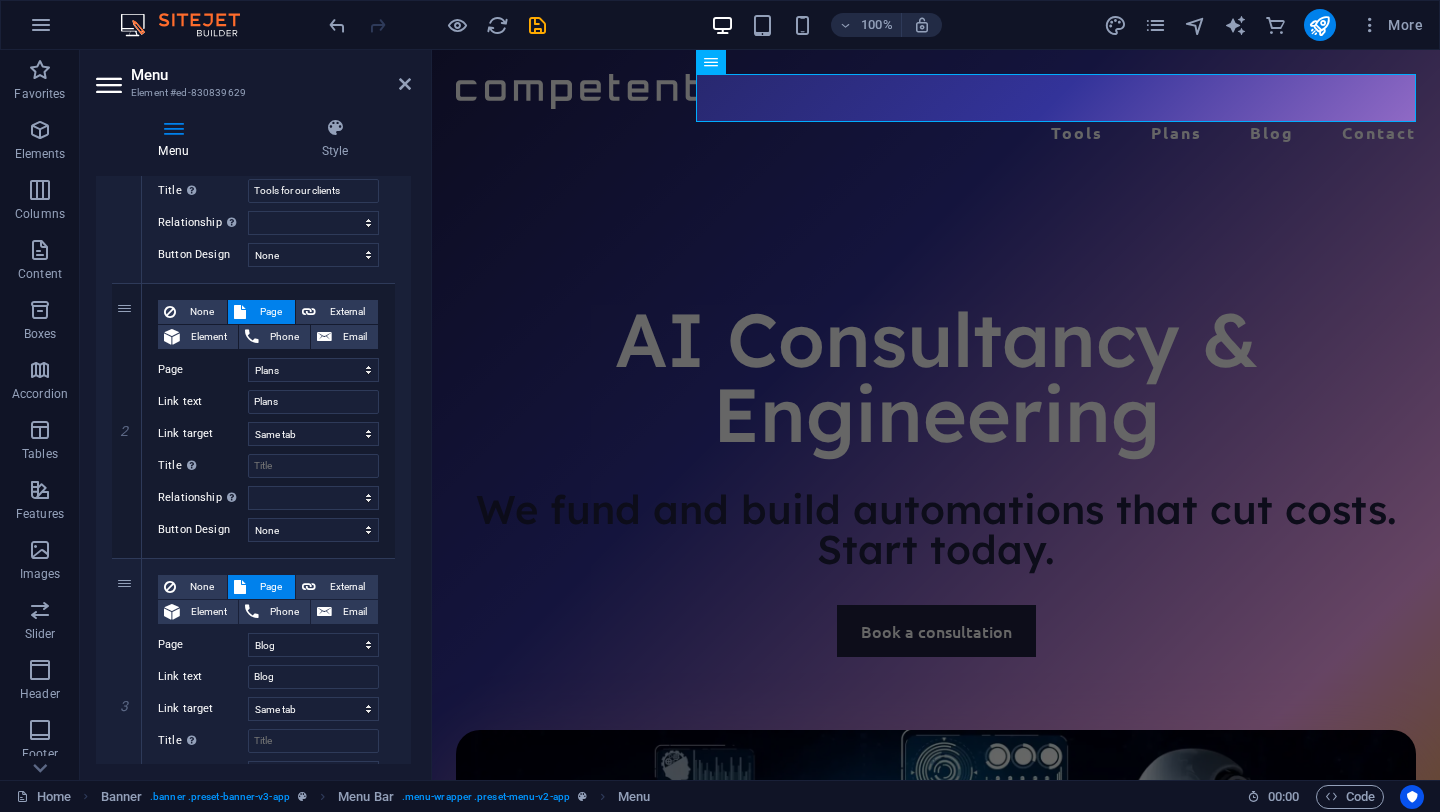 click on "1 None Page External Element Phone Email Page Home Tools Plans Services Blog Contact Privacy Legal Notice Element
URL /15980445 Phone Email Link text Tools Link target New tab Same tab Overlay Title Additional link description, should not be the same as the link text. The title is most often shown as a tooltip text when the mouse moves over the element. Leave empty if uncertain. Tools for our clients Relationship Sets the  relationship of this link to the link target . For example, the value "nofollow" instructs search engines not to follow the link. Can be left empty. alternate author bookmark external help license next nofollow noreferrer noopener prev search tag Button Design None Default Primary Secondary 2 None Page External Element Phone Email Page Home Tools Plans Services Blog Contact Privacy Legal Notice Element
URL /15980448 Phone Email Link text Plans Link target New tab Same tab Overlay Title Relationship Sets the  alternate author bookmark external" at bounding box center [253, 558] 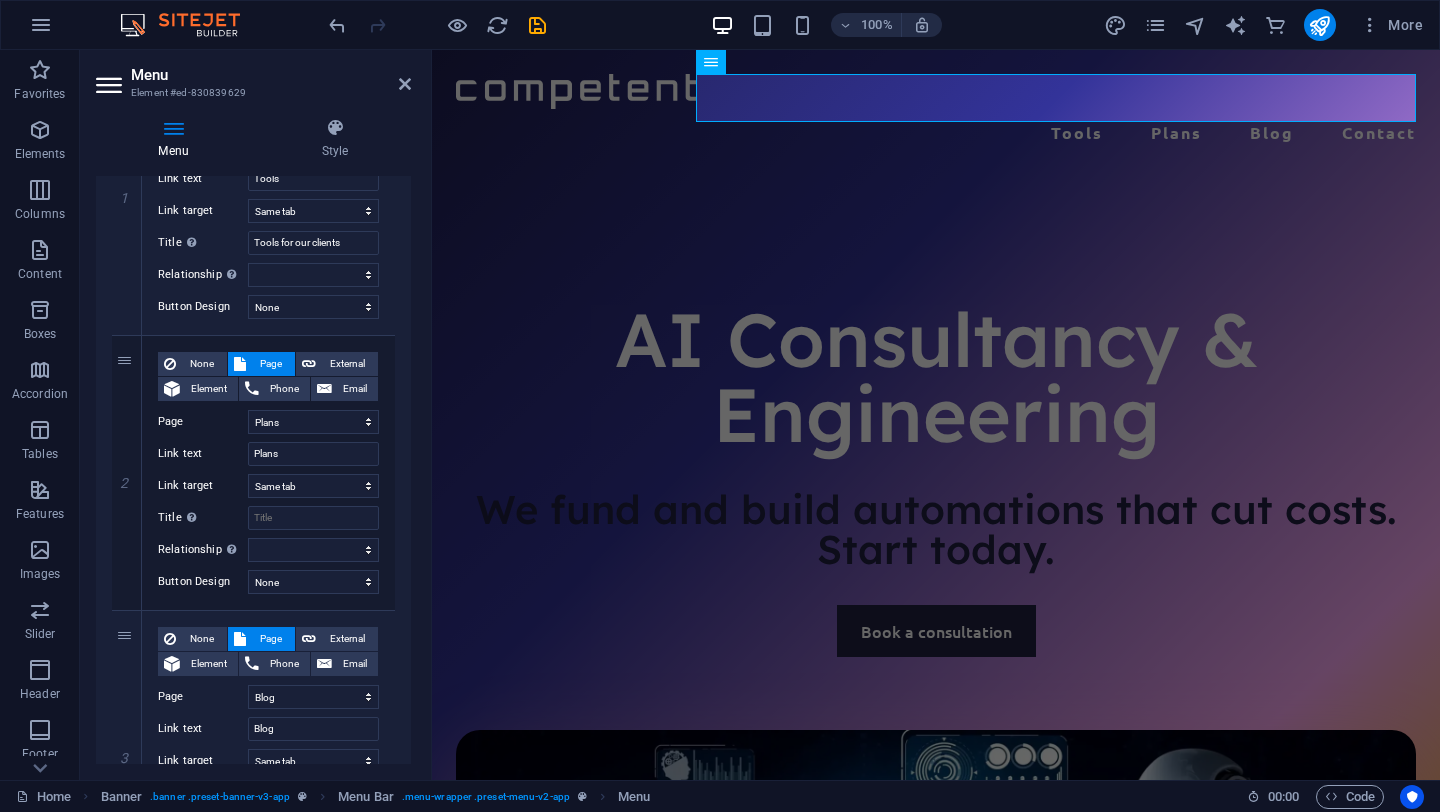 scroll, scrollTop: 329, scrollLeft: 0, axis: vertical 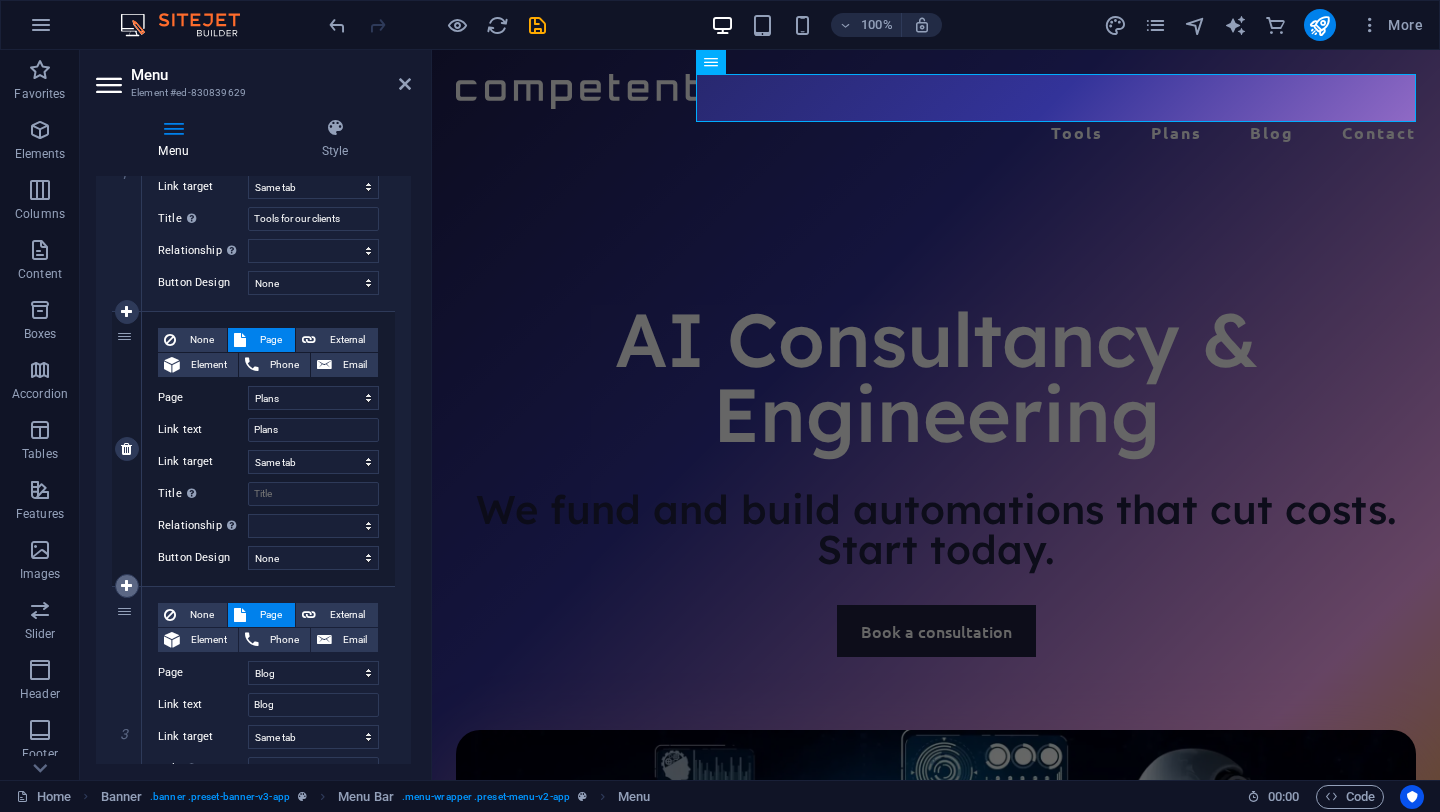 click at bounding box center [126, 586] 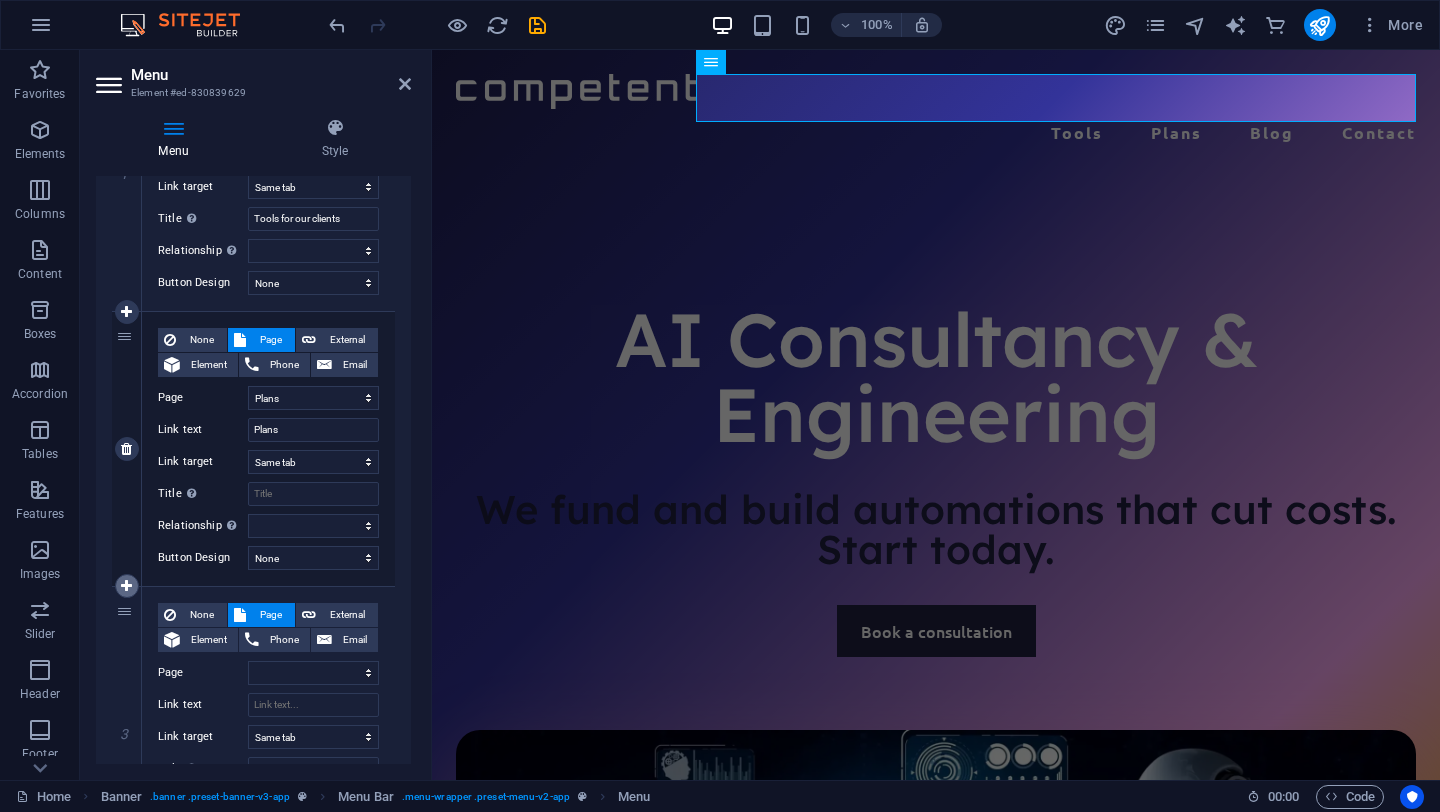 select on "5" 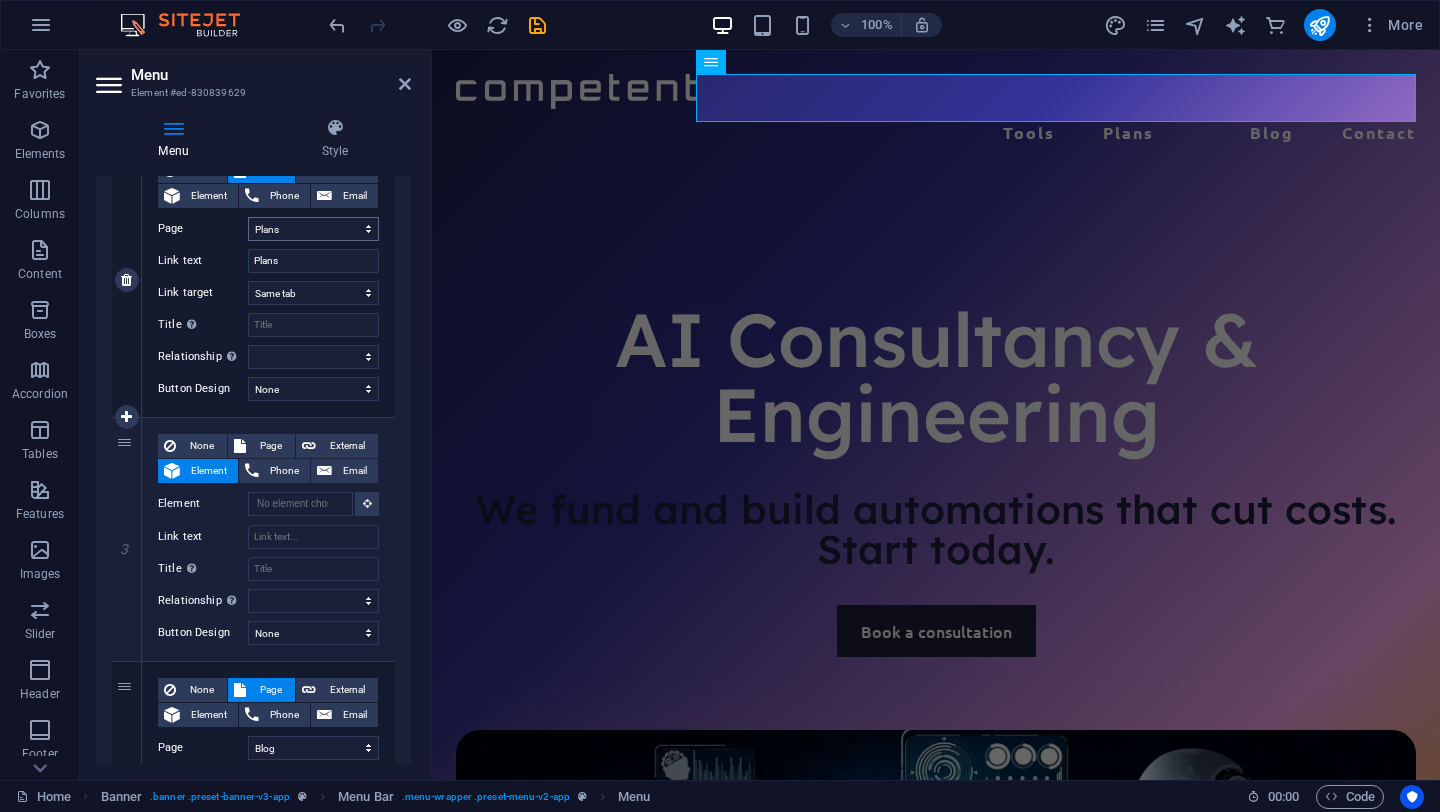 scroll, scrollTop: 499, scrollLeft: 0, axis: vertical 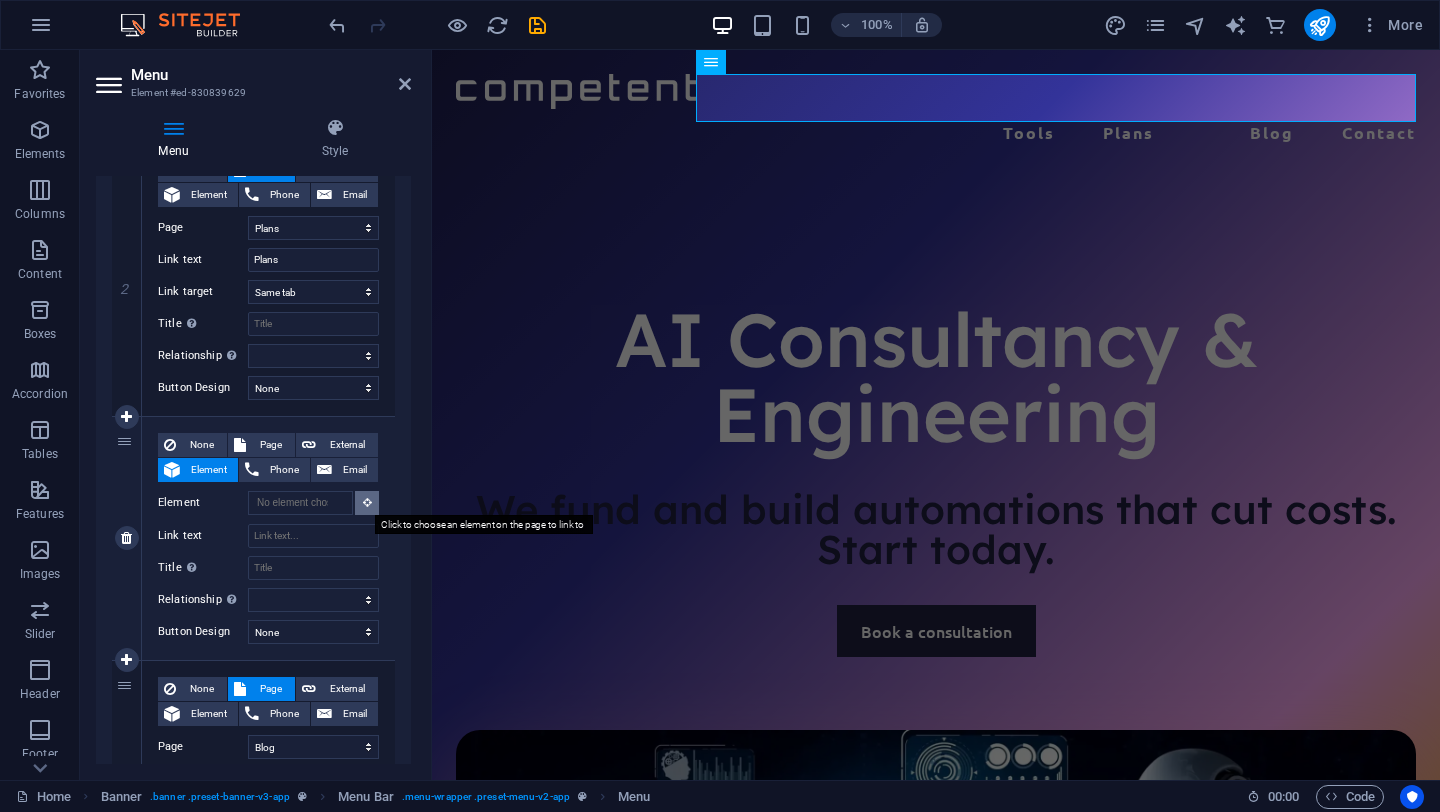 click at bounding box center [367, 502] 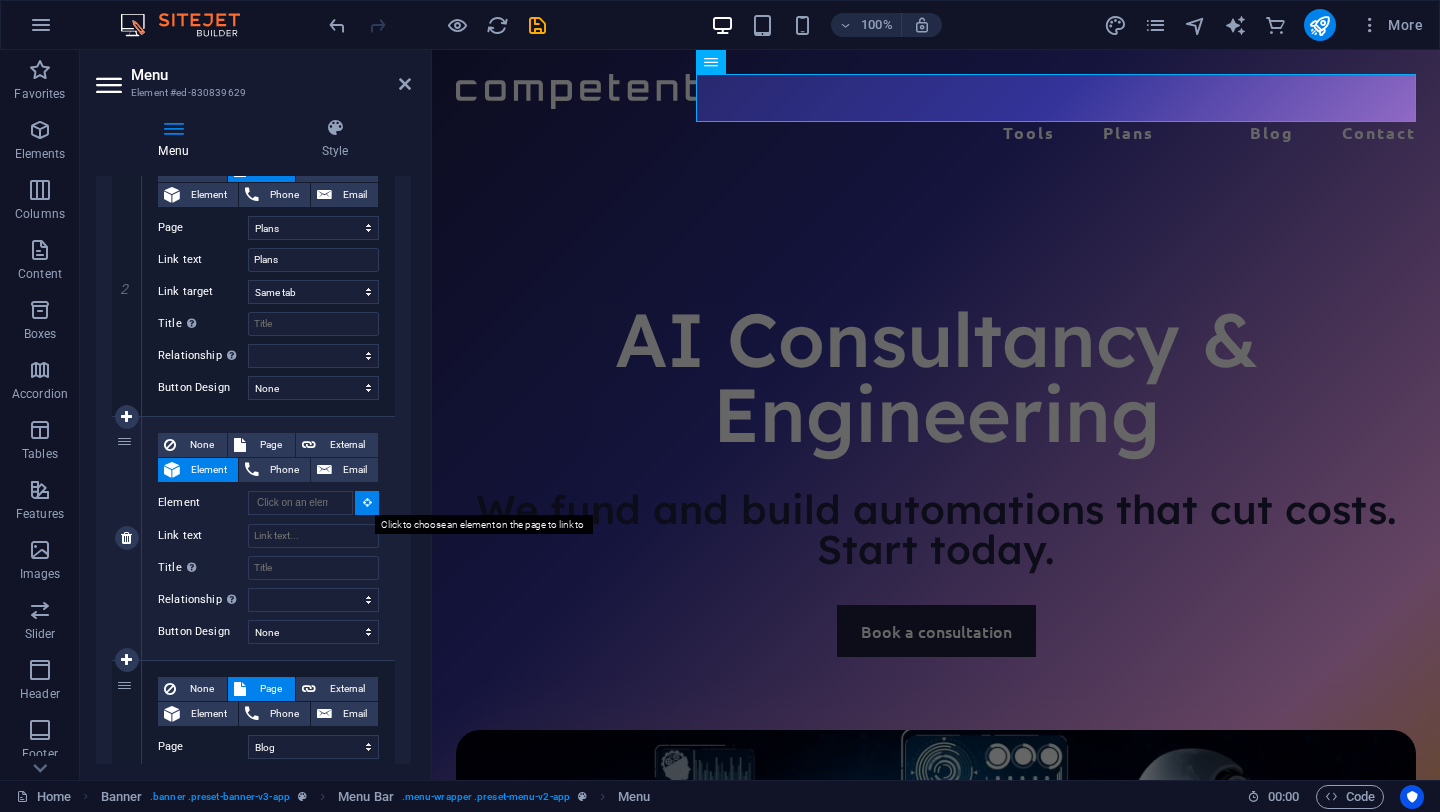 click at bounding box center (367, 502) 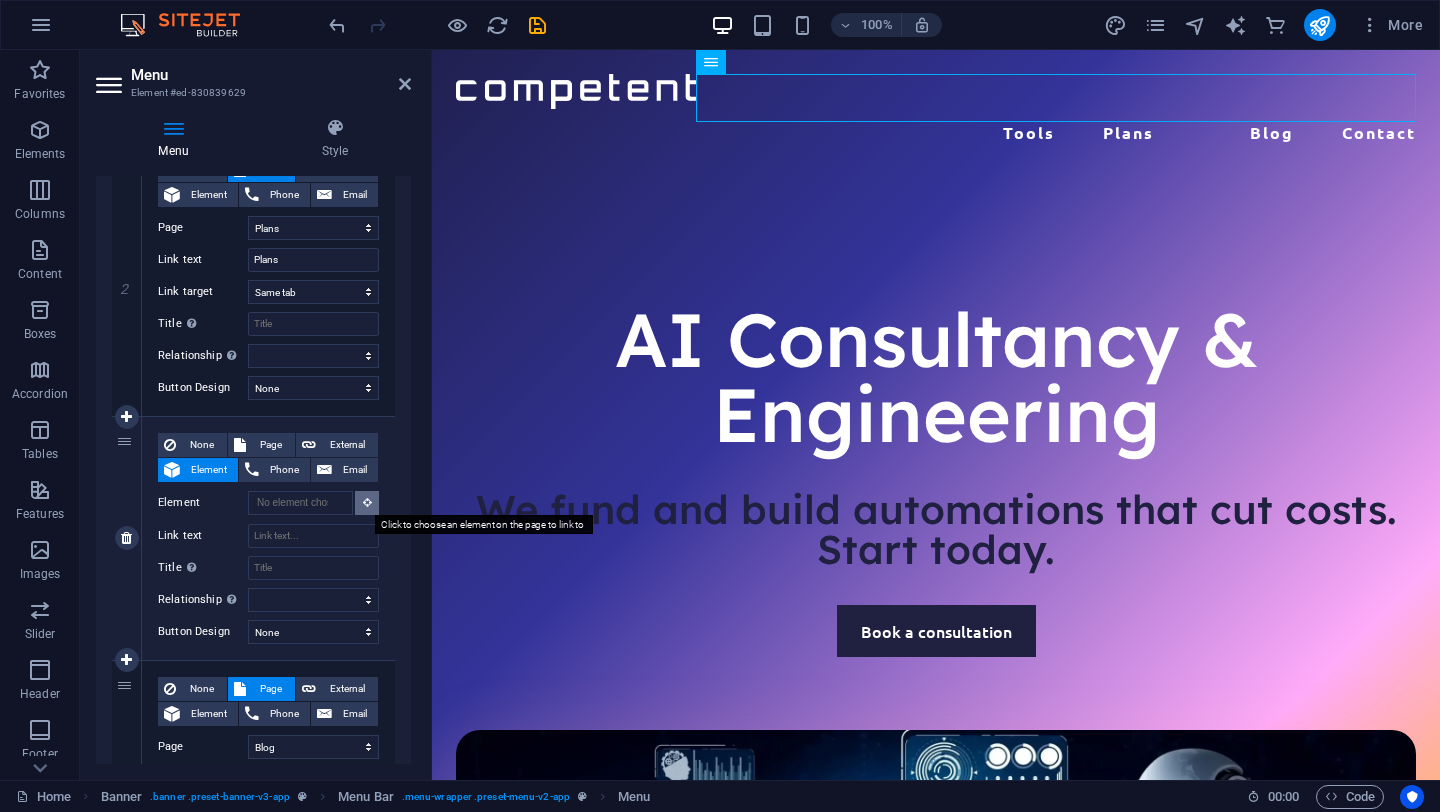 click at bounding box center (367, 502) 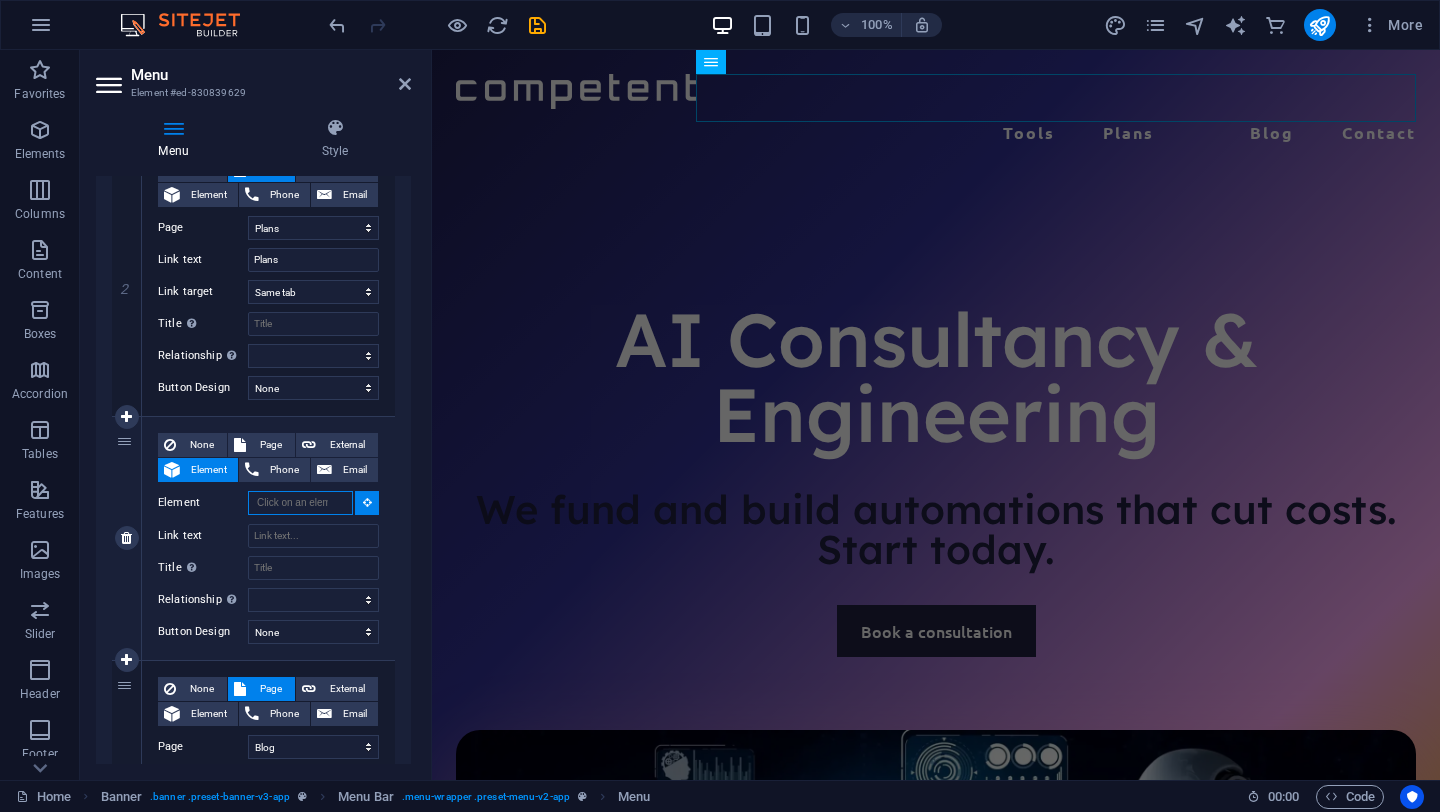 click on "Element" at bounding box center [300, 503] 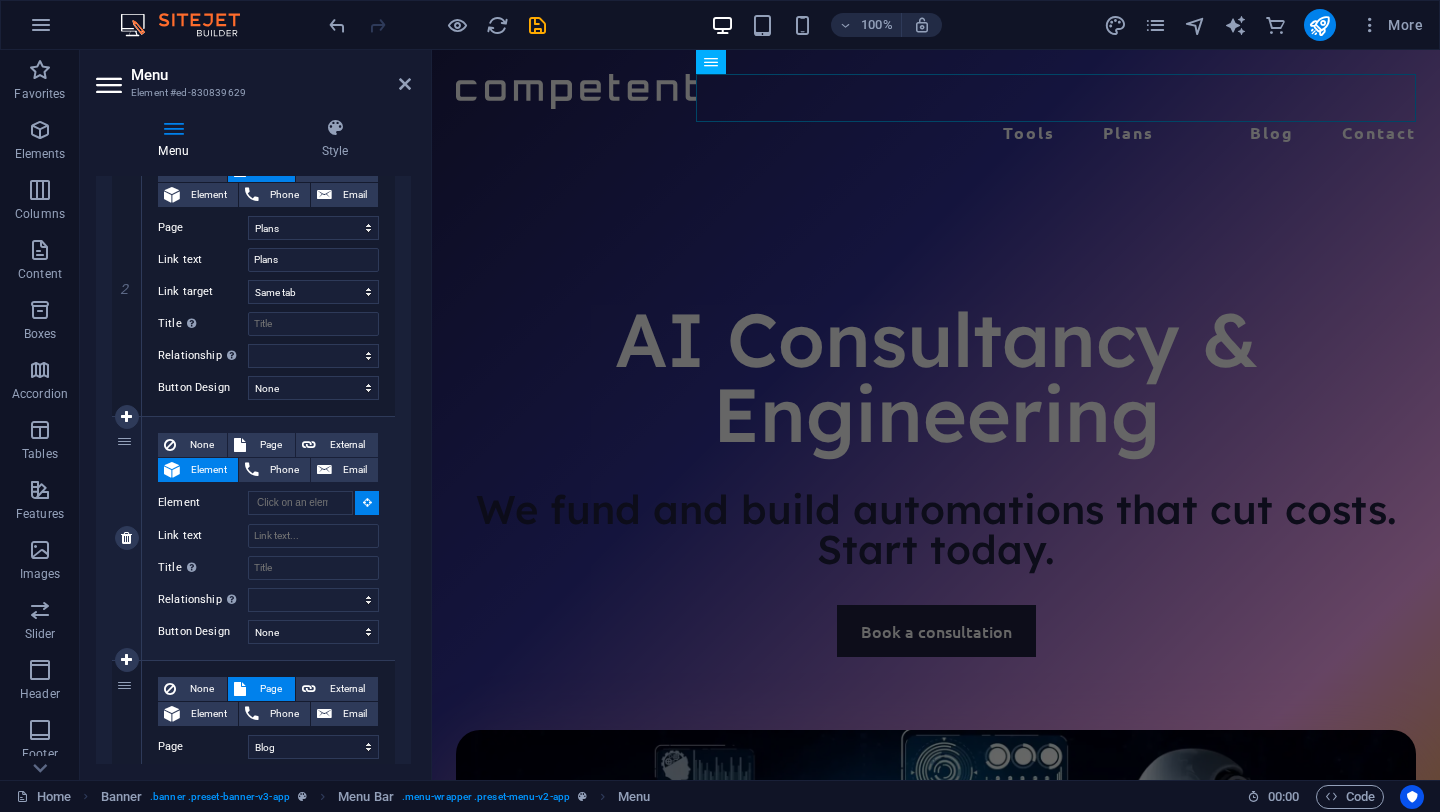 click at bounding box center [367, 503] 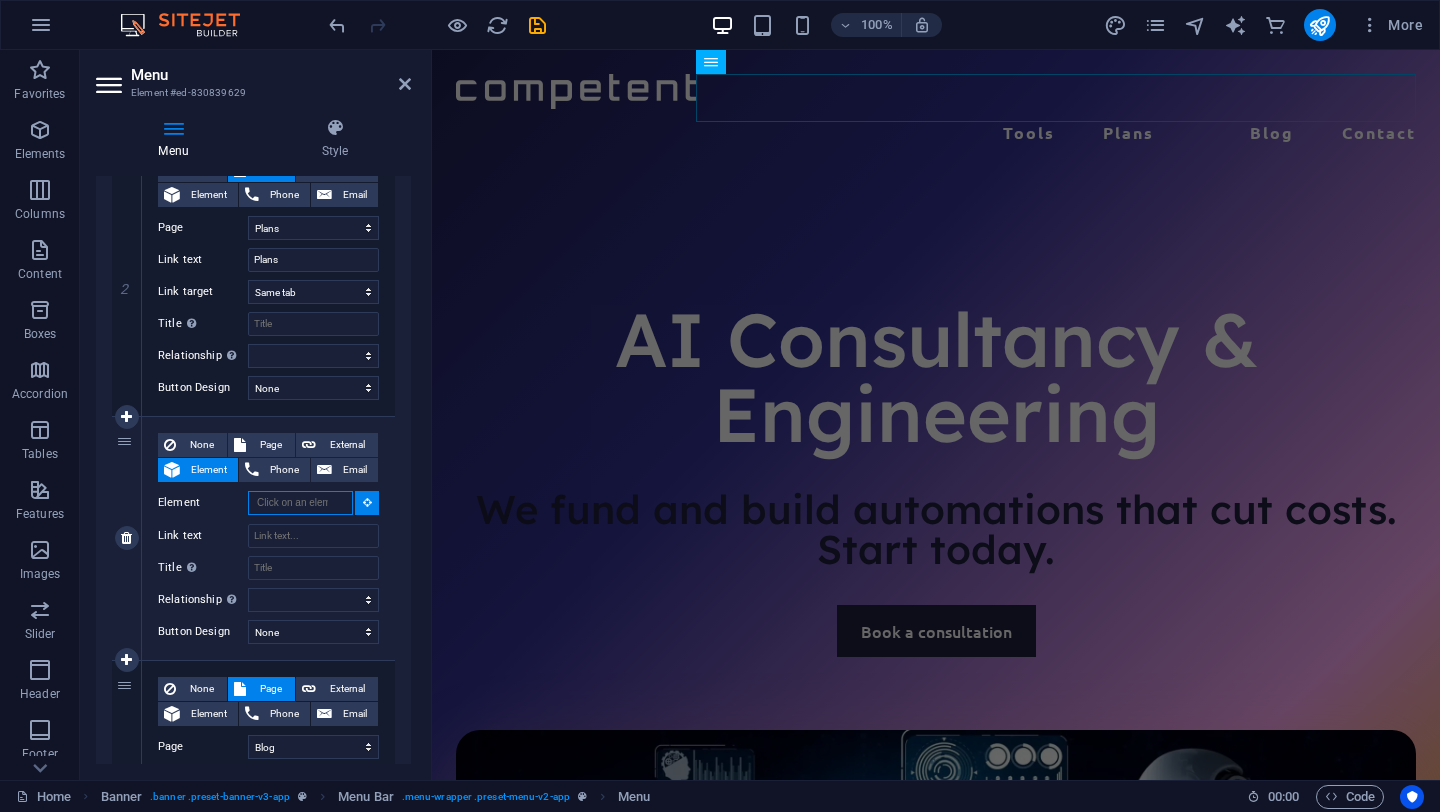 click on "Element" at bounding box center [300, 503] 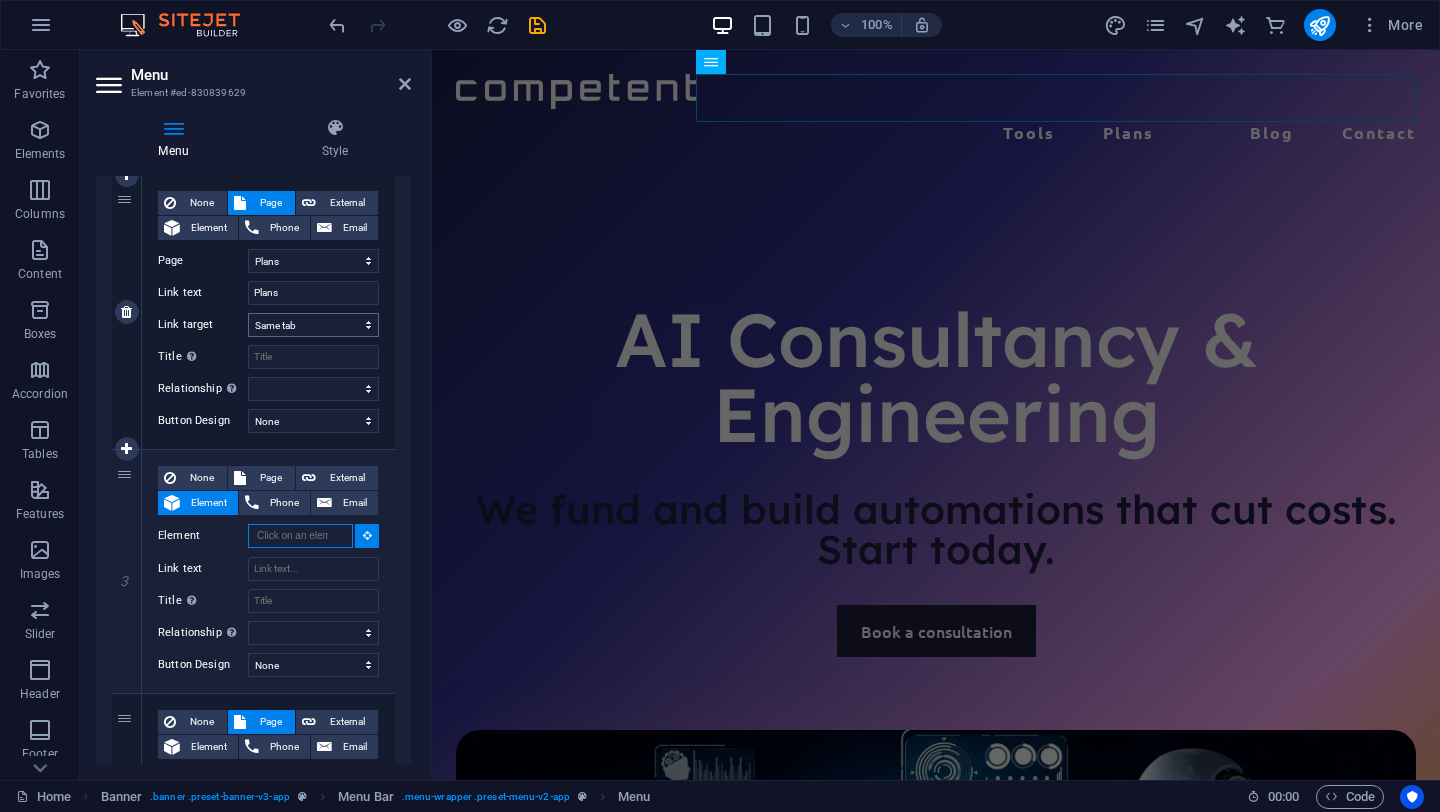 scroll, scrollTop: 469, scrollLeft: 0, axis: vertical 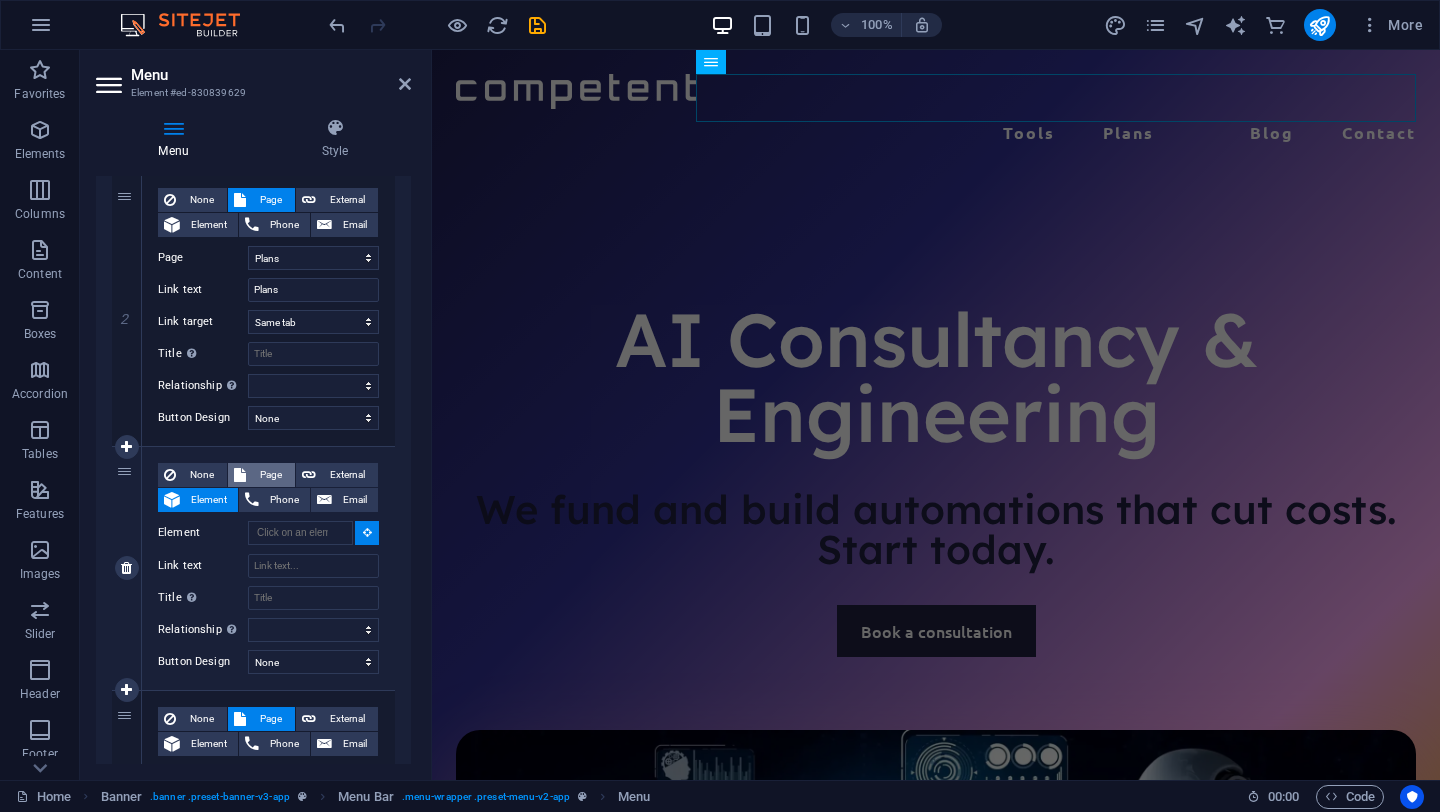 click on "Page" at bounding box center [270, 475] 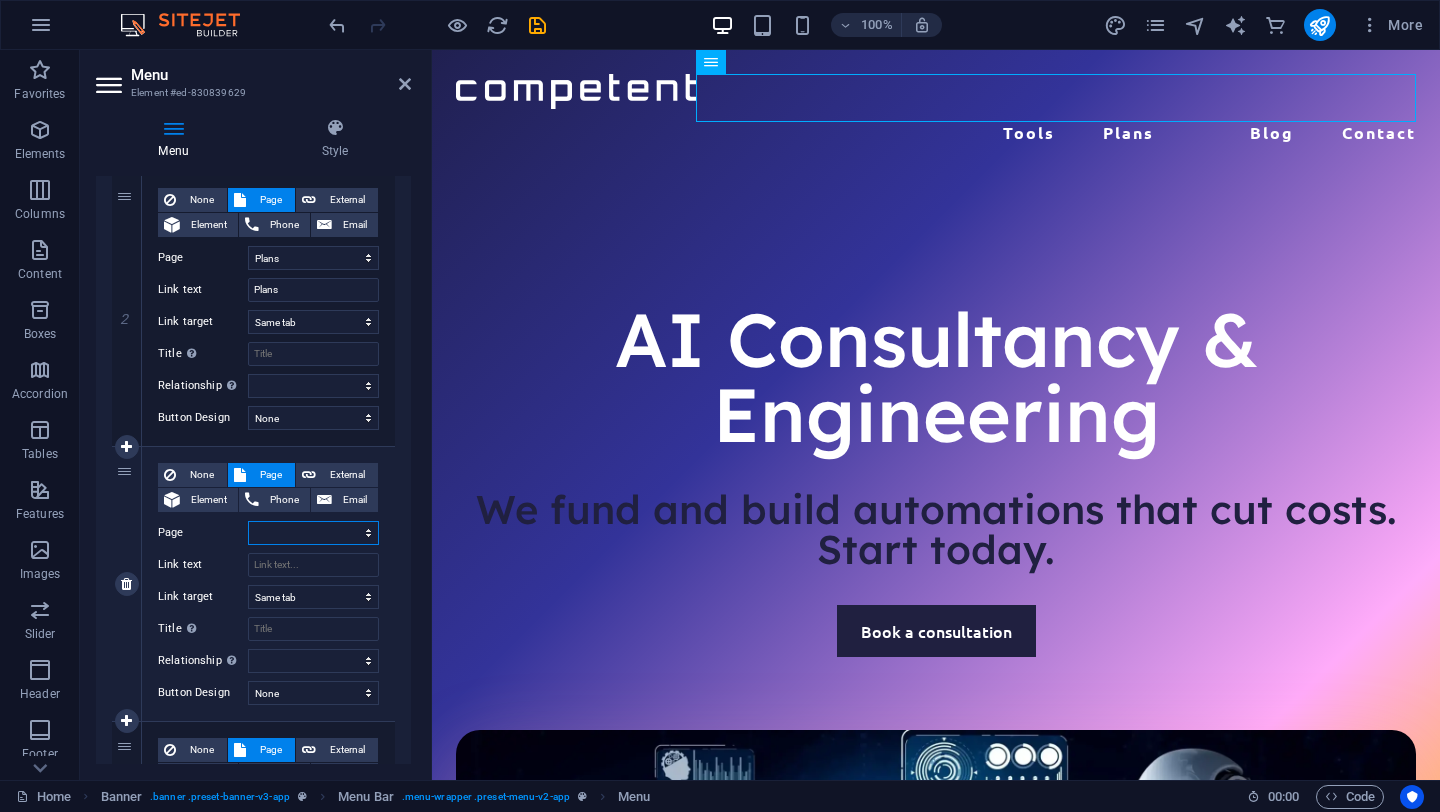 click on "Home Tools Plans Services Blog Contact Privacy Legal Notice" at bounding box center (313, 533) 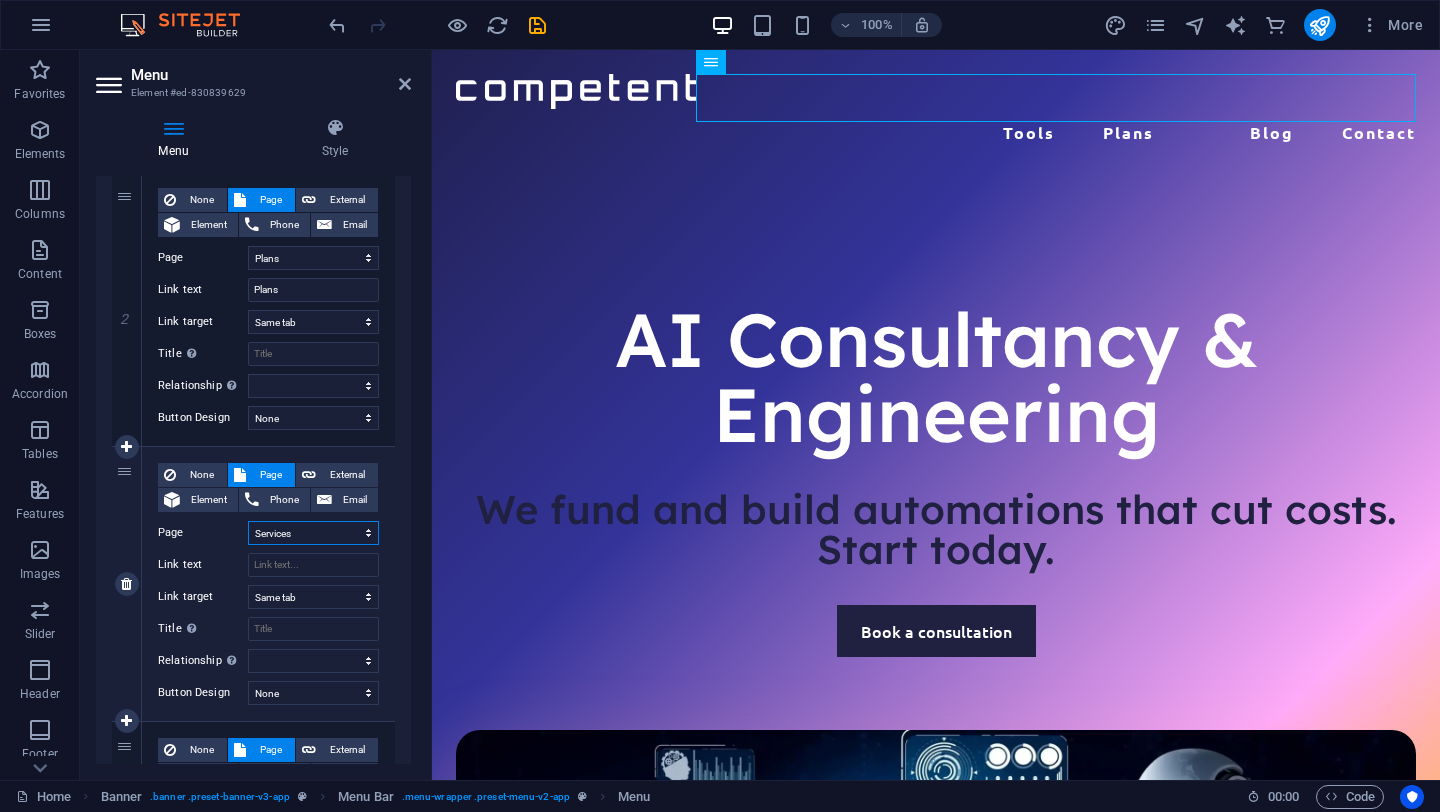 select 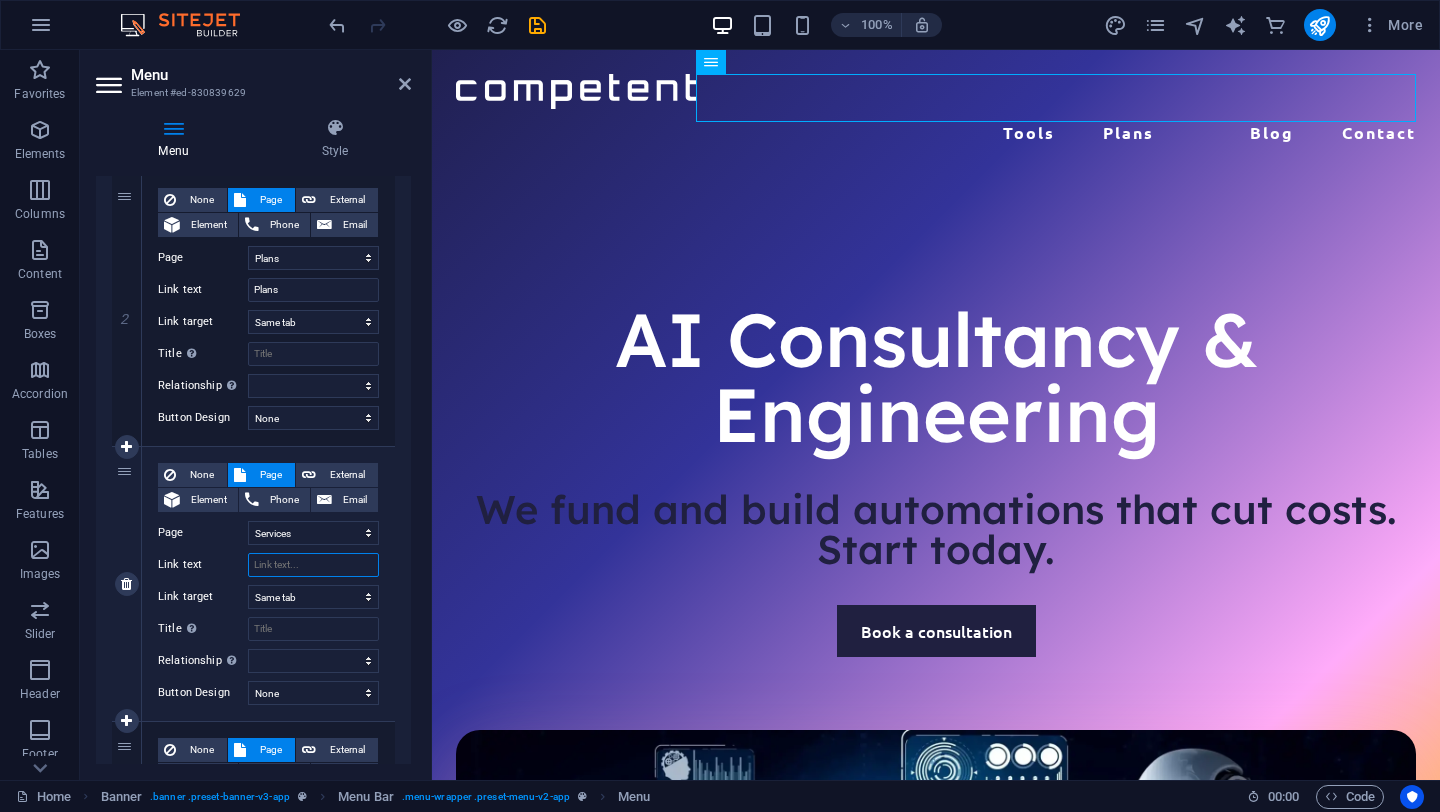 click on "Link text" at bounding box center (313, 565) 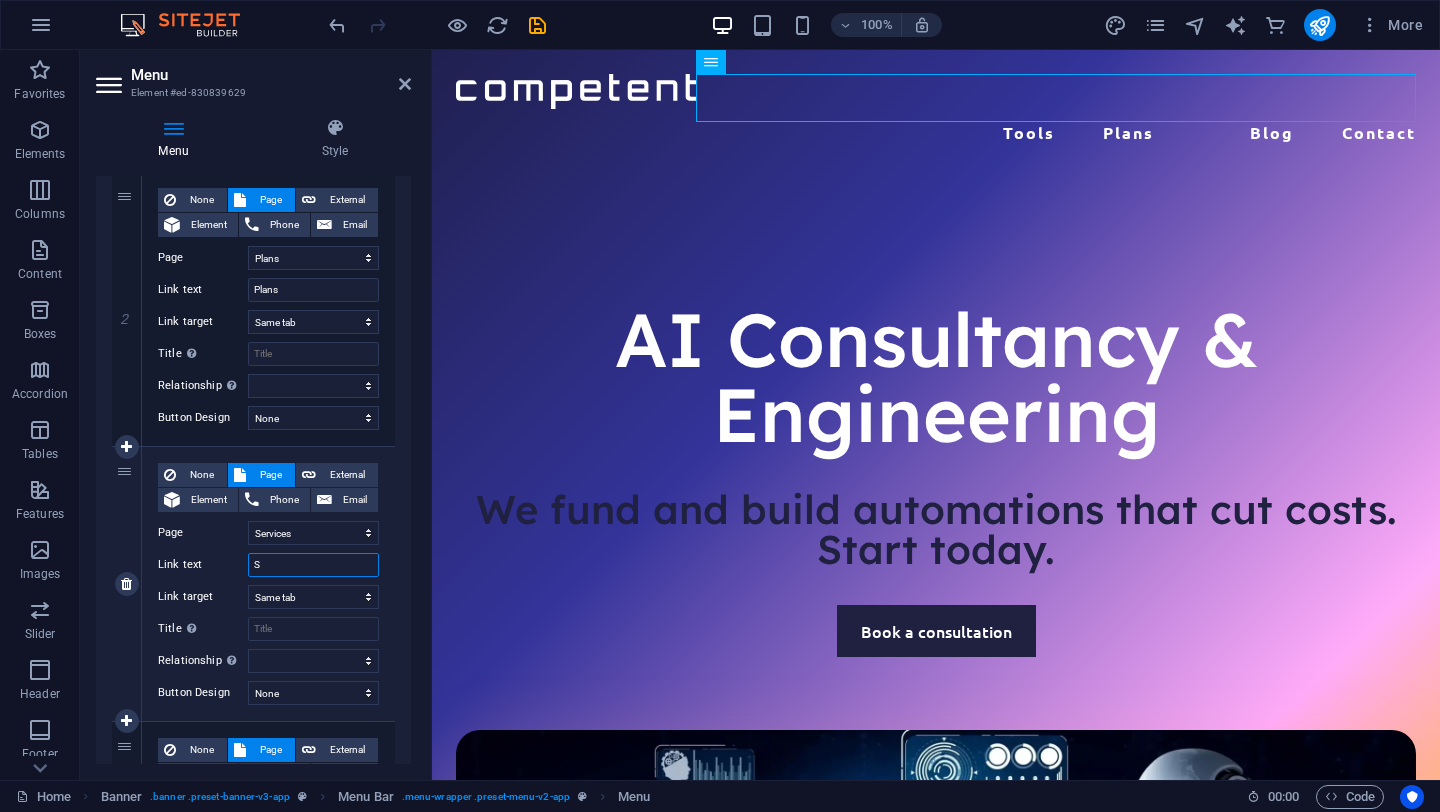 type on "Se" 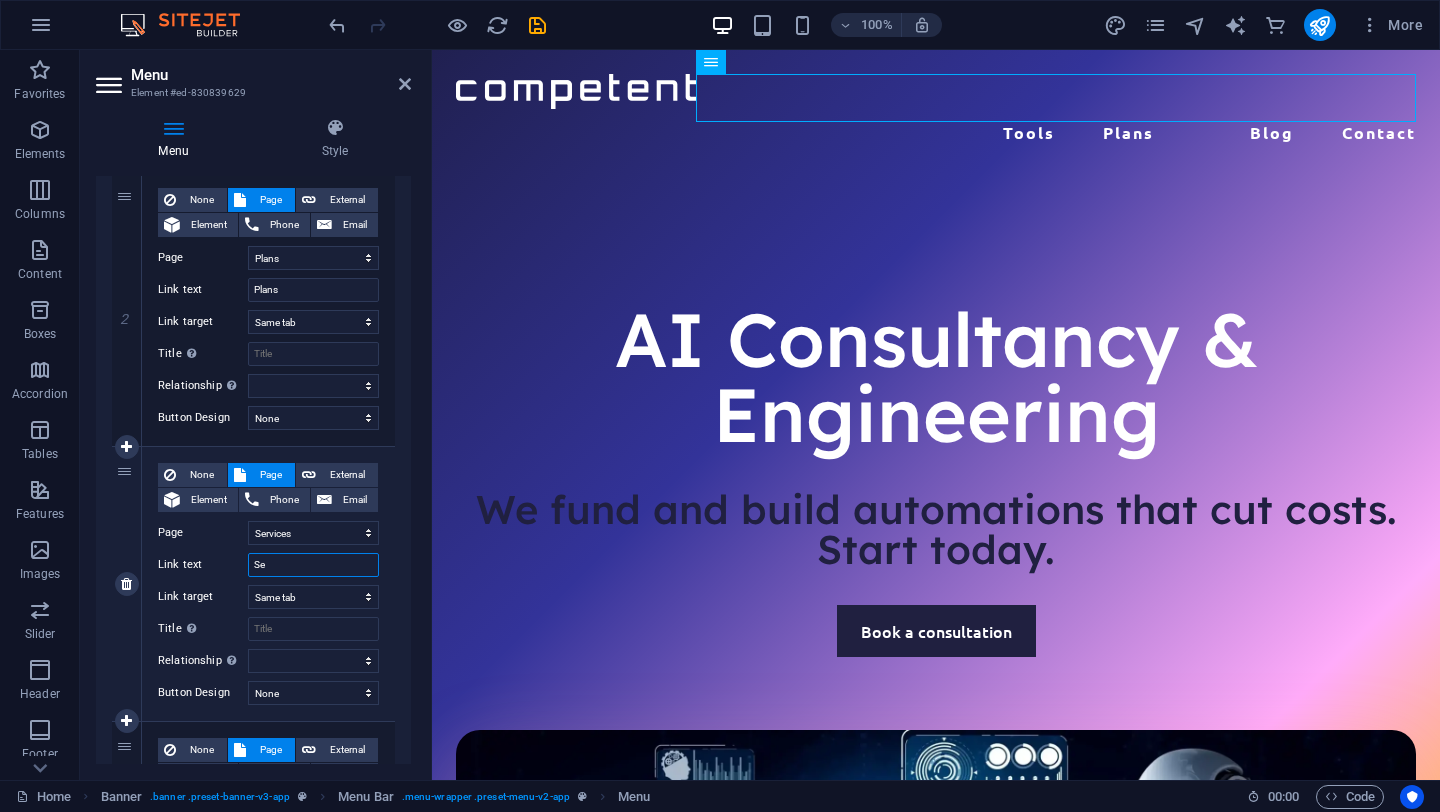 select 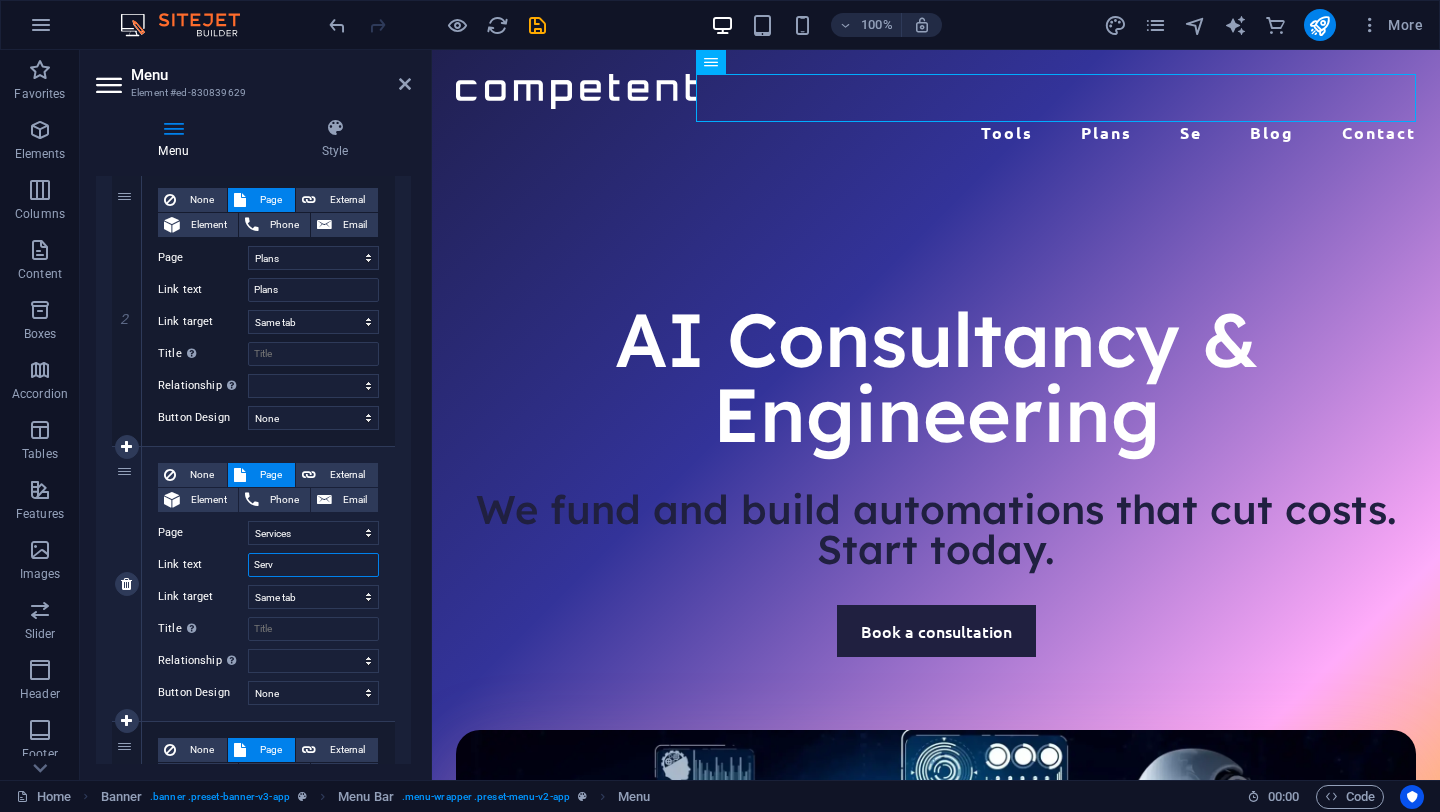 type on "Servi" 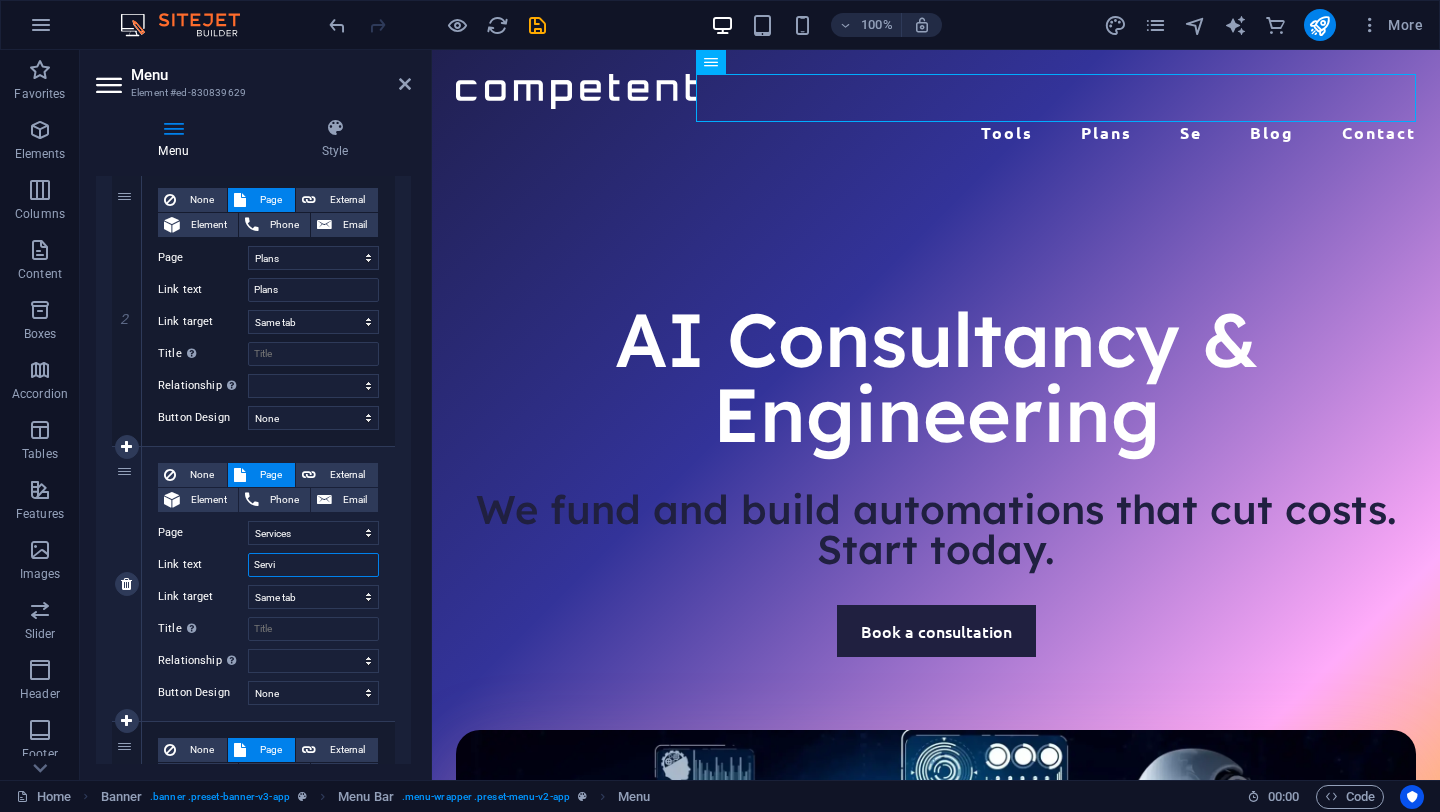 select 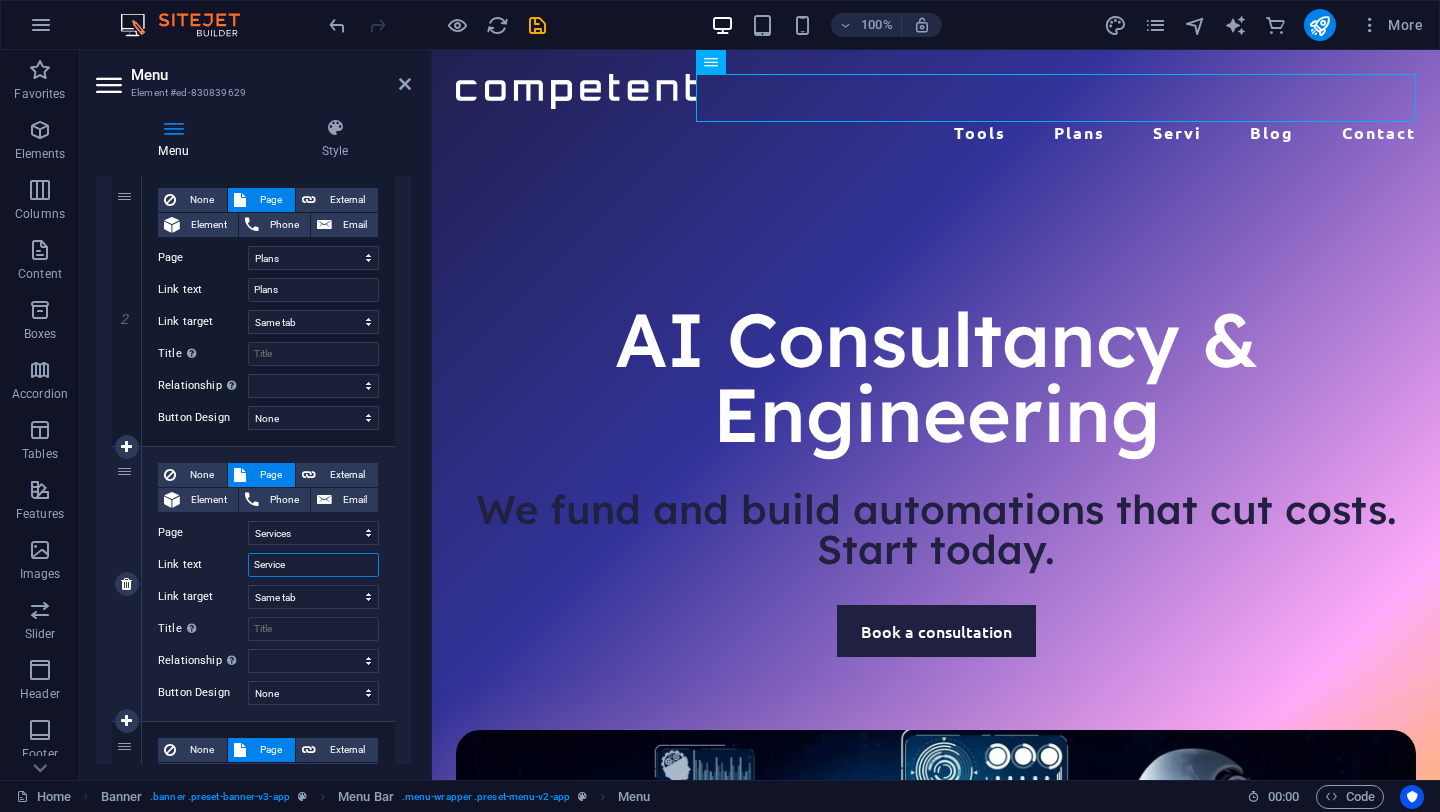 type on "Services" 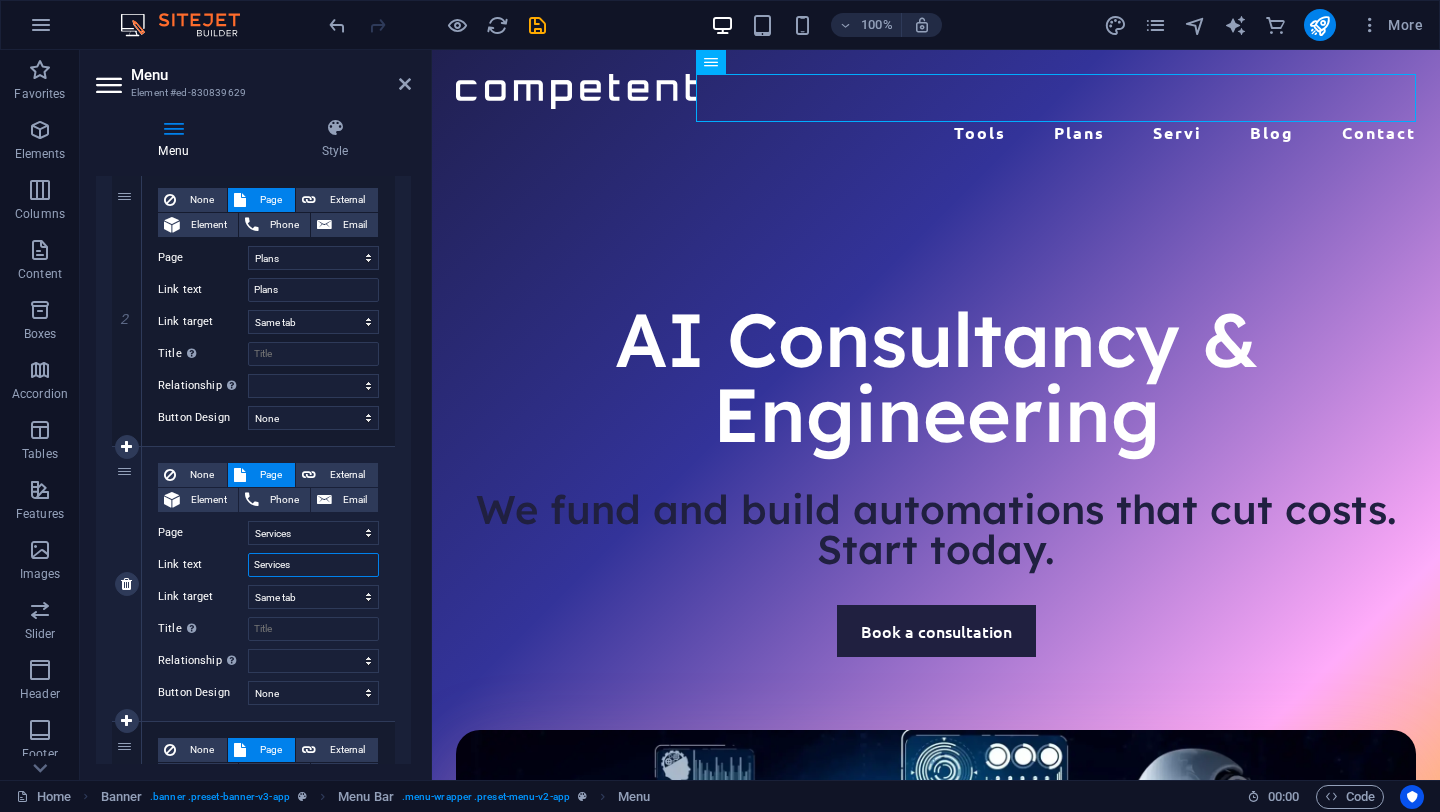 select 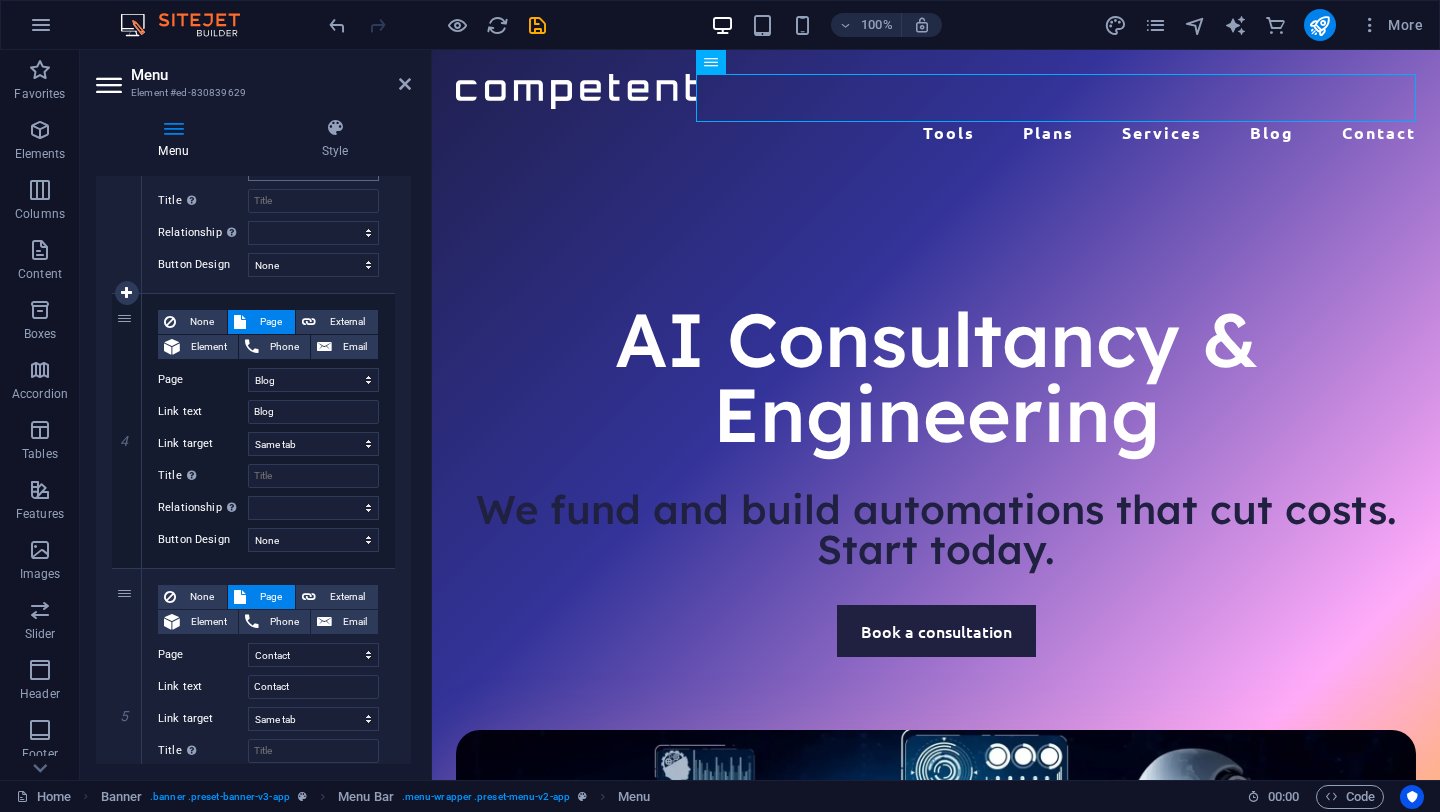 scroll, scrollTop: 1032, scrollLeft: 0, axis: vertical 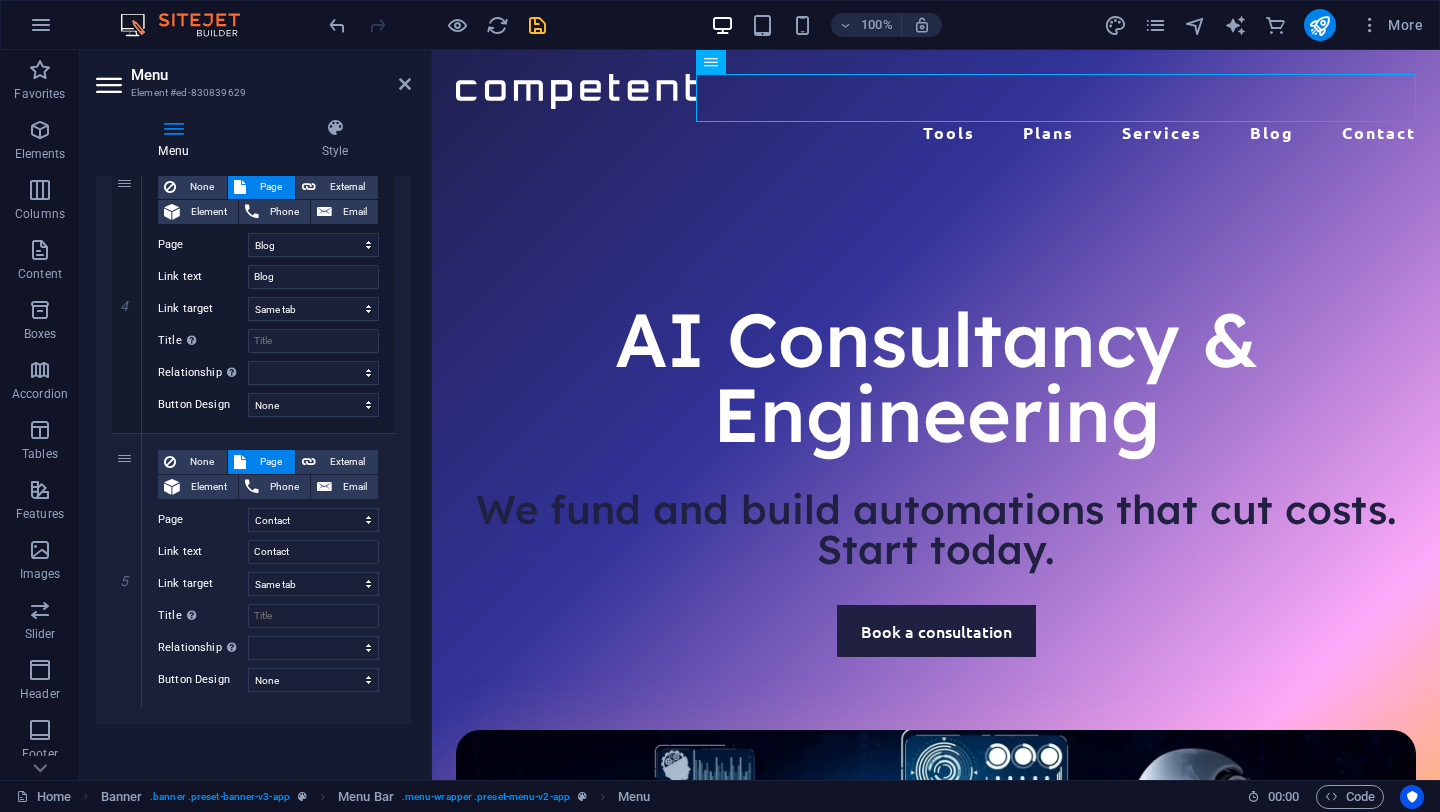 type on "Services" 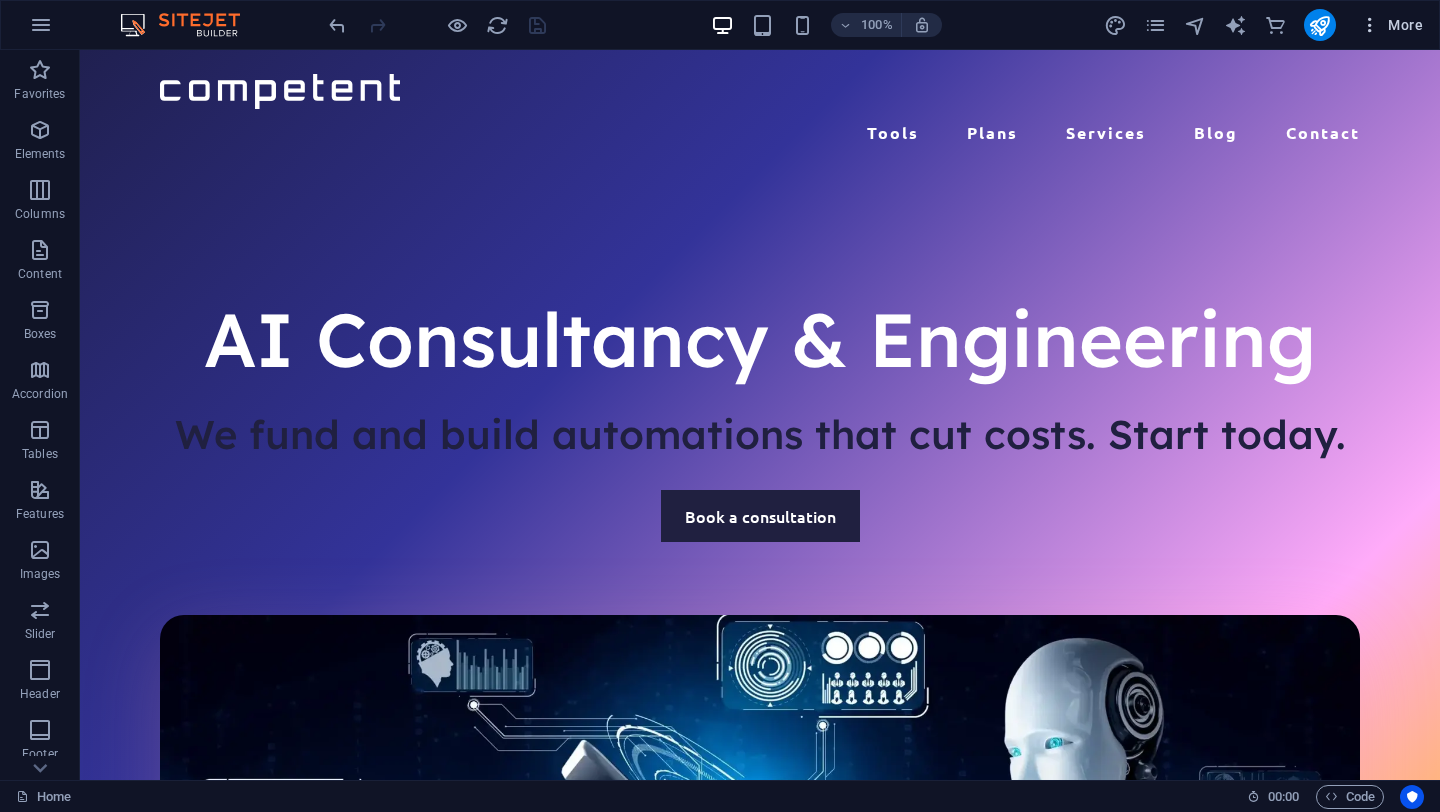 click on "More" at bounding box center (1391, 25) 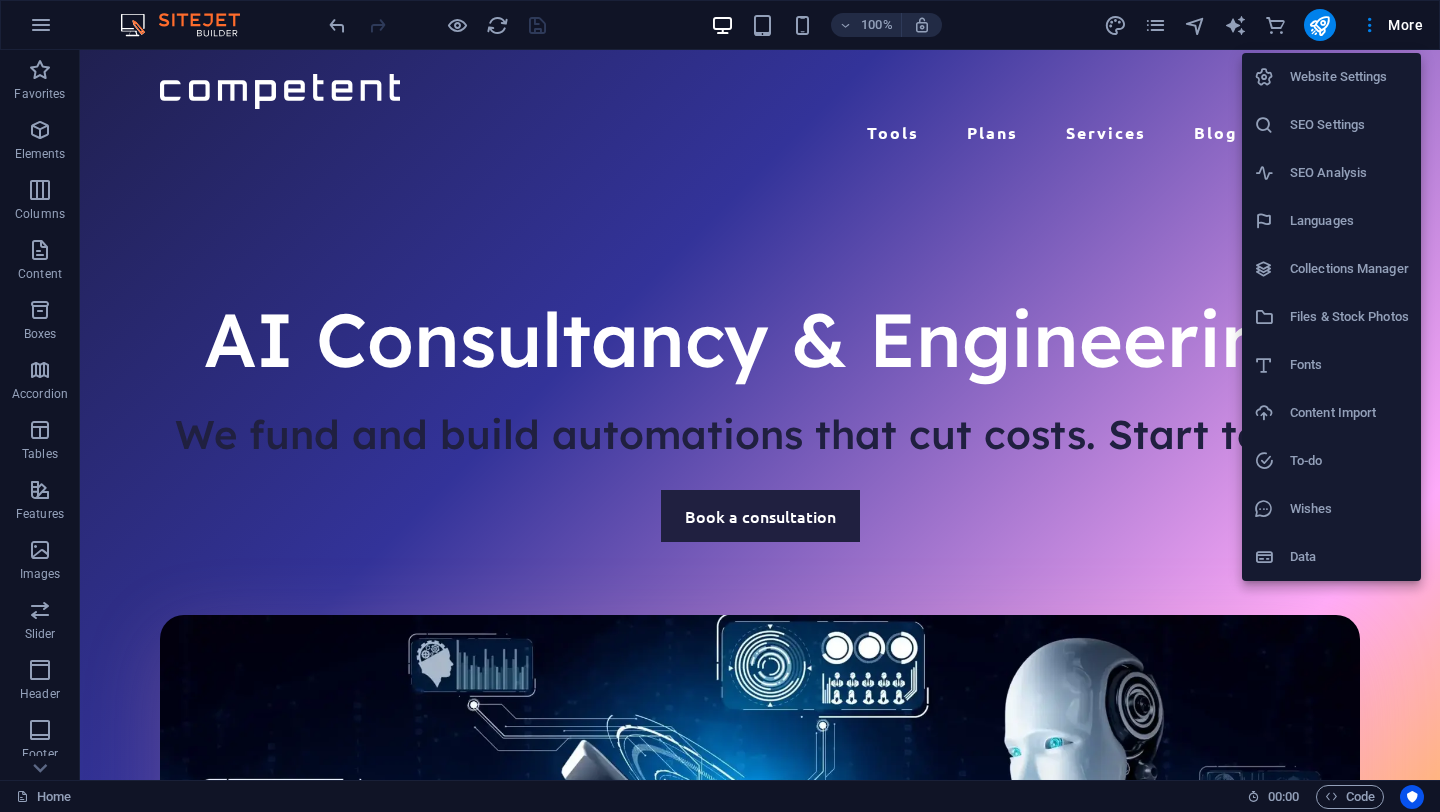 click at bounding box center [720, 406] 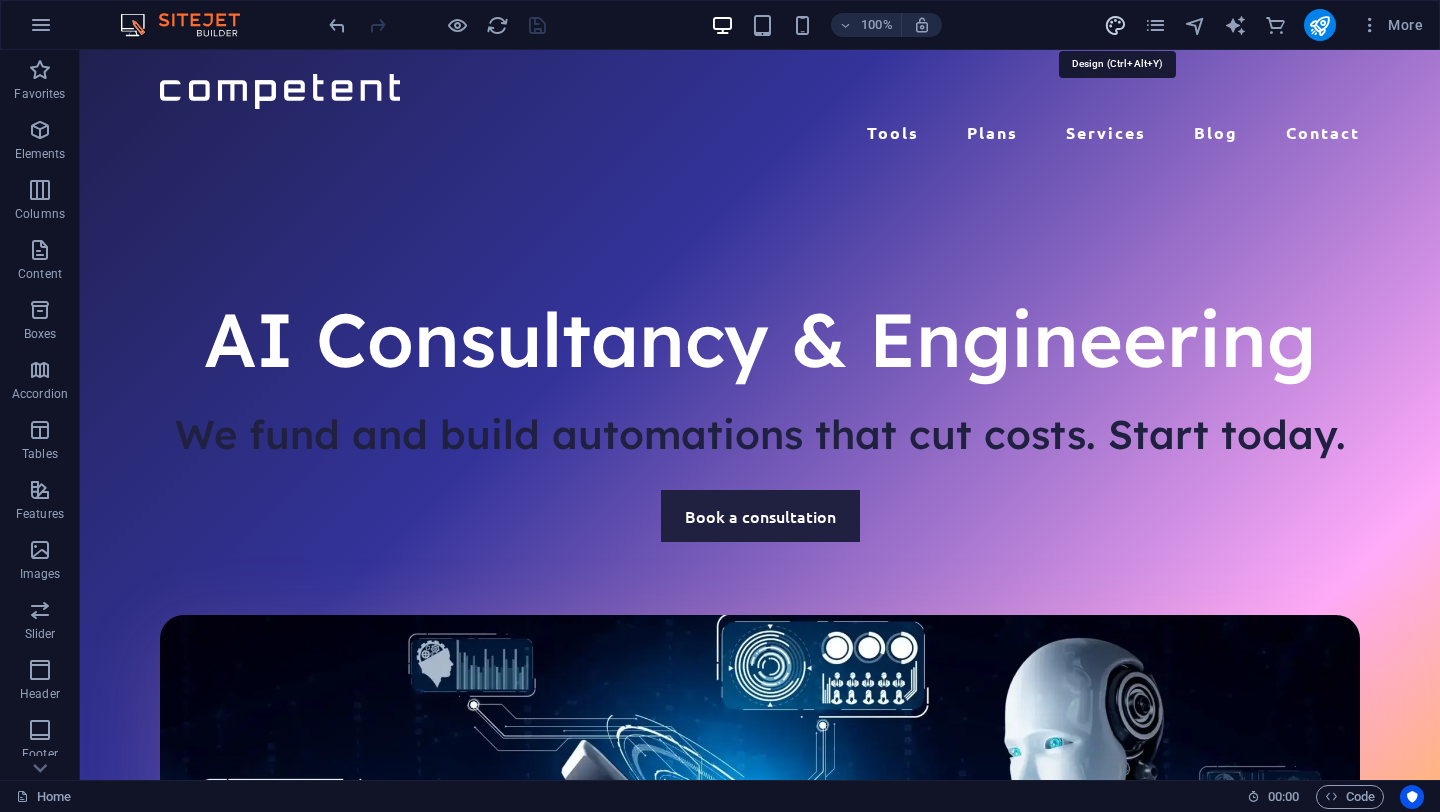 click at bounding box center (1115, 25) 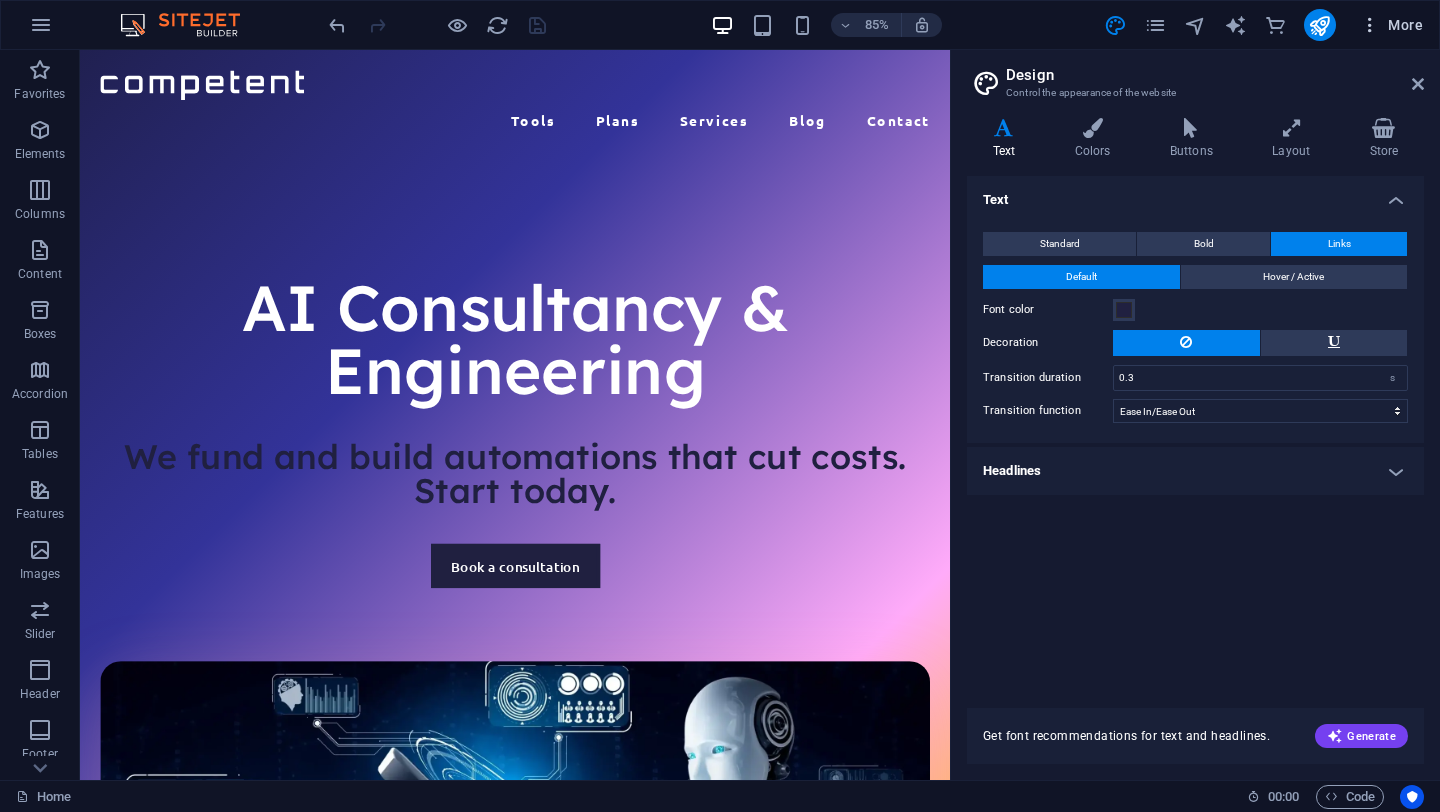 click on "More" at bounding box center (1391, 25) 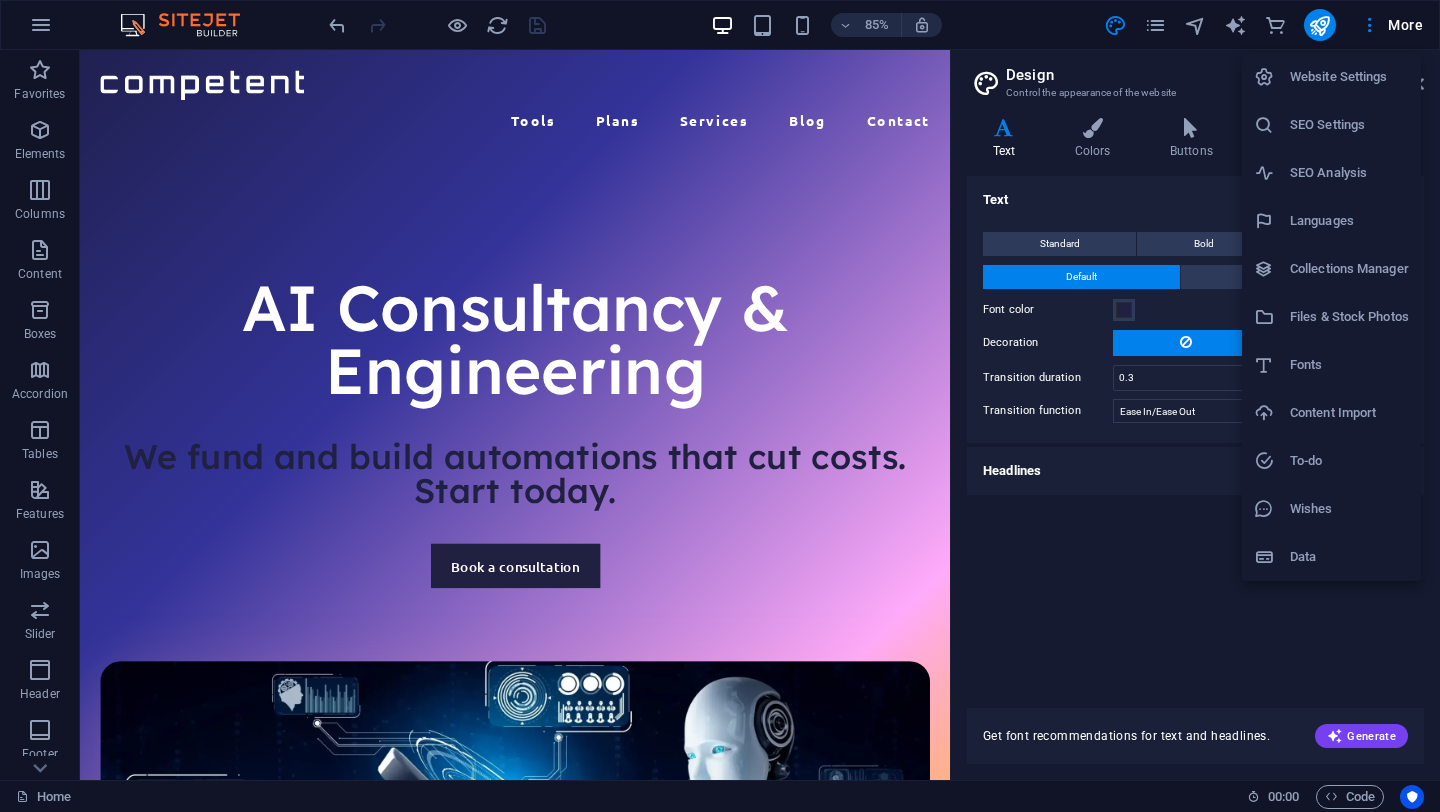 click at bounding box center (720, 406) 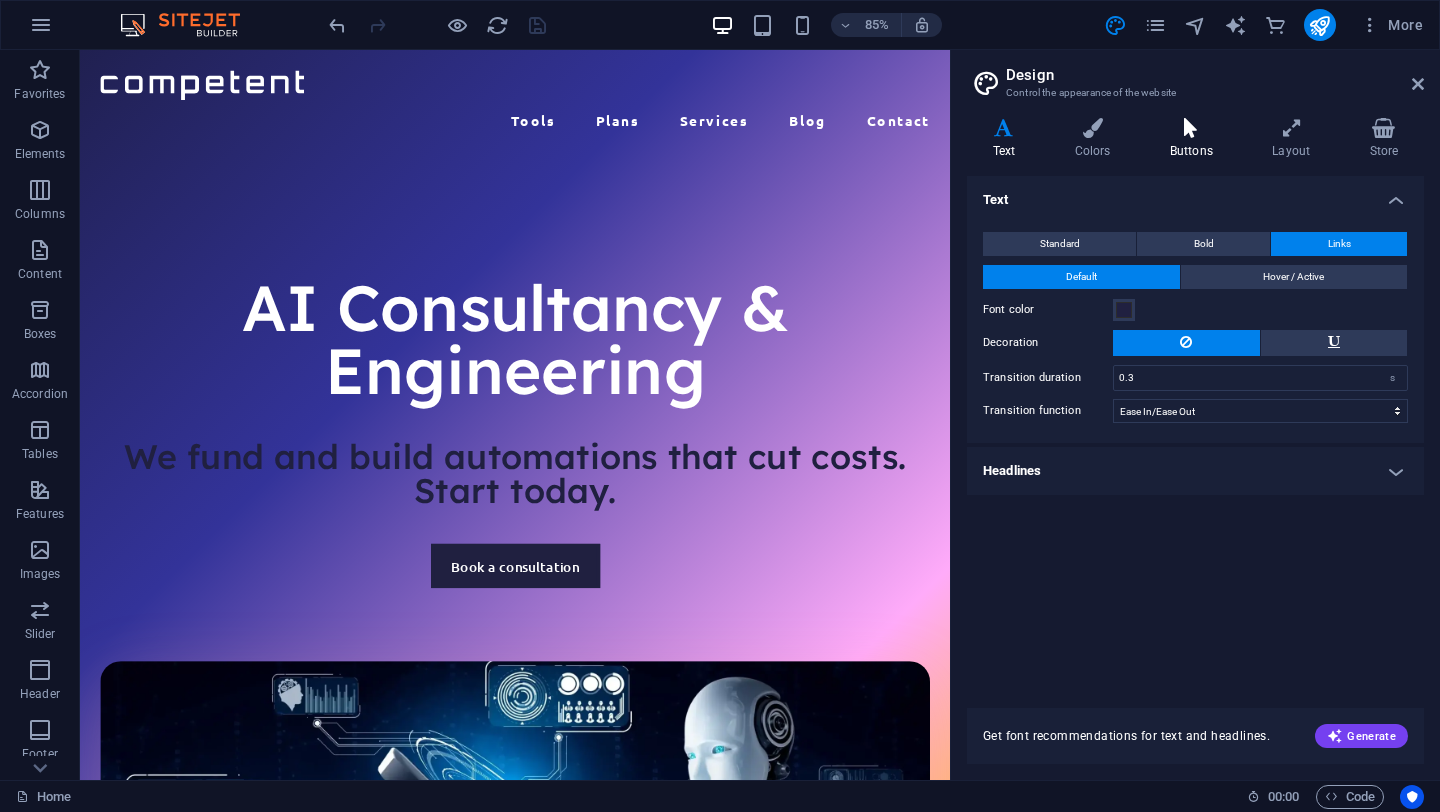click on "Buttons" at bounding box center [1195, 139] 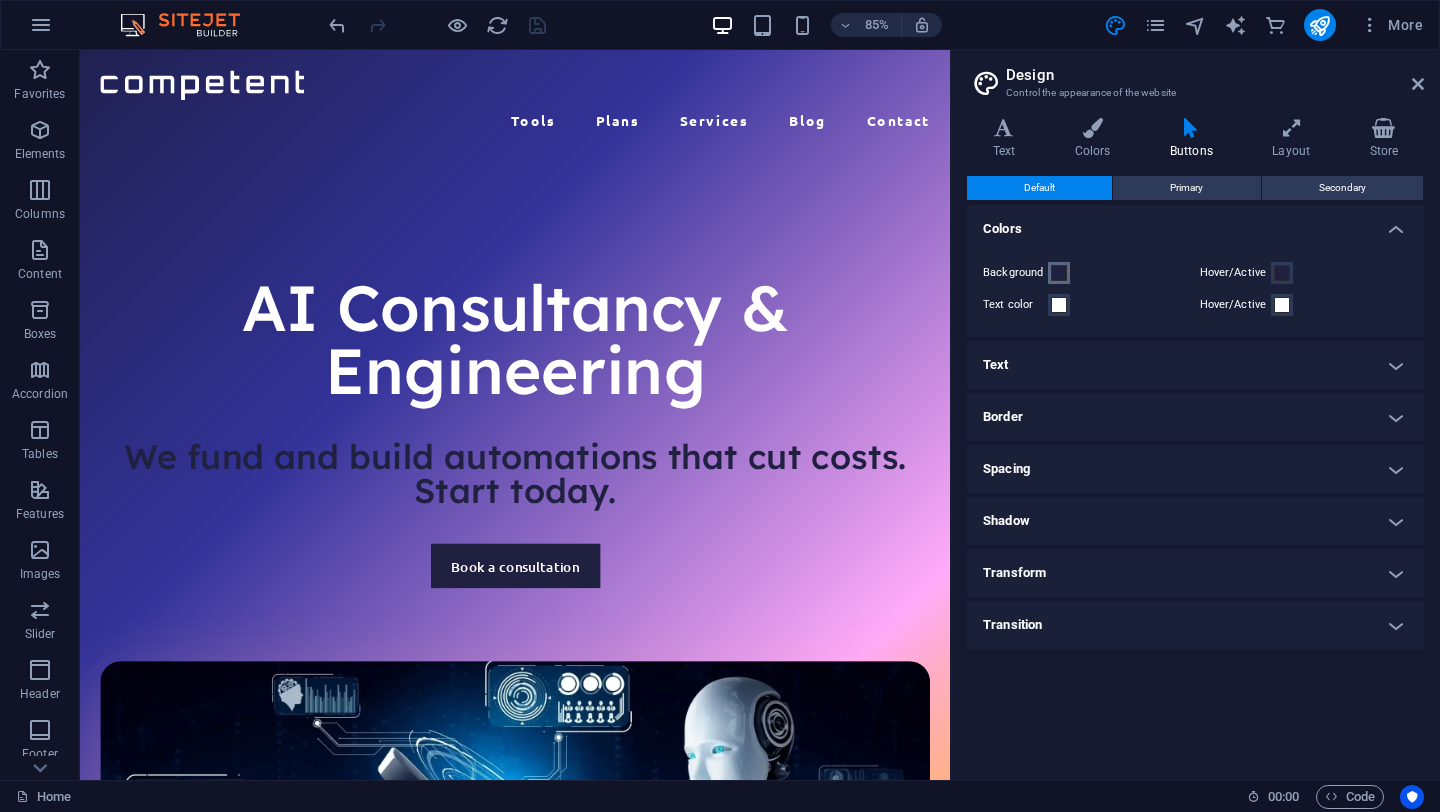 click at bounding box center [1059, 273] 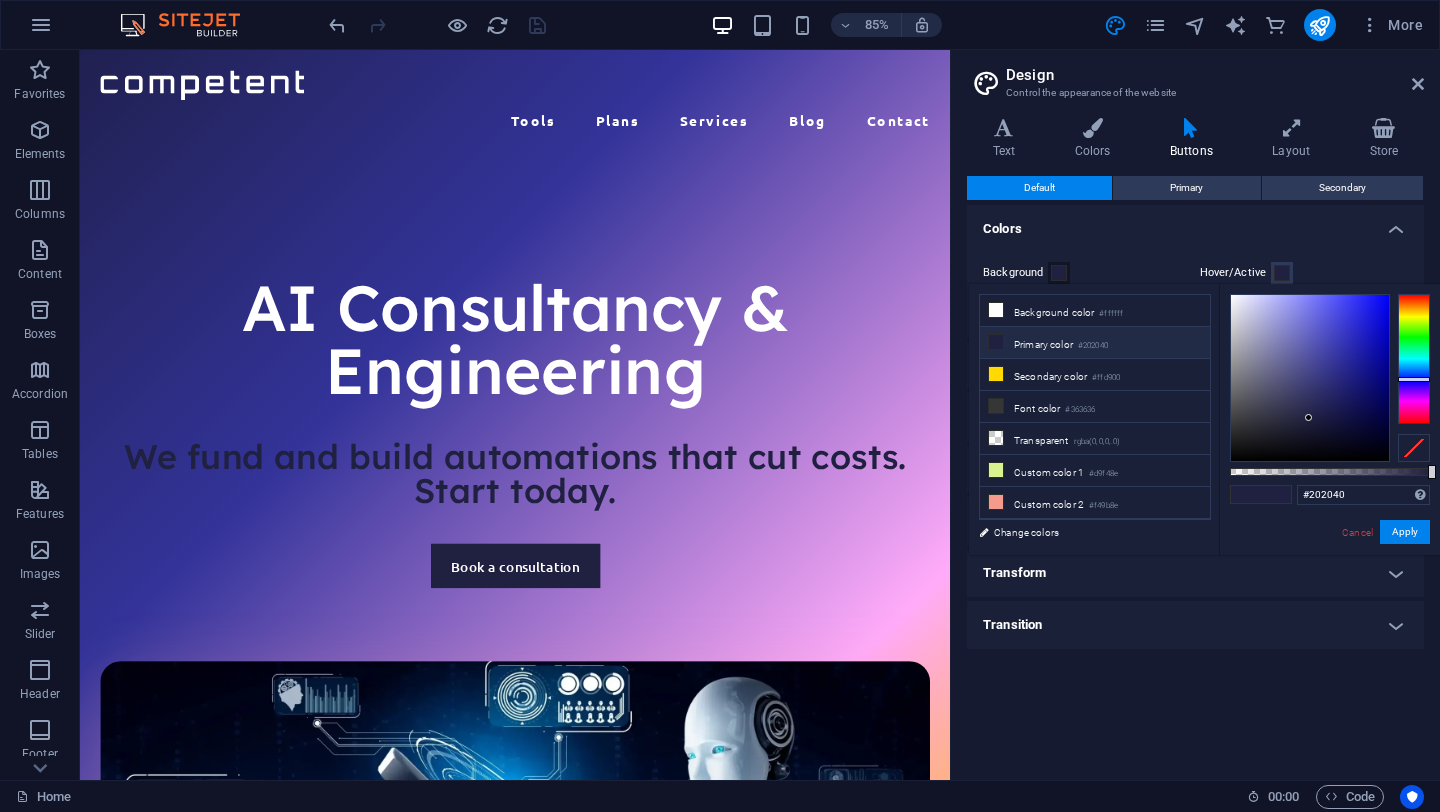 click at bounding box center (1414, 448) 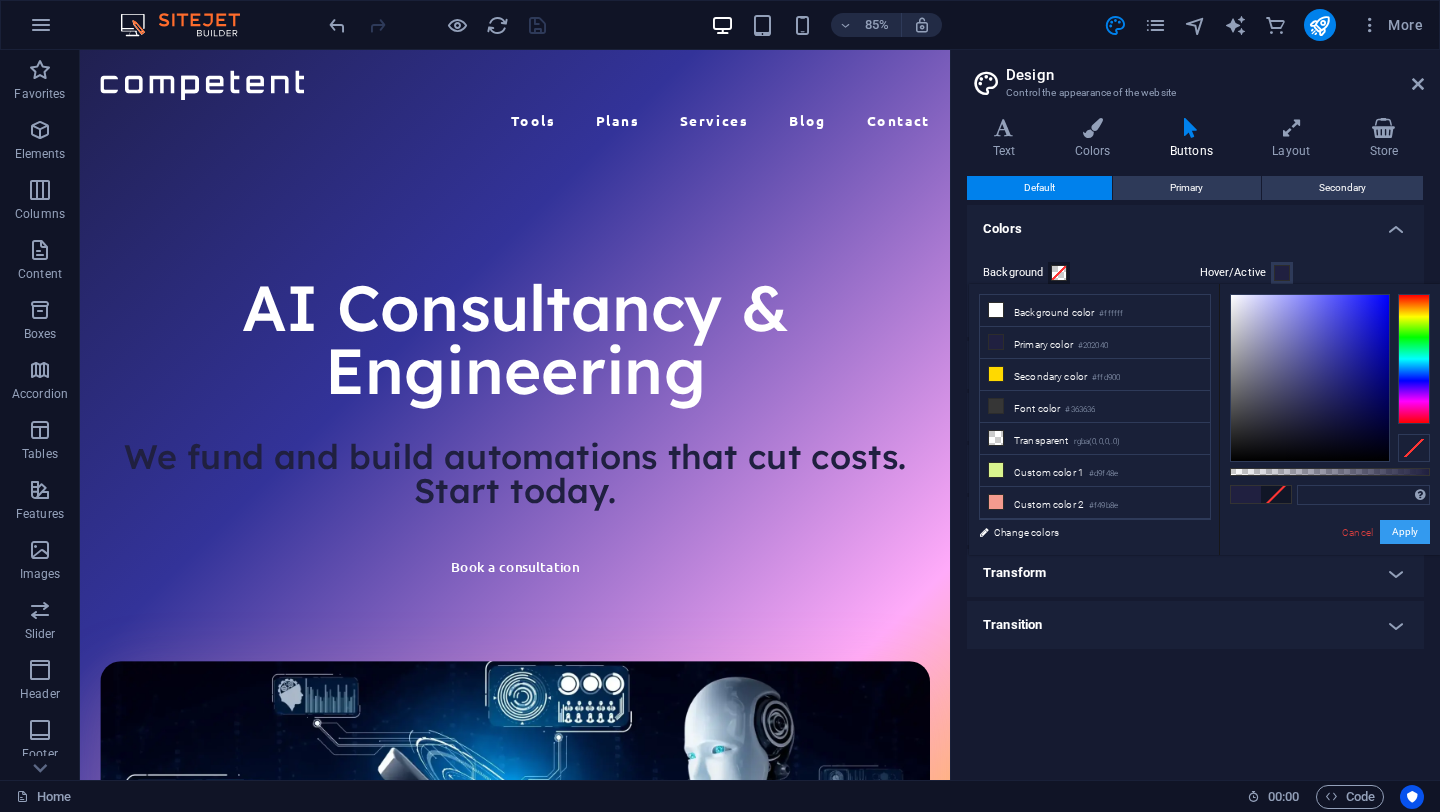 click on "Apply" at bounding box center [1405, 532] 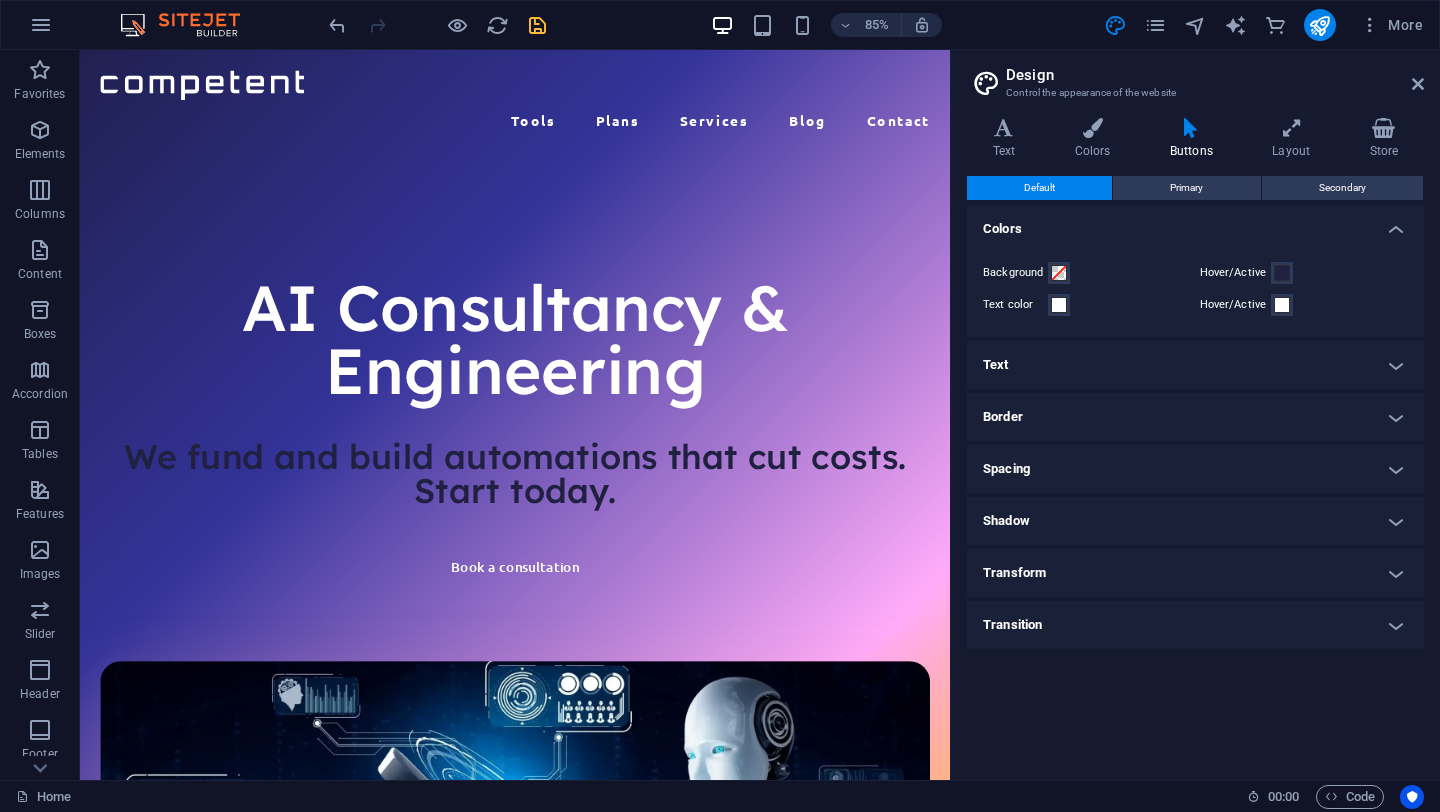click on "Border" at bounding box center (1195, 417) 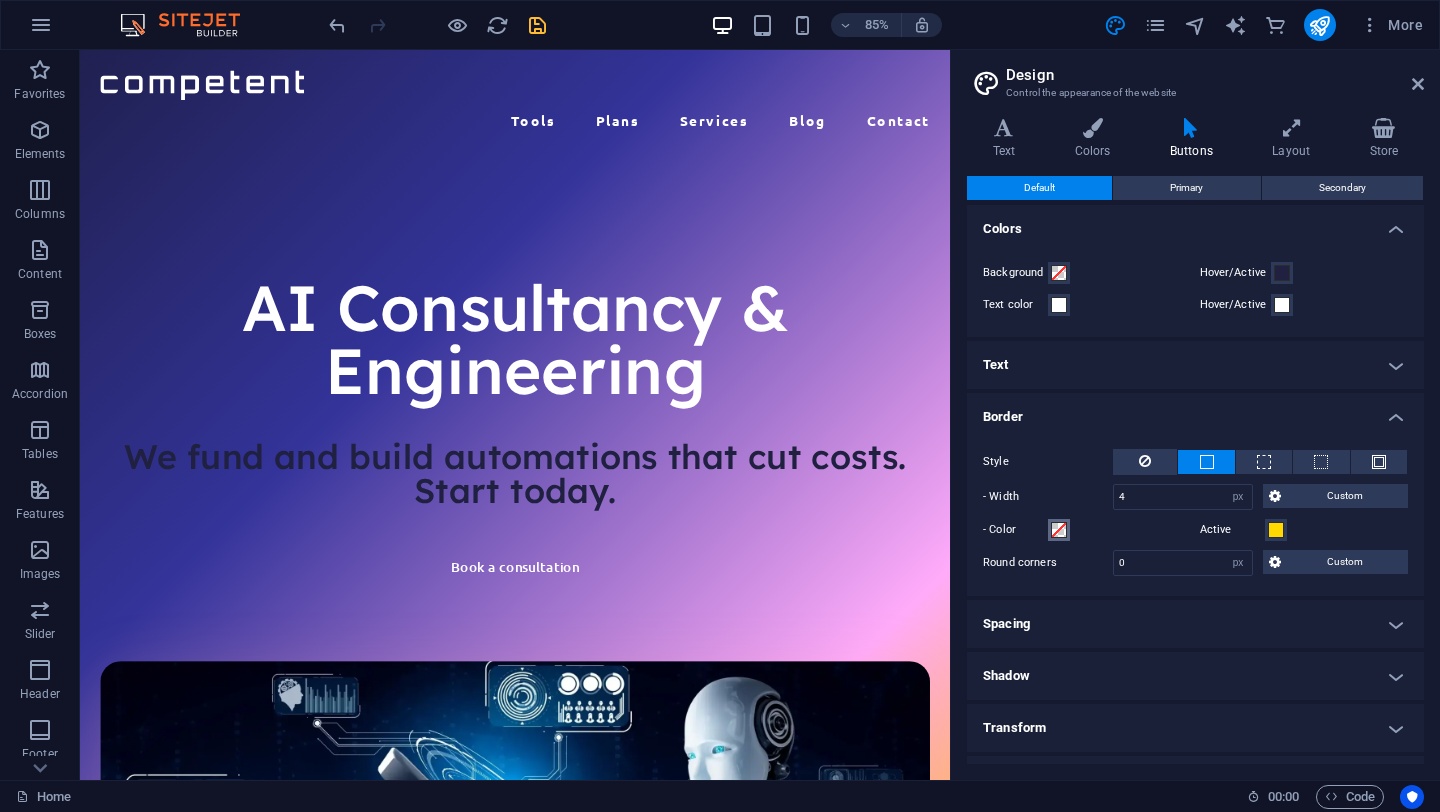 click at bounding box center (1059, 530) 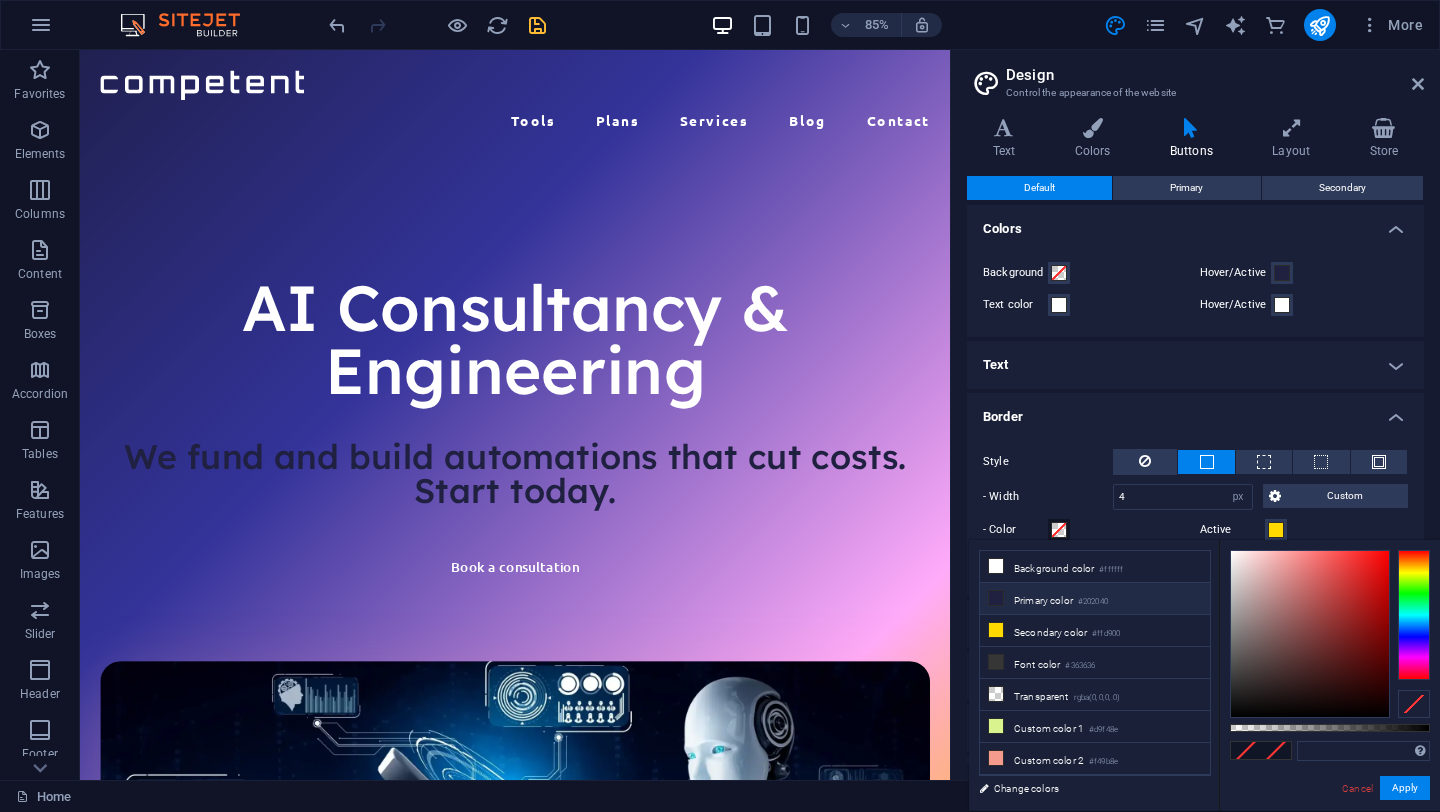 click on "Primary color
#202040" at bounding box center (1095, 599) 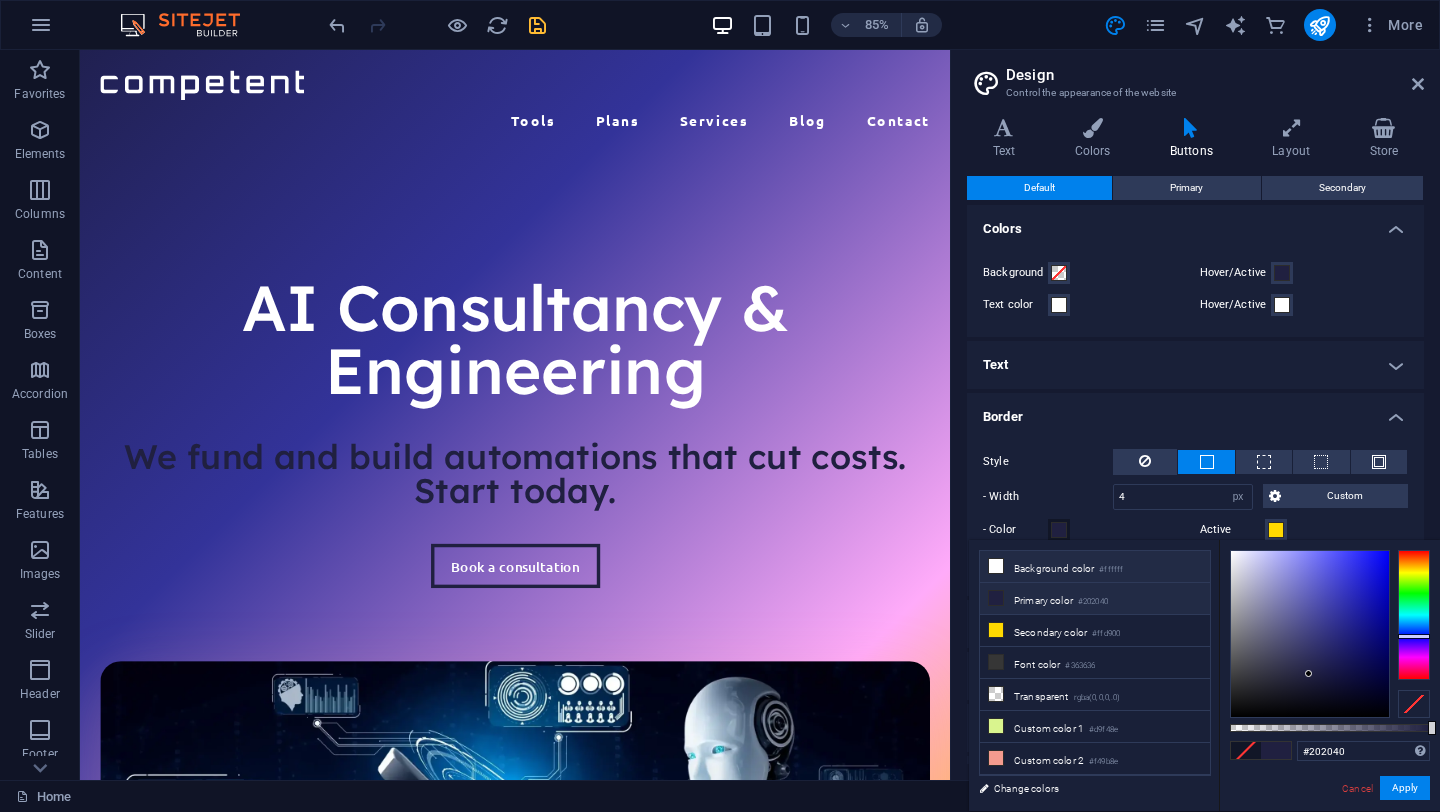 click on "Background color
#ffffff" at bounding box center [1095, 567] 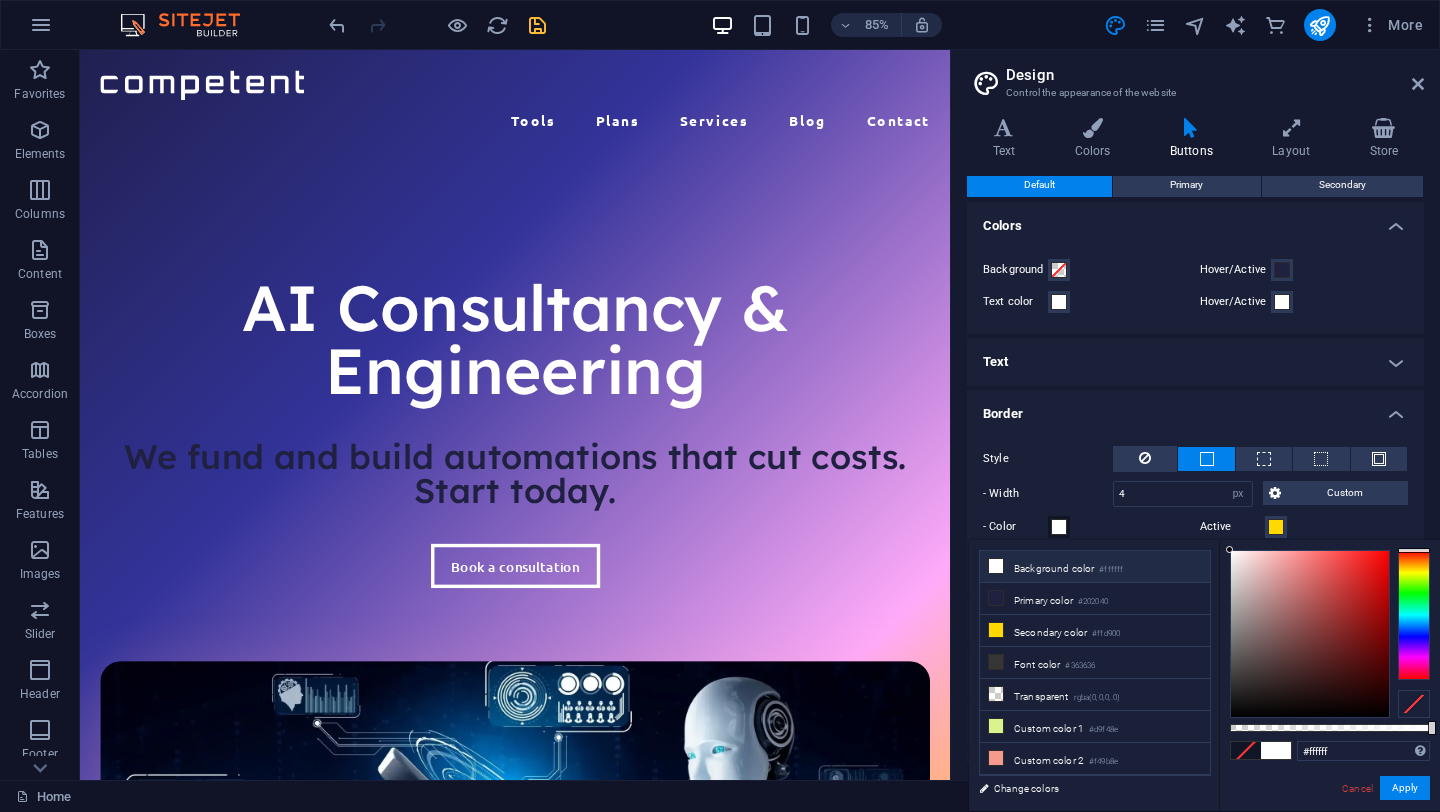 scroll, scrollTop: 0, scrollLeft: 0, axis: both 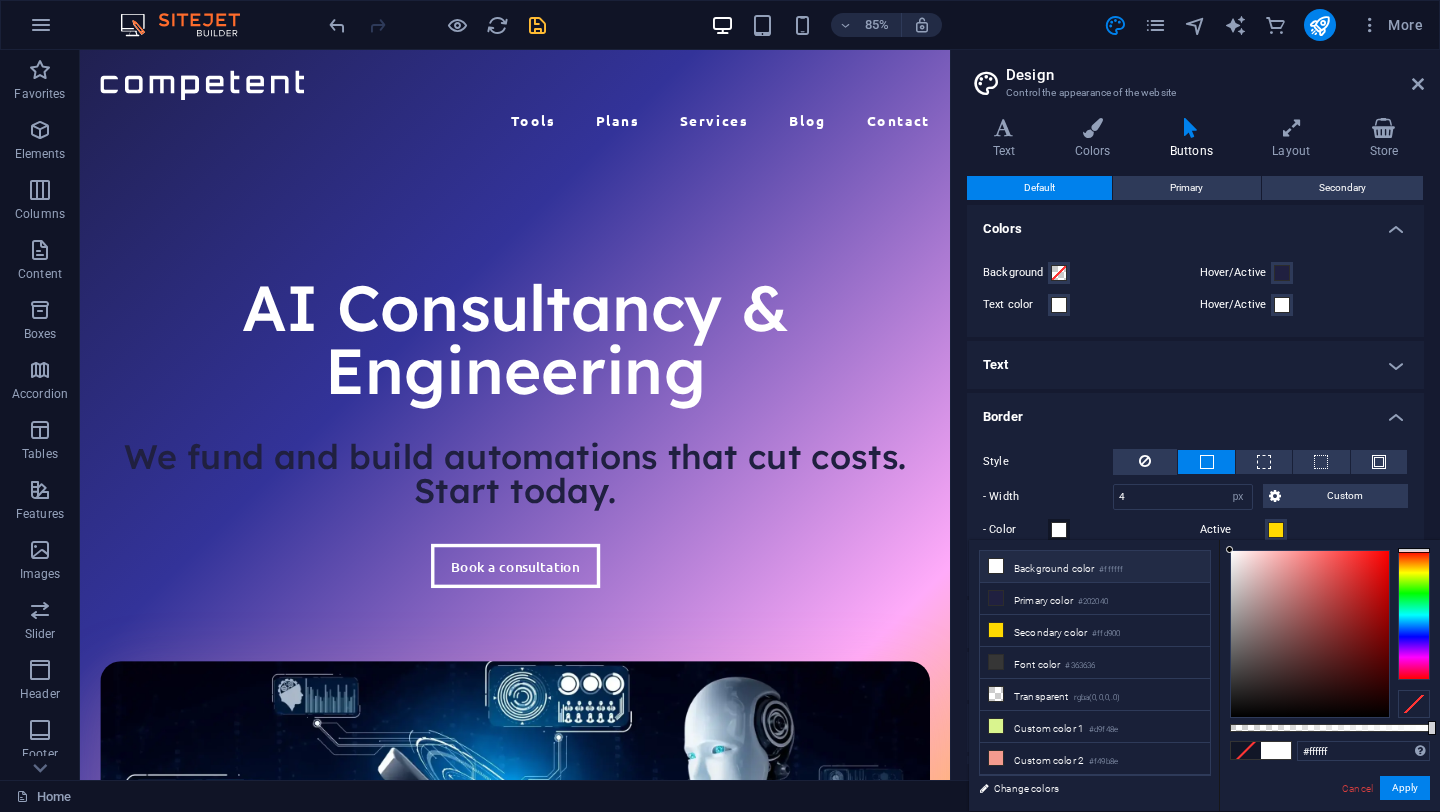 click on "Text" at bounding box center [1195, 365] 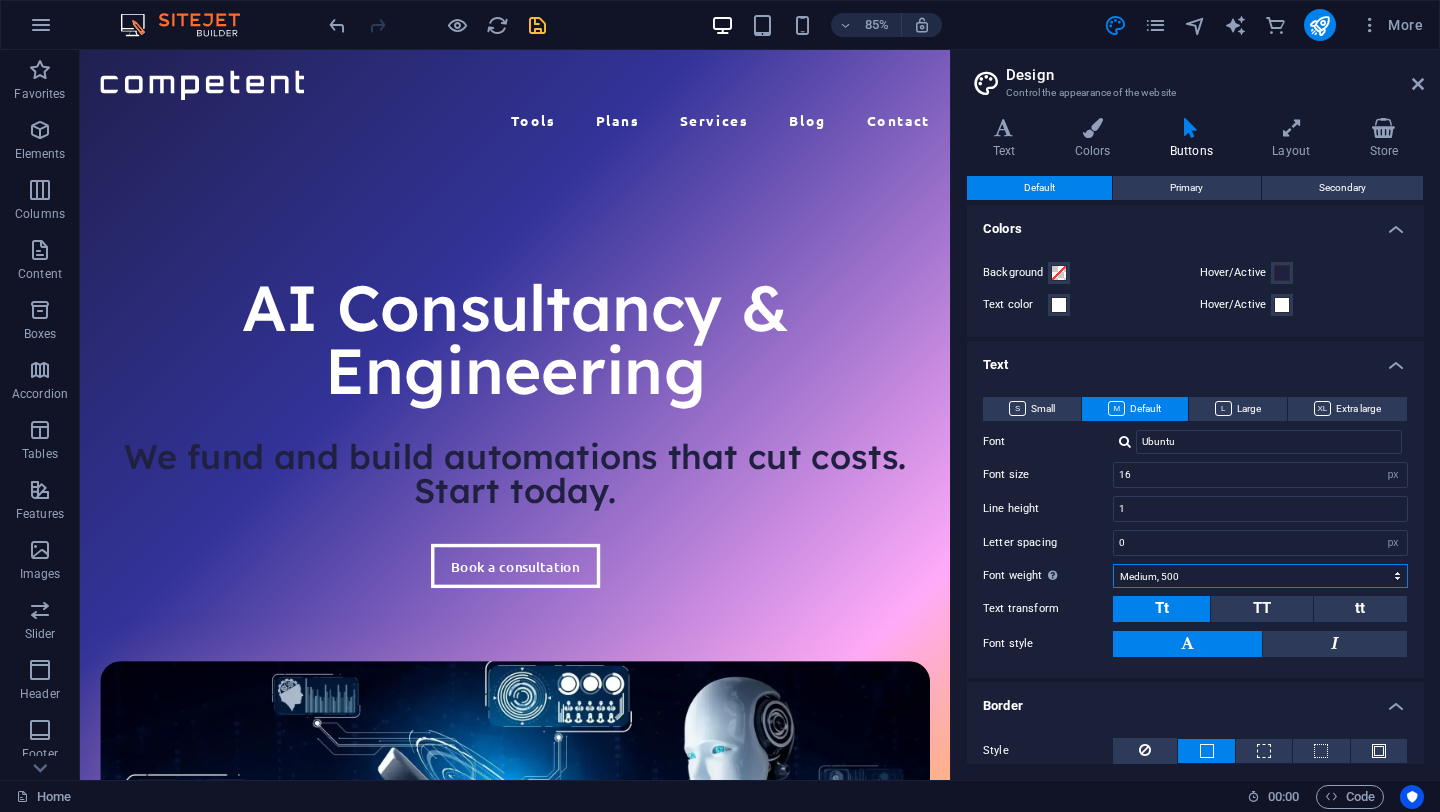 click on "Thin, 100 Extra-light, 200 Light, 300 Regular, 400 Medium, 500 Semi-bold, 600 Bold, 700 Extra-bold, 800 Black, 900" at bounding box center [1260, 576] 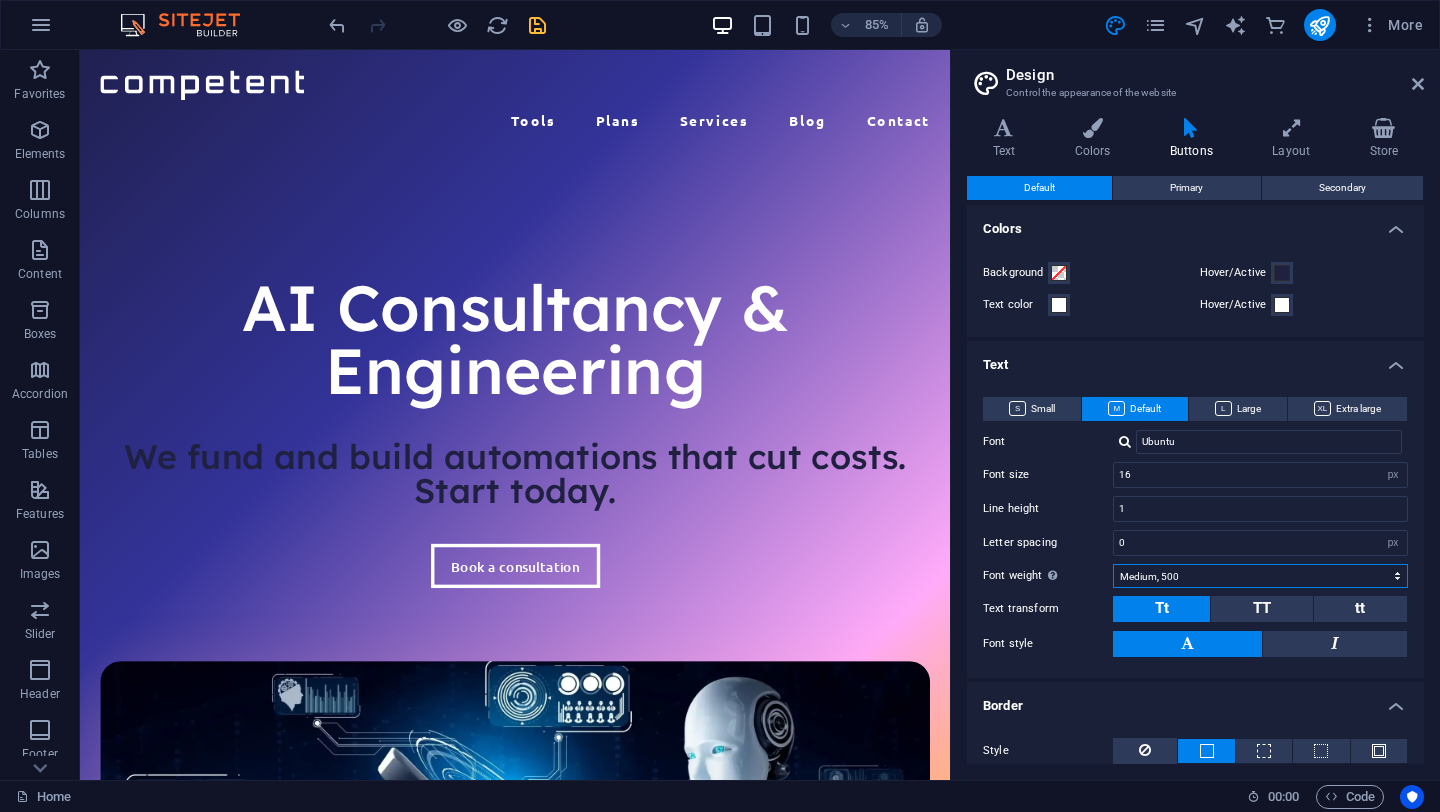 select on "700" 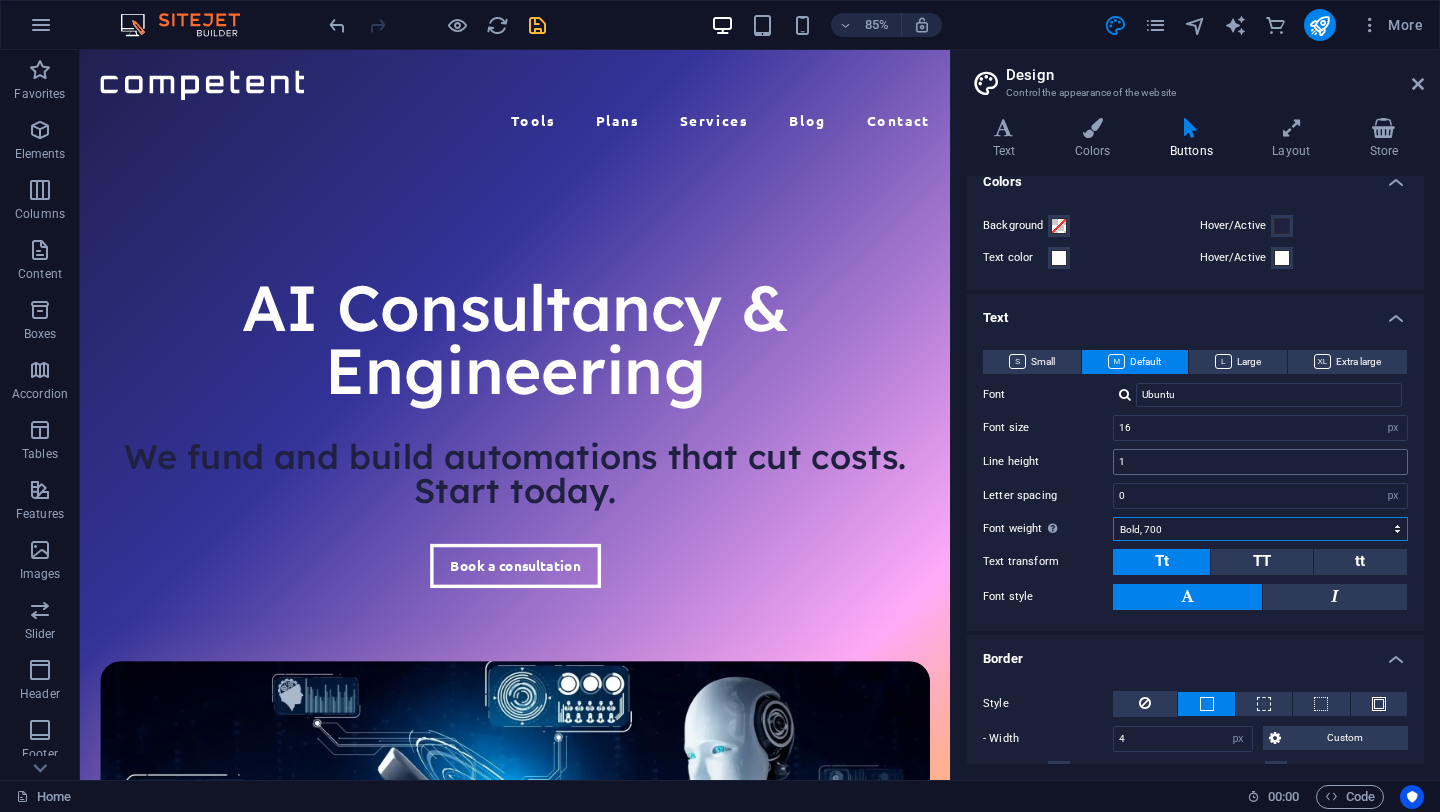 scroll, scrollTop: 56, scrollLeft: 0, axis: vertical 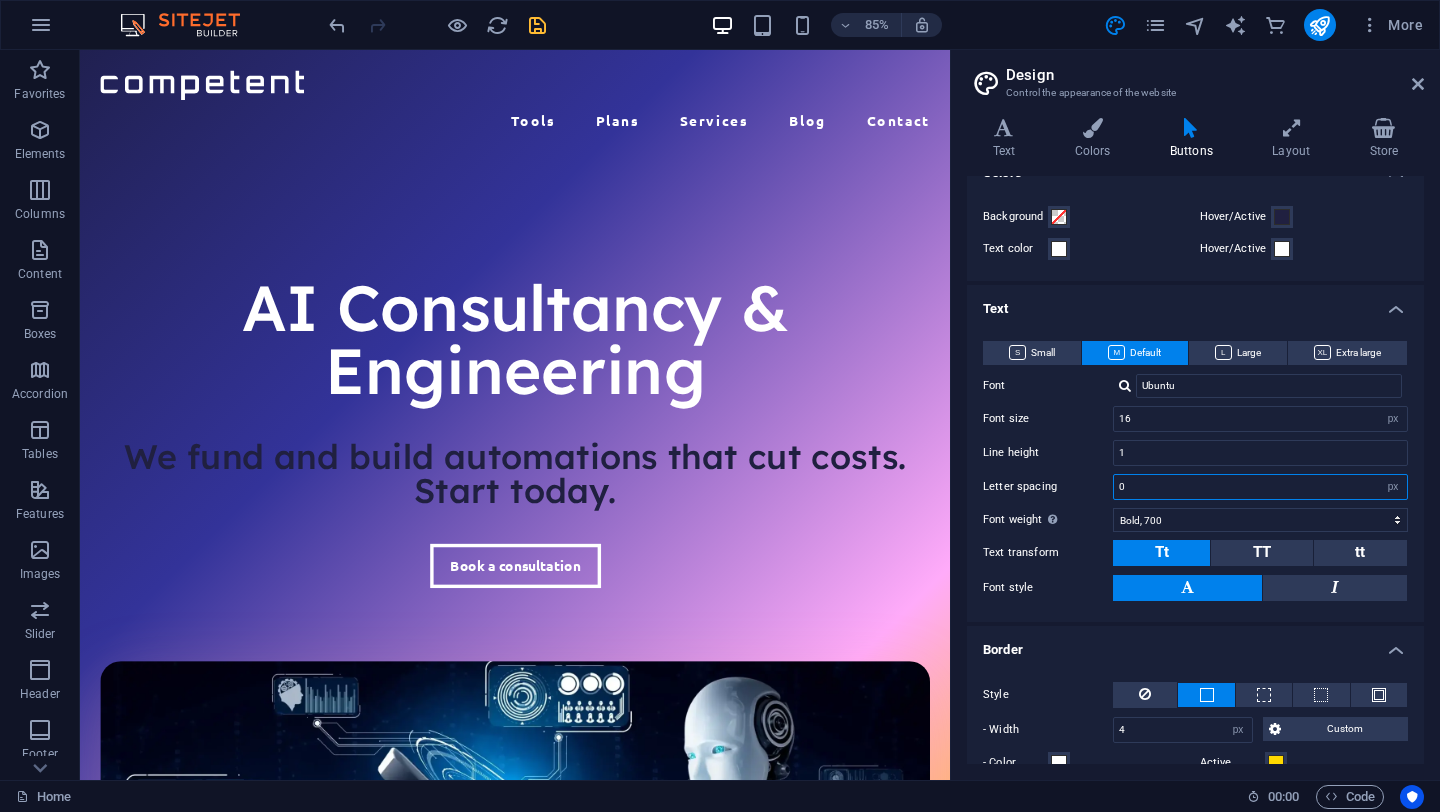click on "0" at bounding box center (1260, 487) 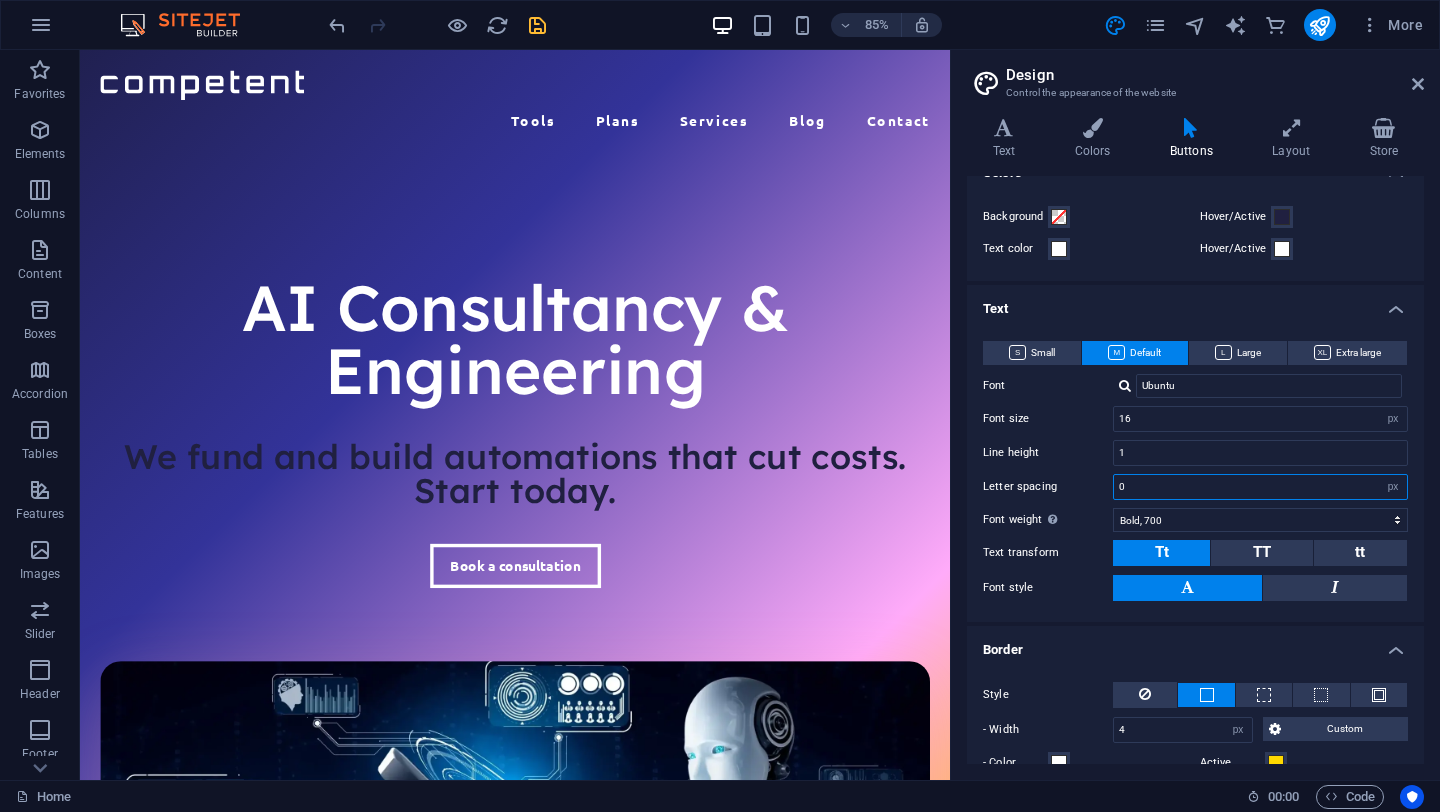 type on "1" 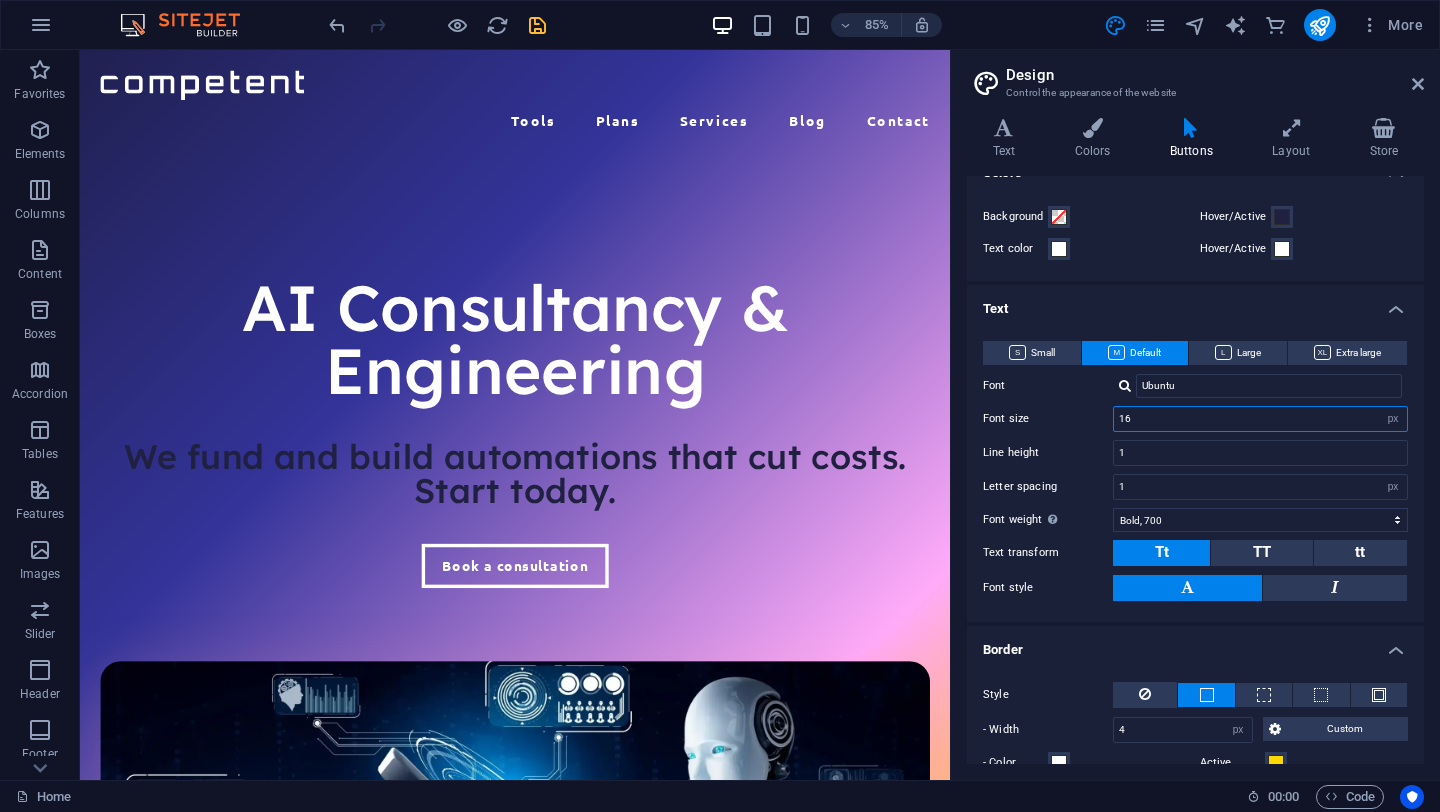 click on "16" at bounding box center (1260, 419) 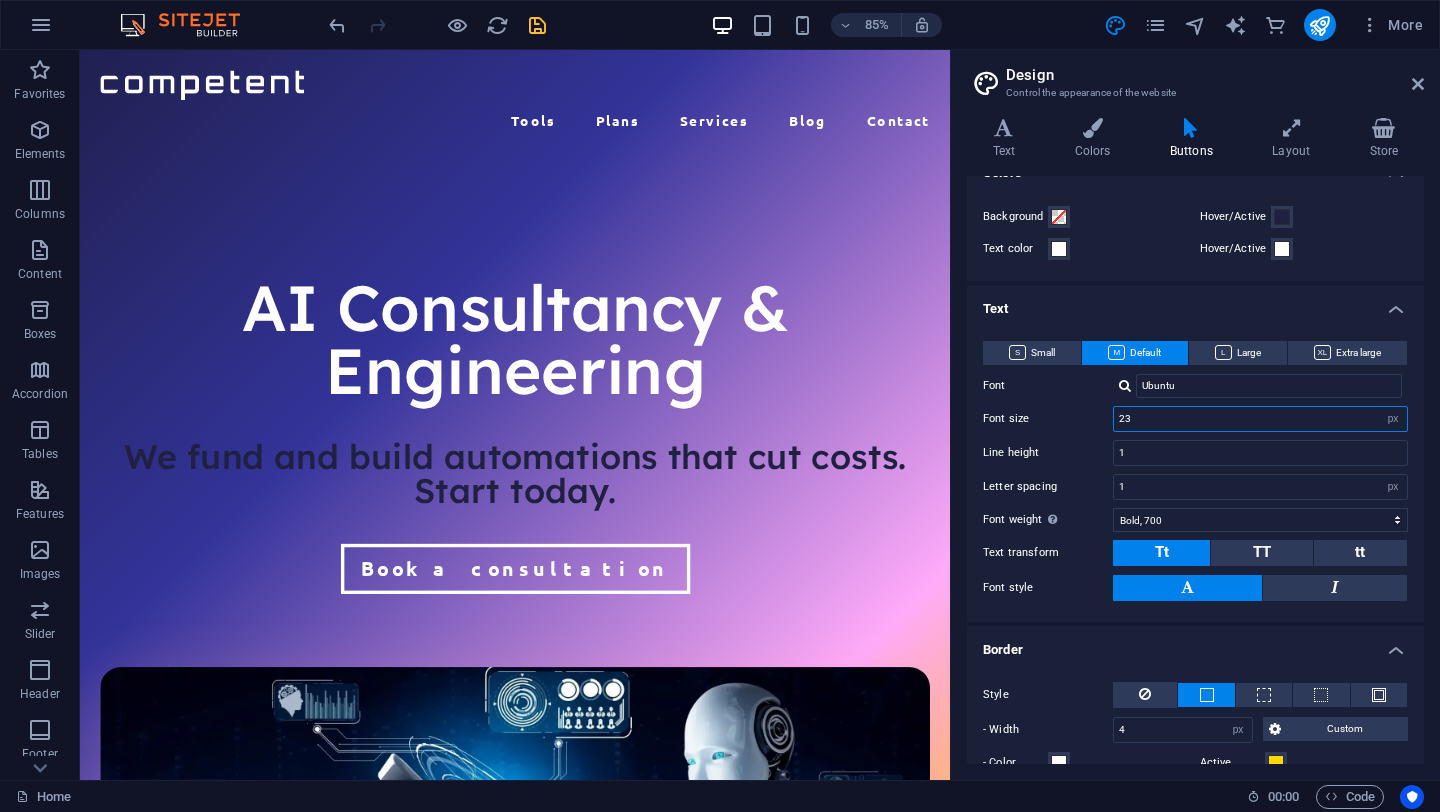 type on "24" 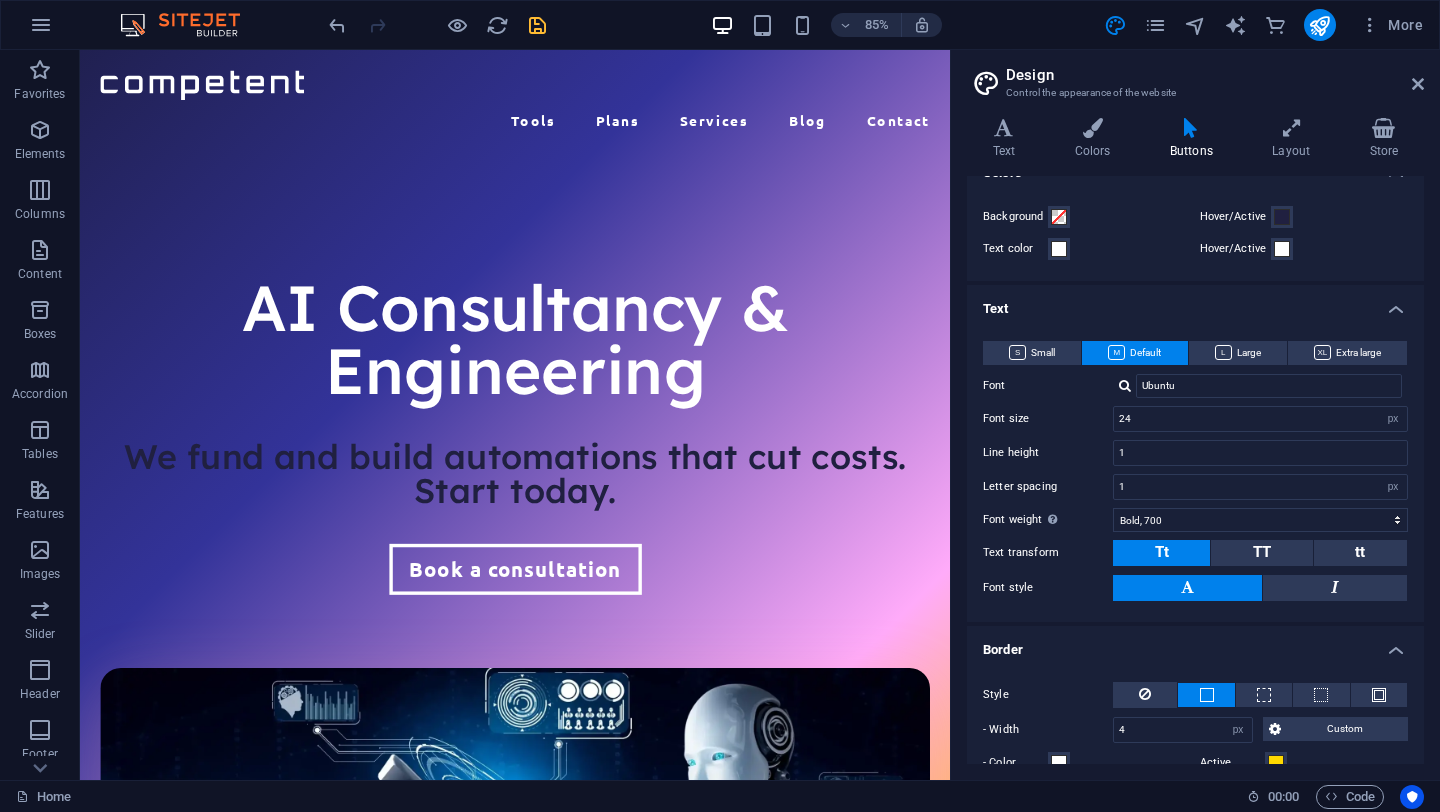 click on "Text color" at bounding box center [1087, 249] 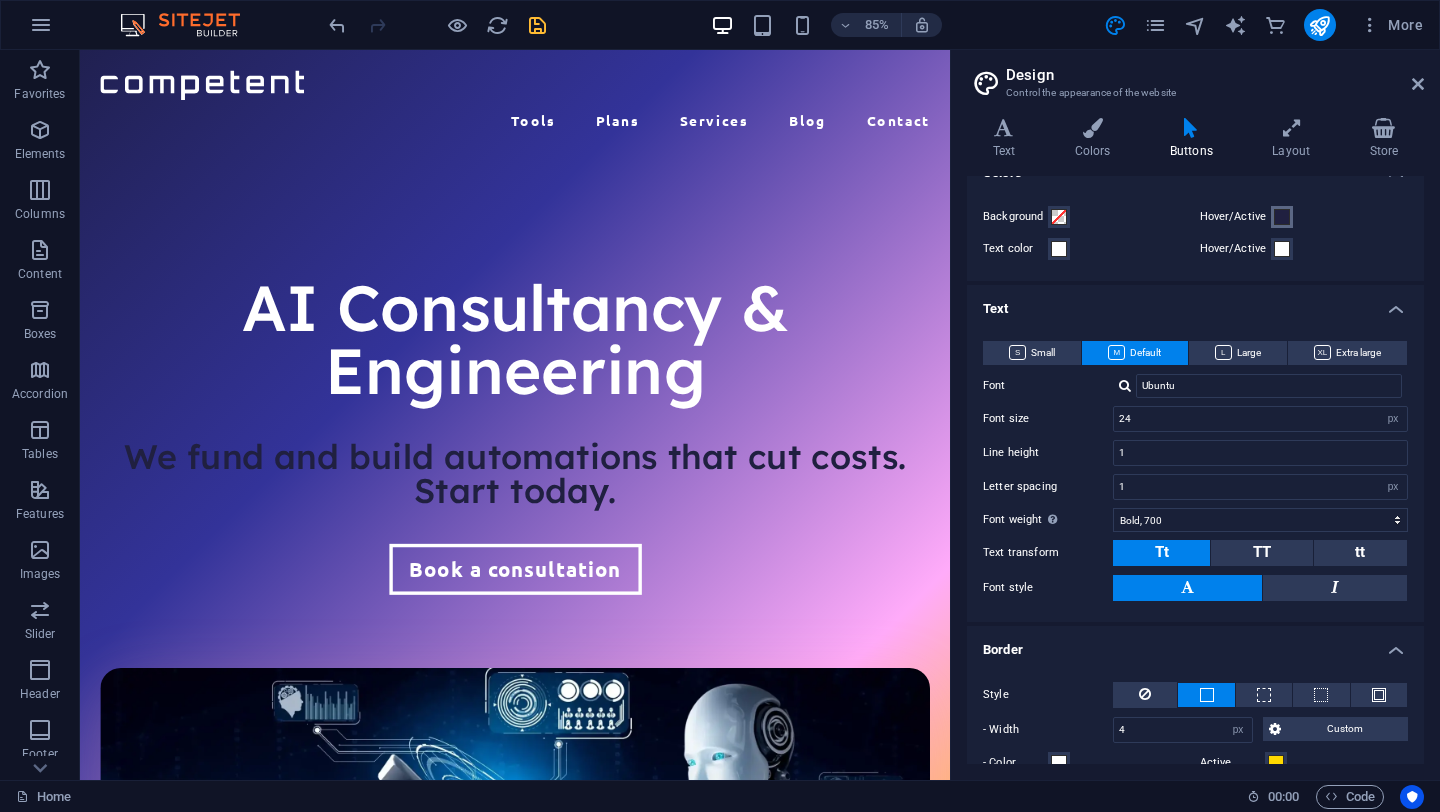 click at bounding box center [1282, 217] 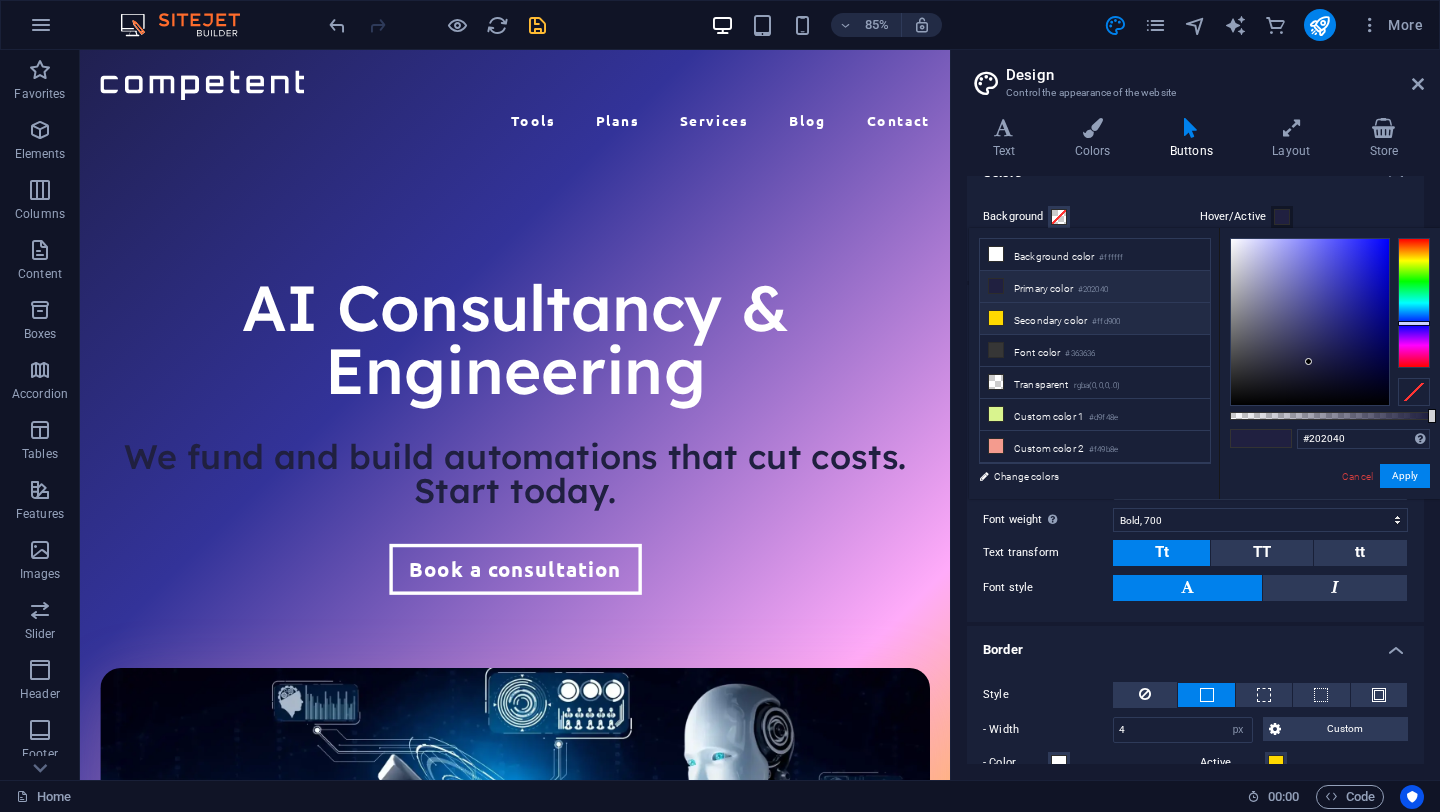 click on "Secondary color
#ffd900" at bounding box center [1095, 319] 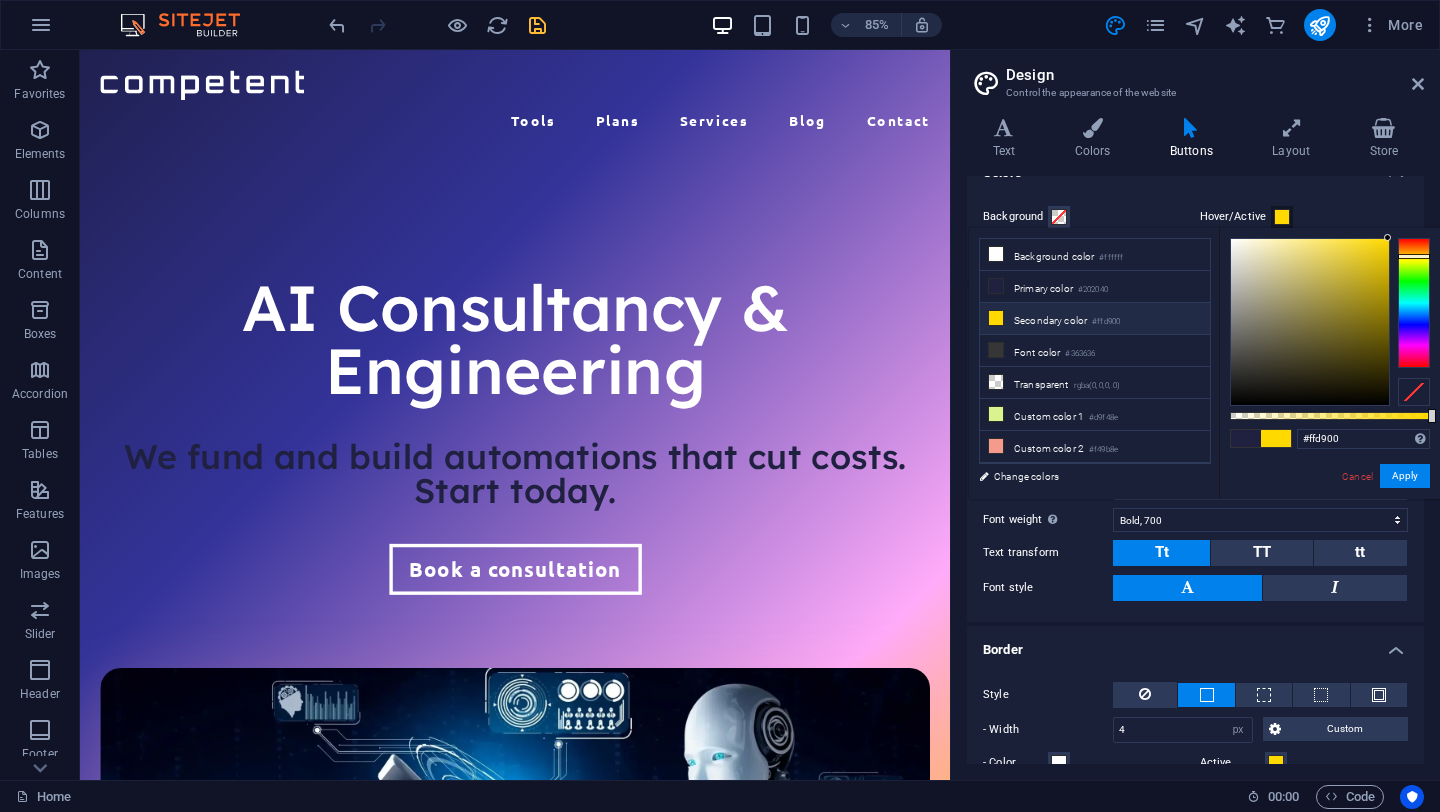 click on "Background Hover/Active Text color Hover/Active" at bounding box center [1195, 233] 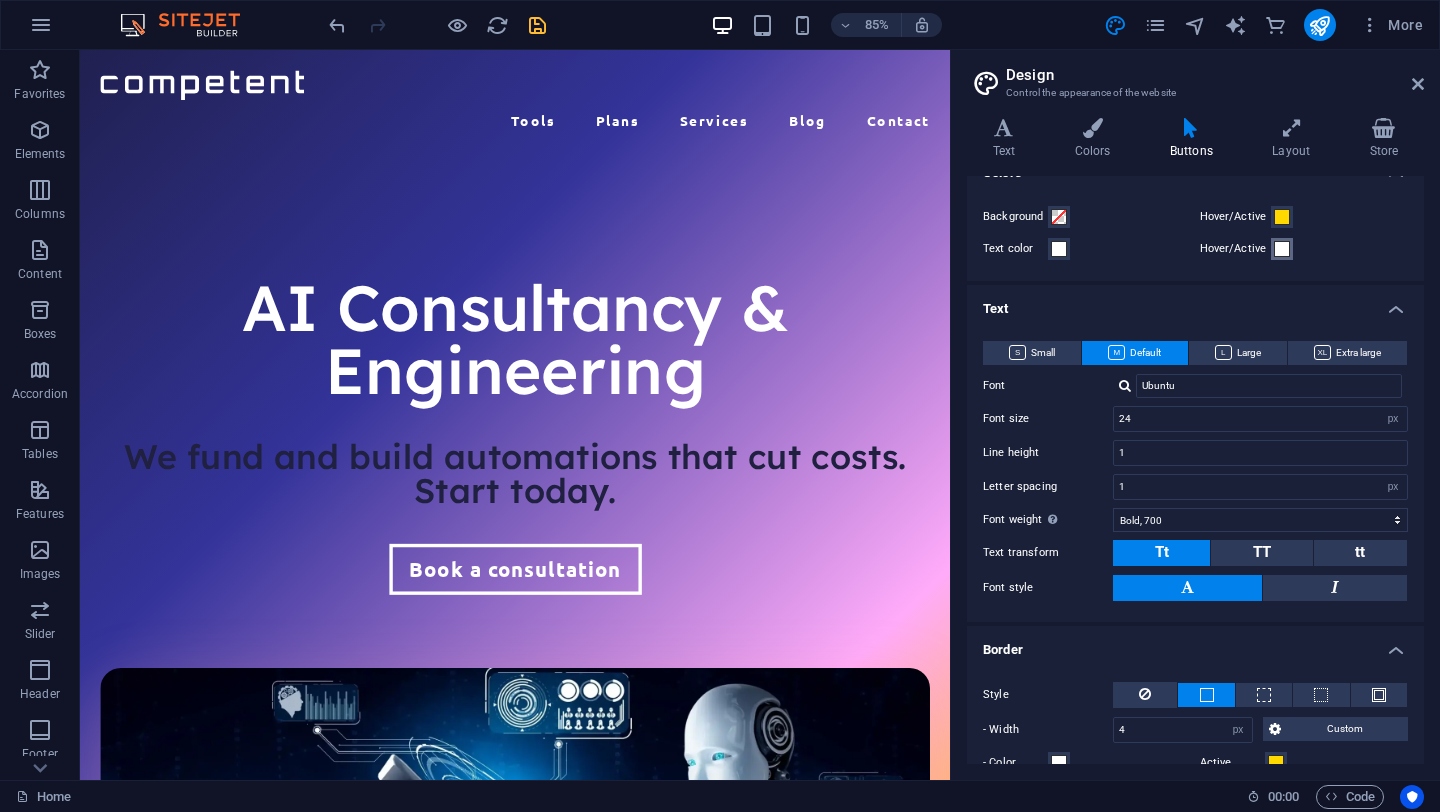 click at bounding box center (1282, 249) 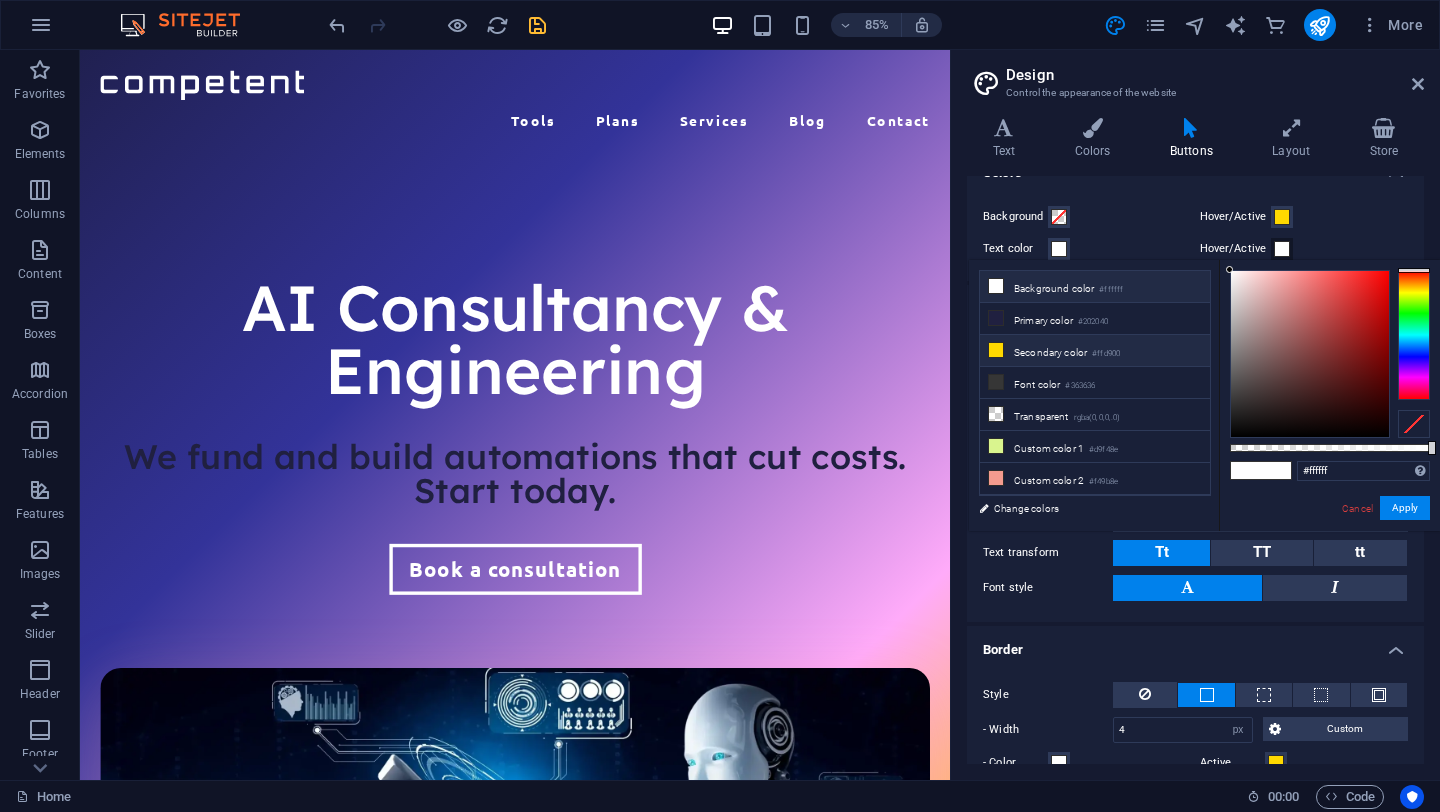 click on "Secondary color
#ffd900" at bounding box center (1095, 351) 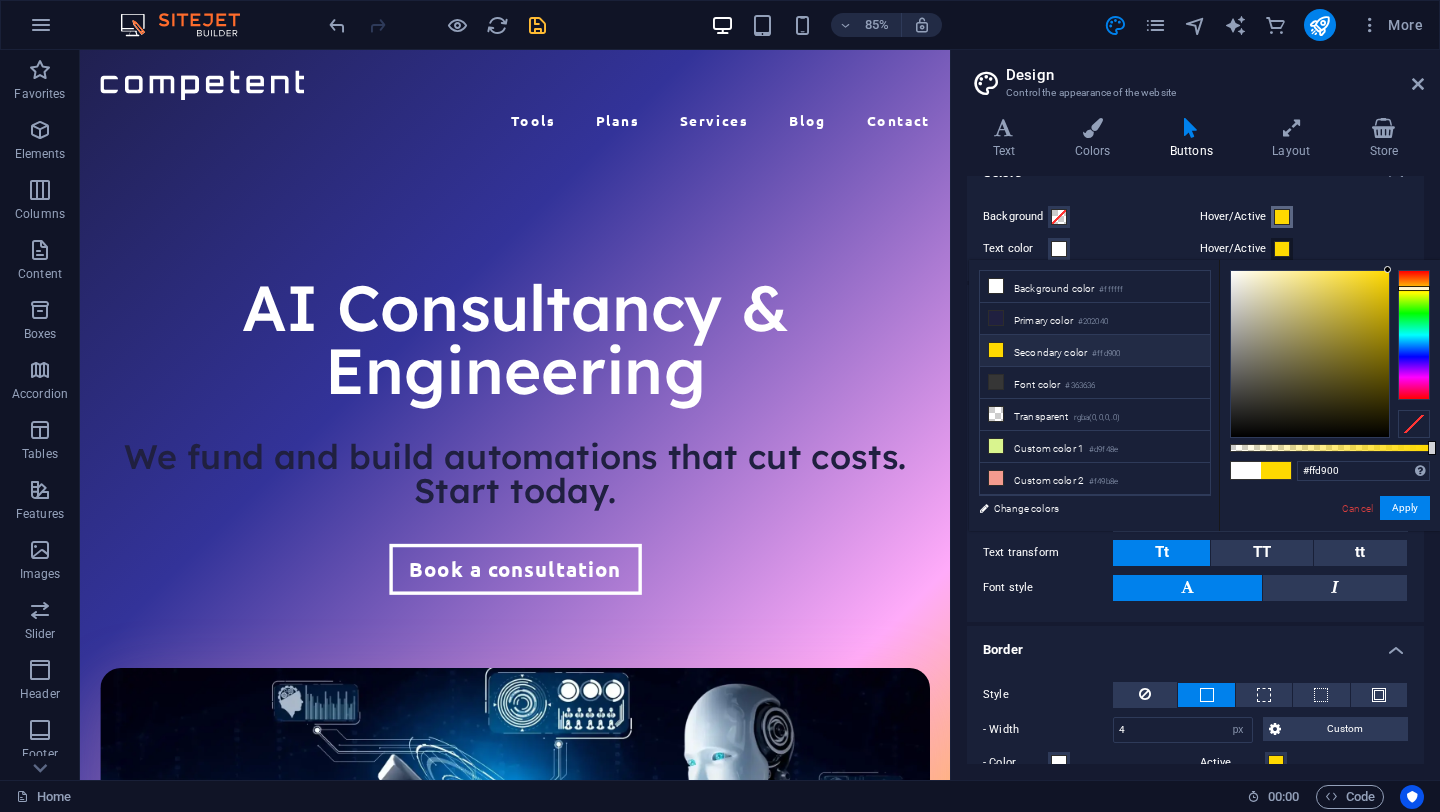 click at bounding box center [1282, 217] 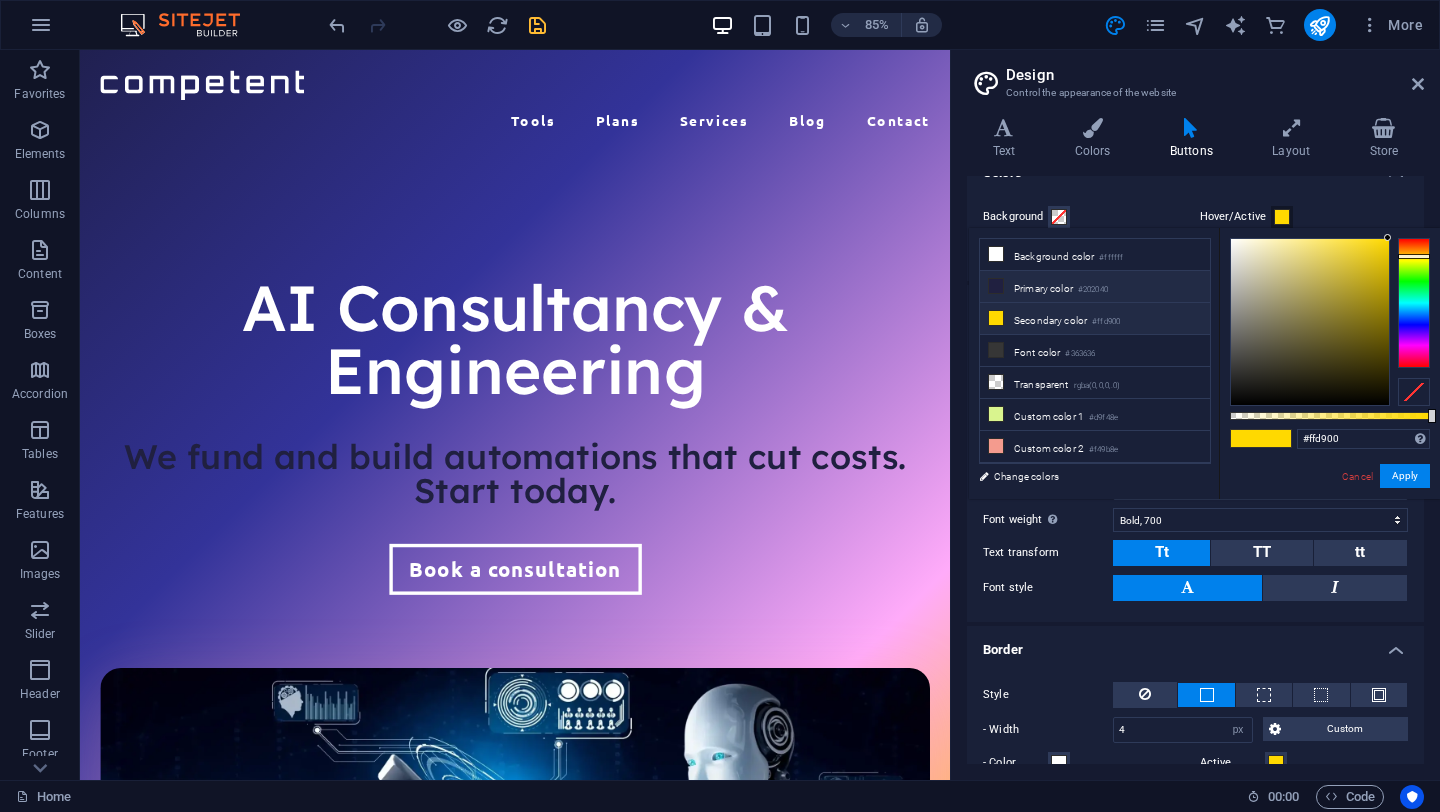 click on "Primary color
#202040" at bounding box center (1095, 287) 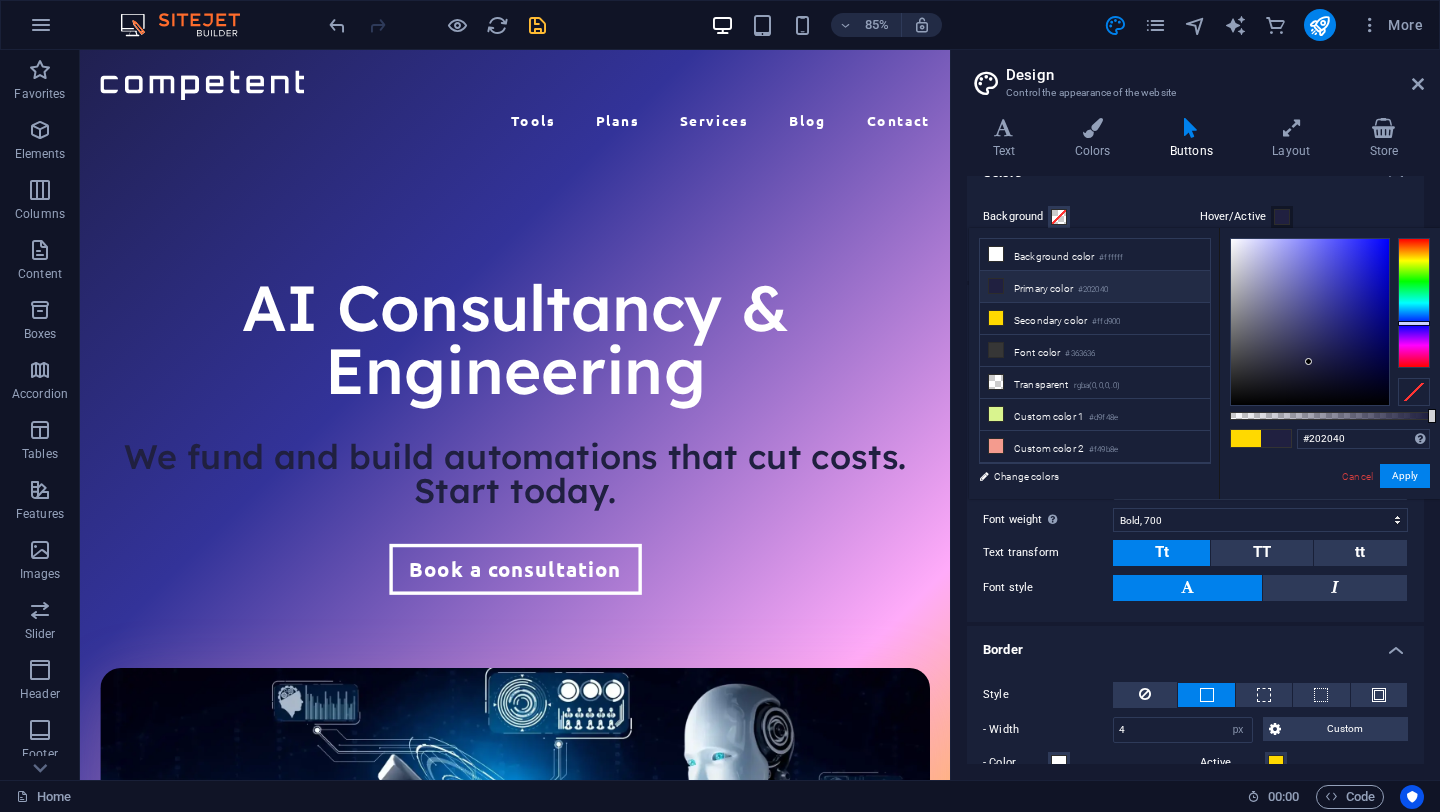 click on "Background Hover/Active Text color Hover/Active" at bounding box center [1195, 233] 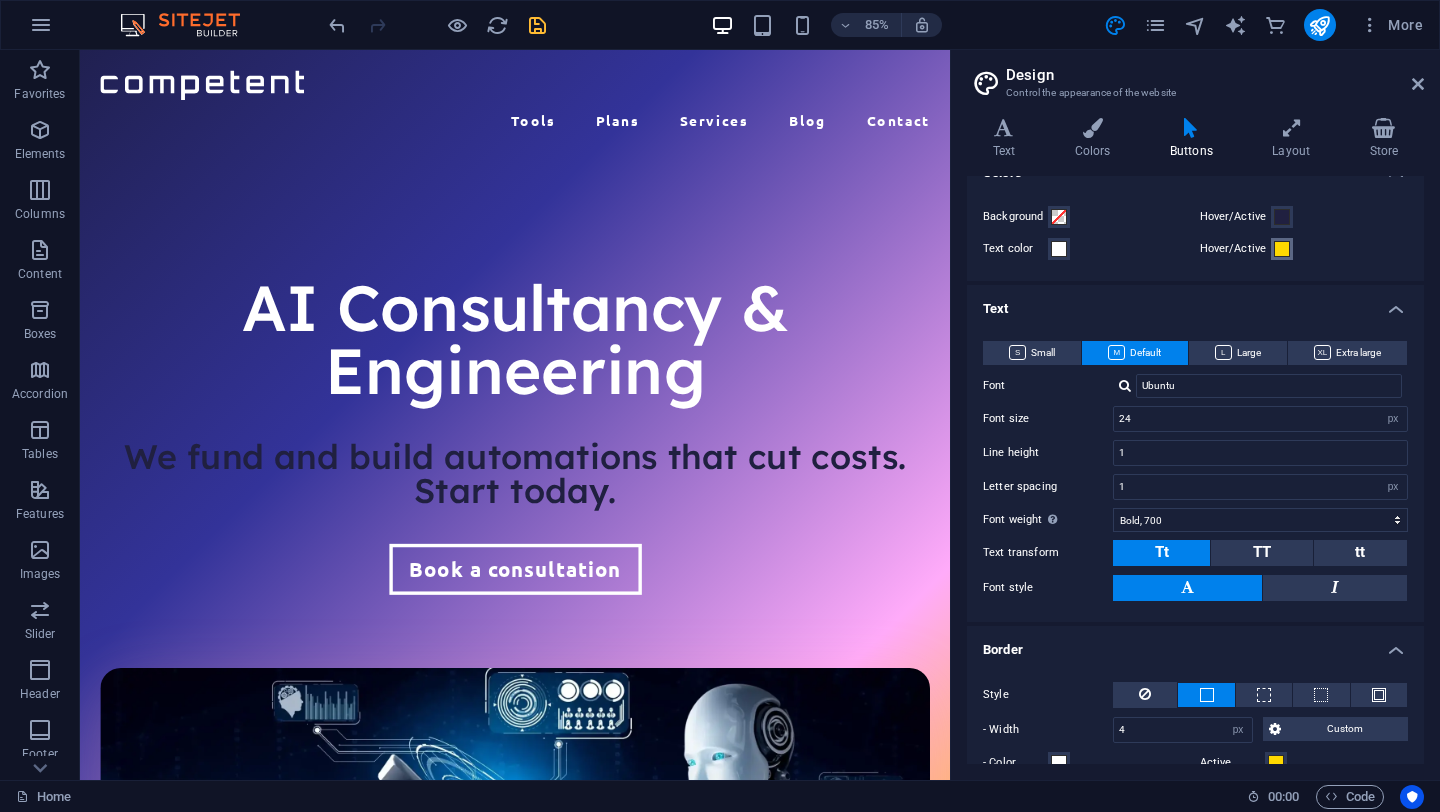 click at bounding box center (1282, 249) 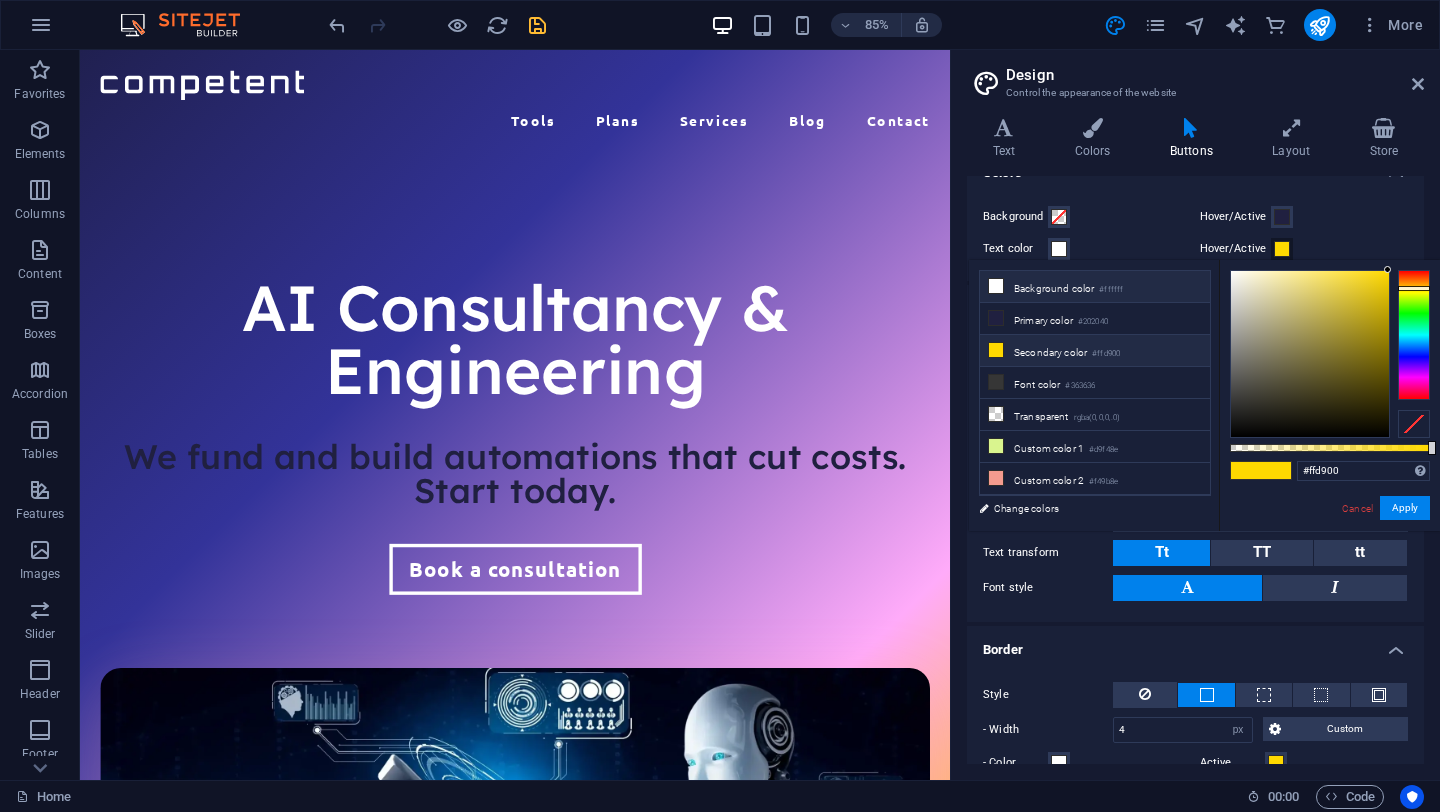 click on "Background color
#ffffff" at bounding box center (1095, 287) 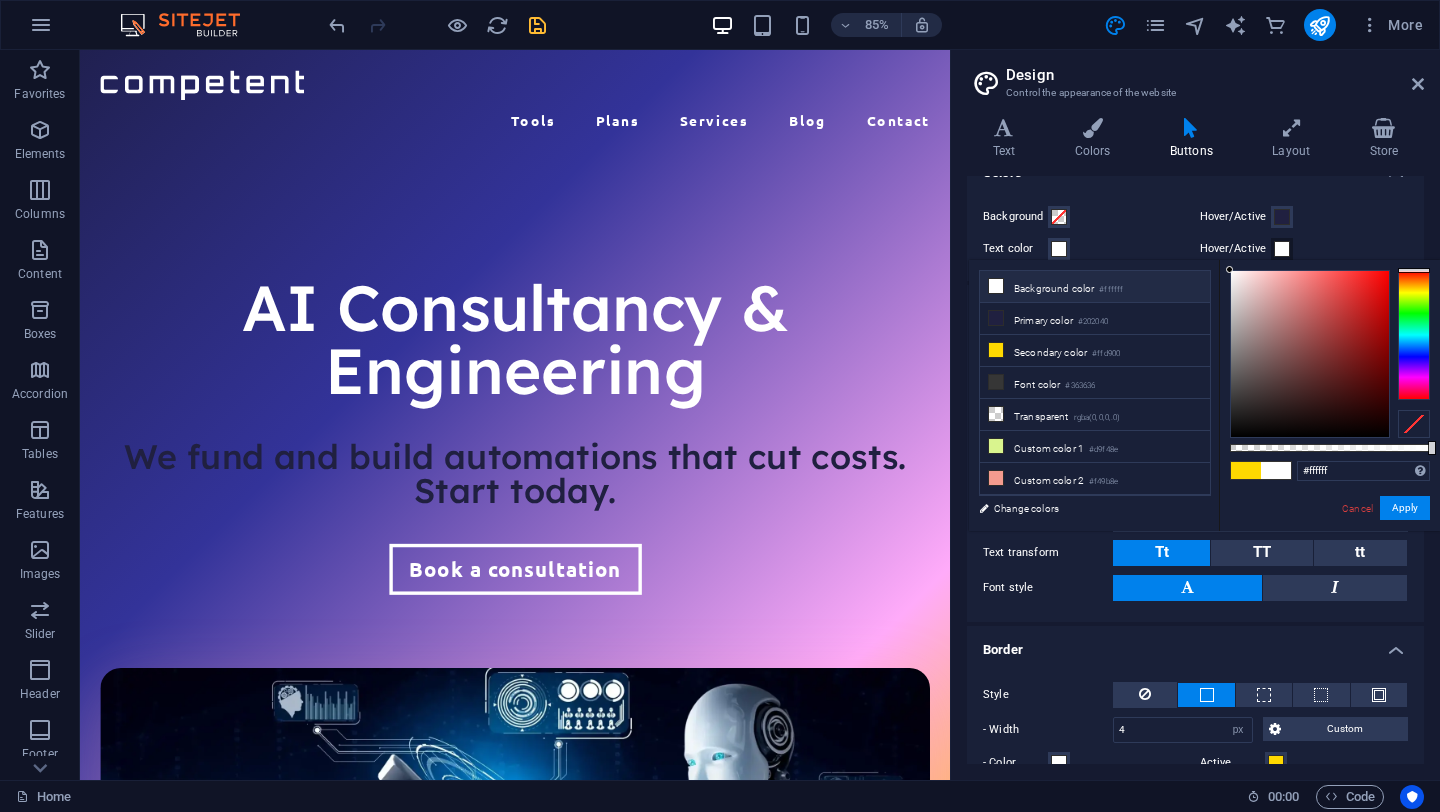 click on "Hover/Active" at bounding box center [1304, 217] 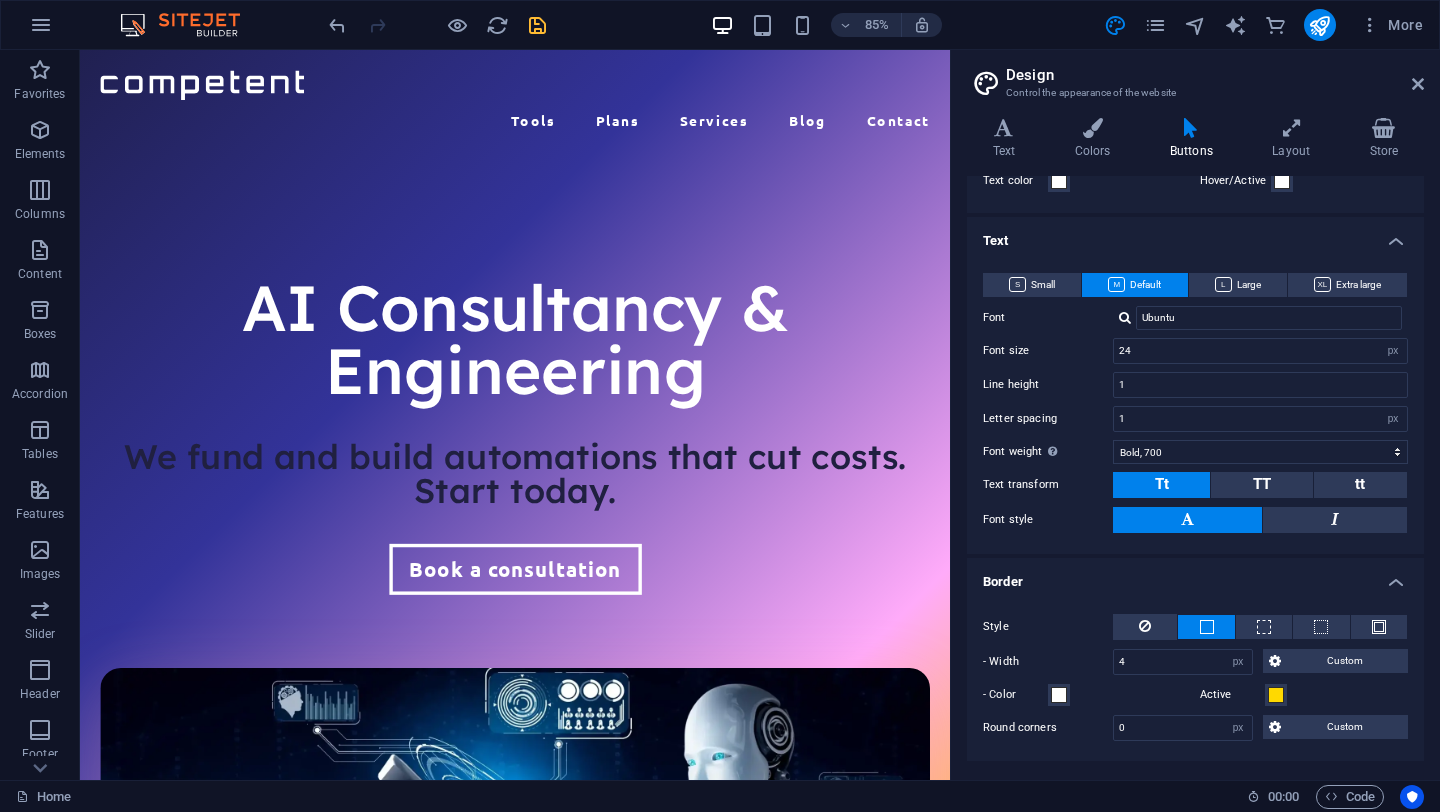 scroll, scrollTop: 125, scrollLeft: 0, axis: vertical 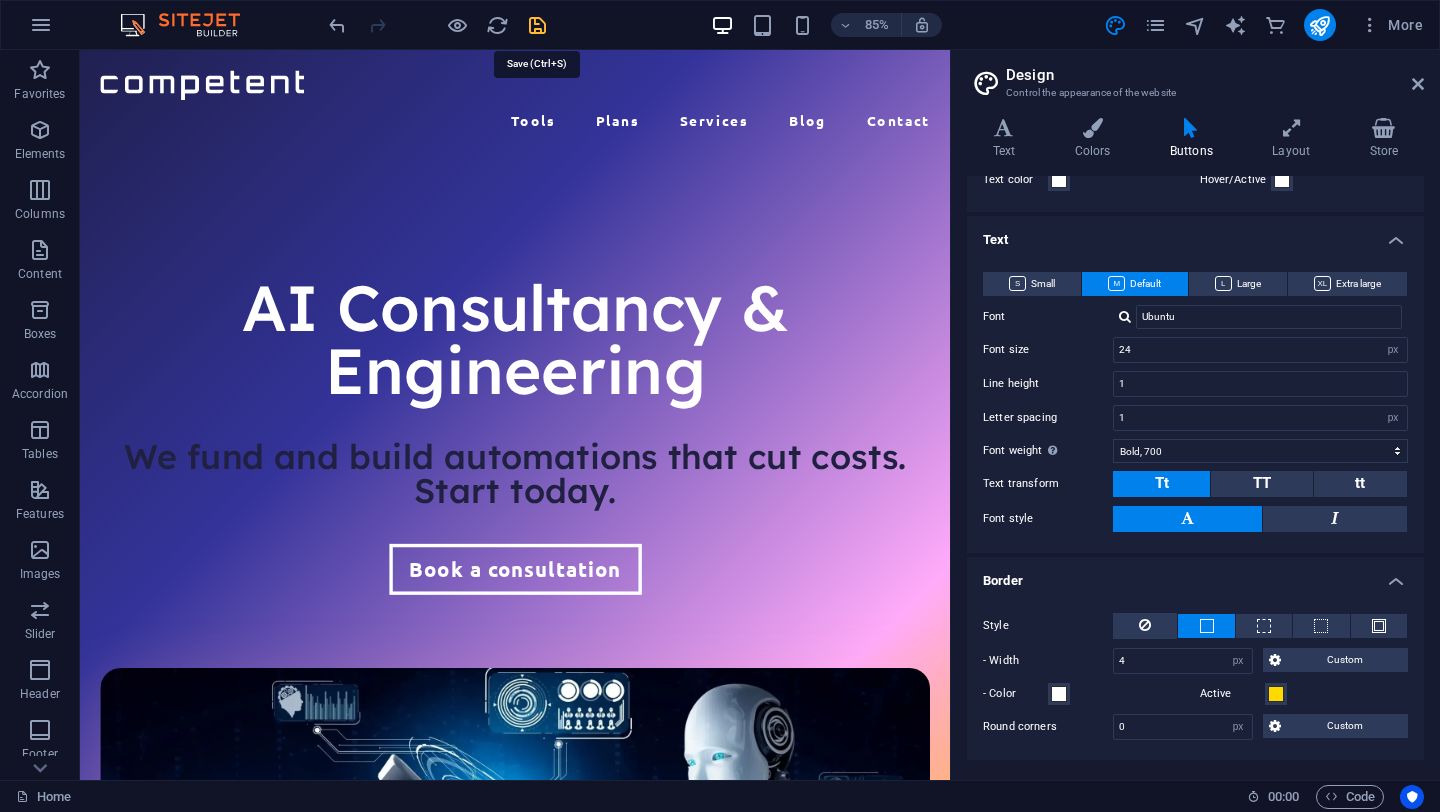 click at bounding box center [537, 25] 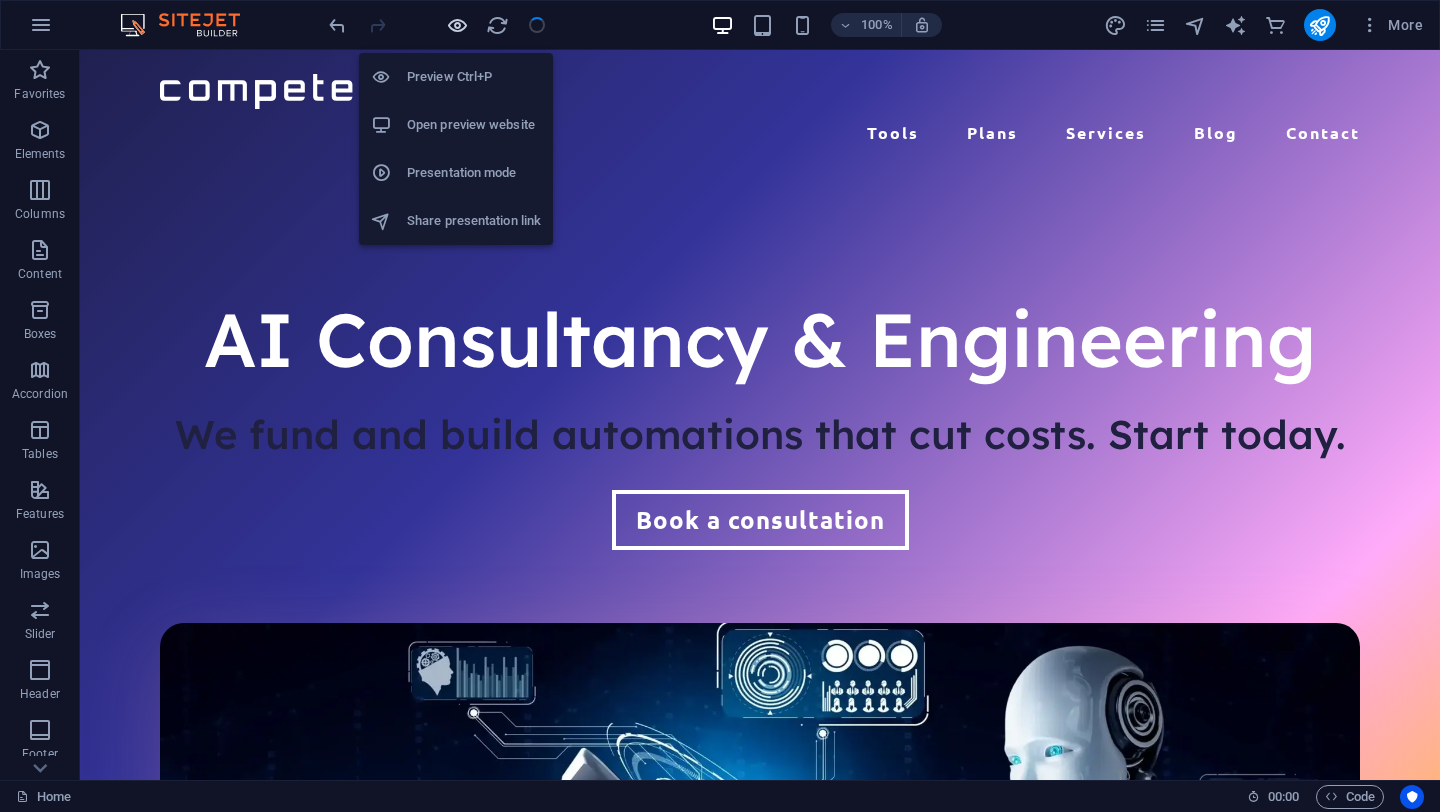 click at bounding box center [457, 25] 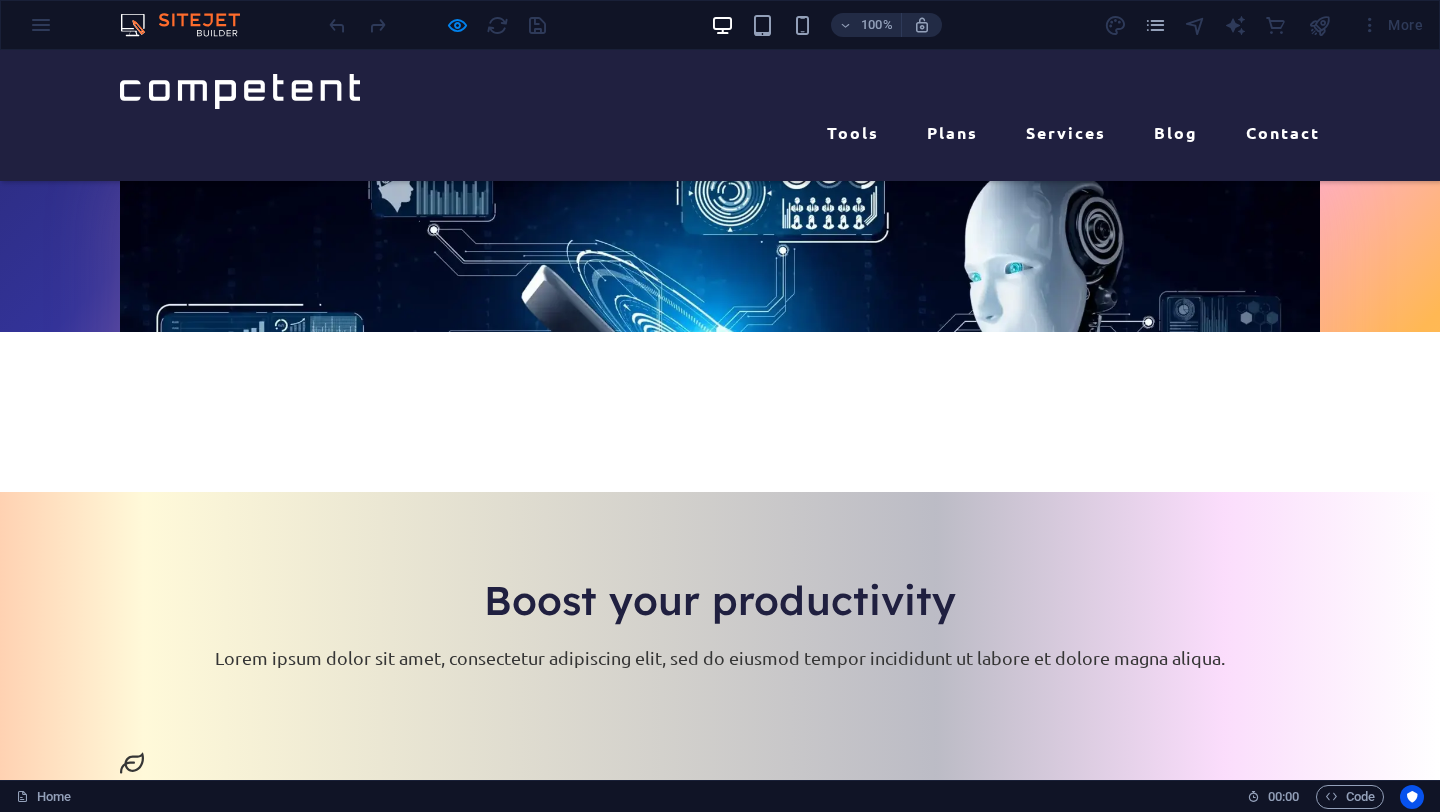 scroll, scrollTop: 21, scrollLeft: 0, axis: vertical 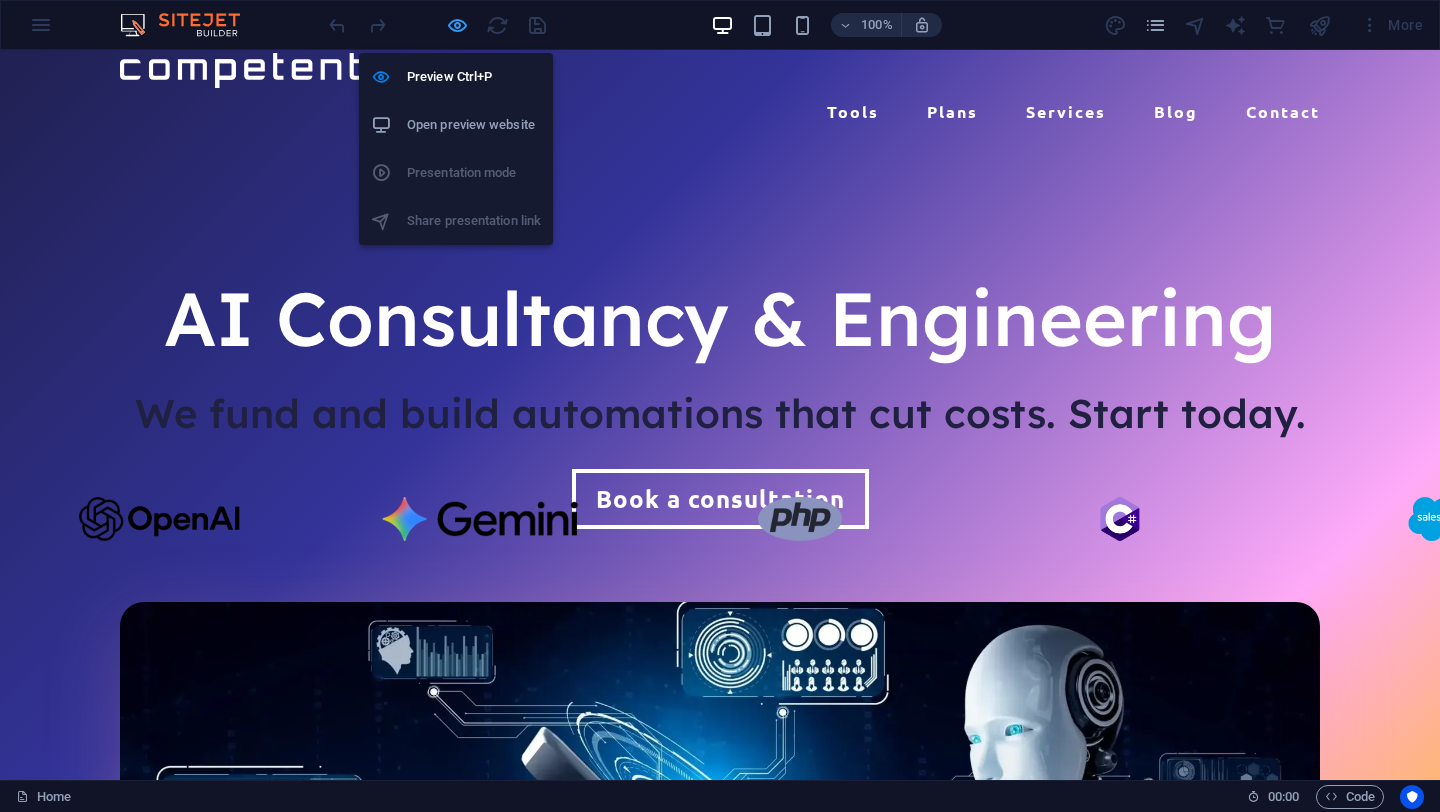 click at bounding box center [457, 25] 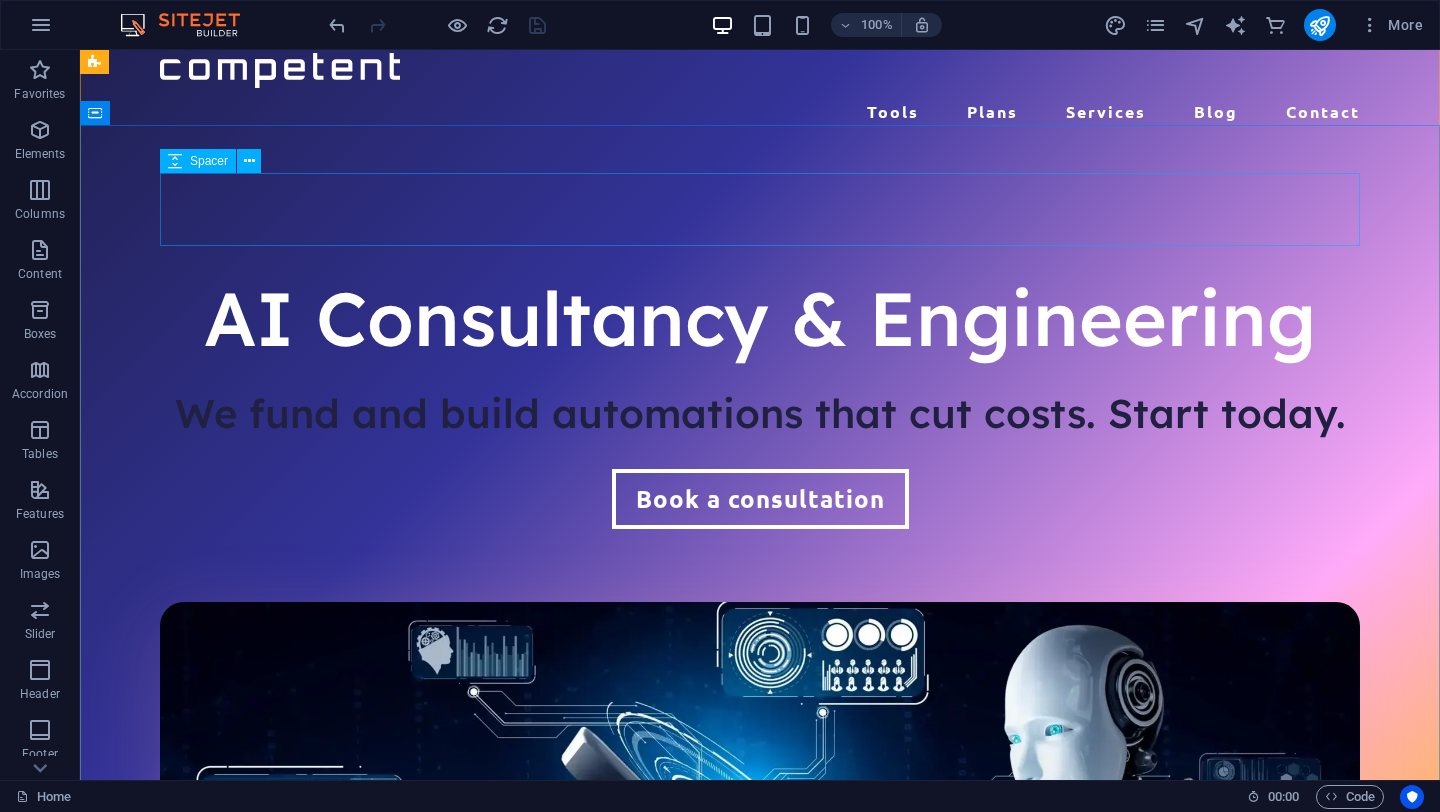 scroll, scrollTop: 0, scrollLeft: 0, axis: both 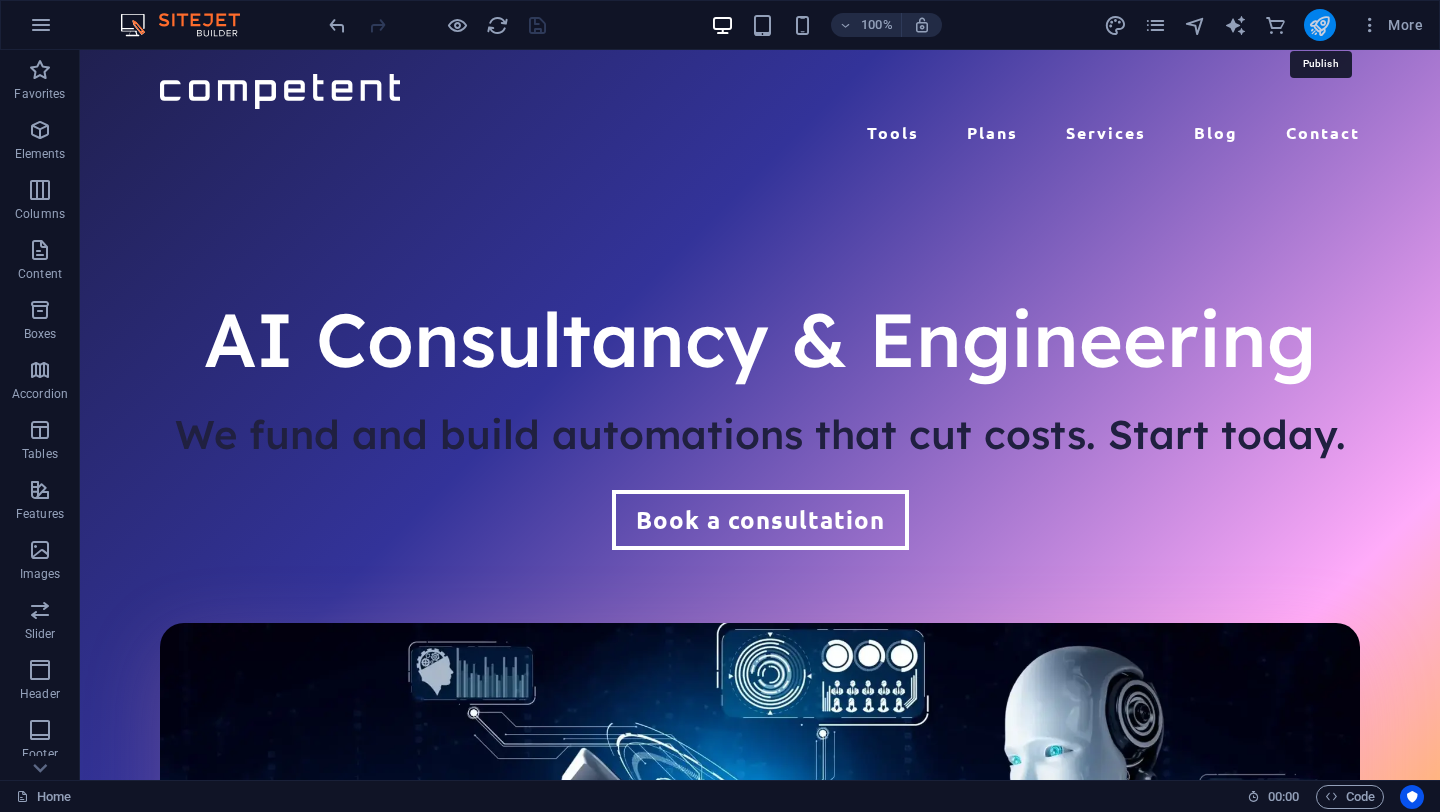 click at bounding box center [1319, 25] 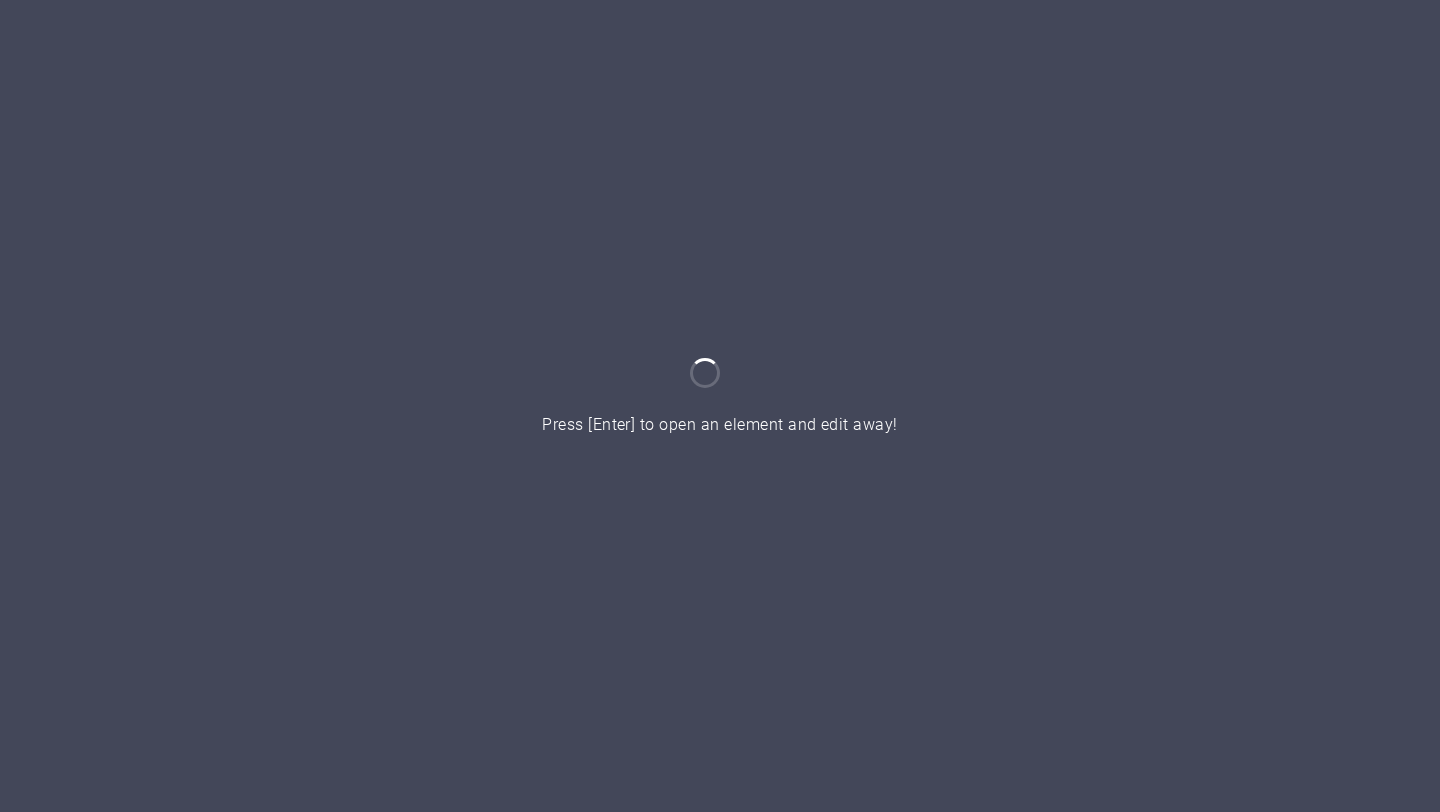 scroll, scrollTop: 0, scrollLeft: 0, axis: both 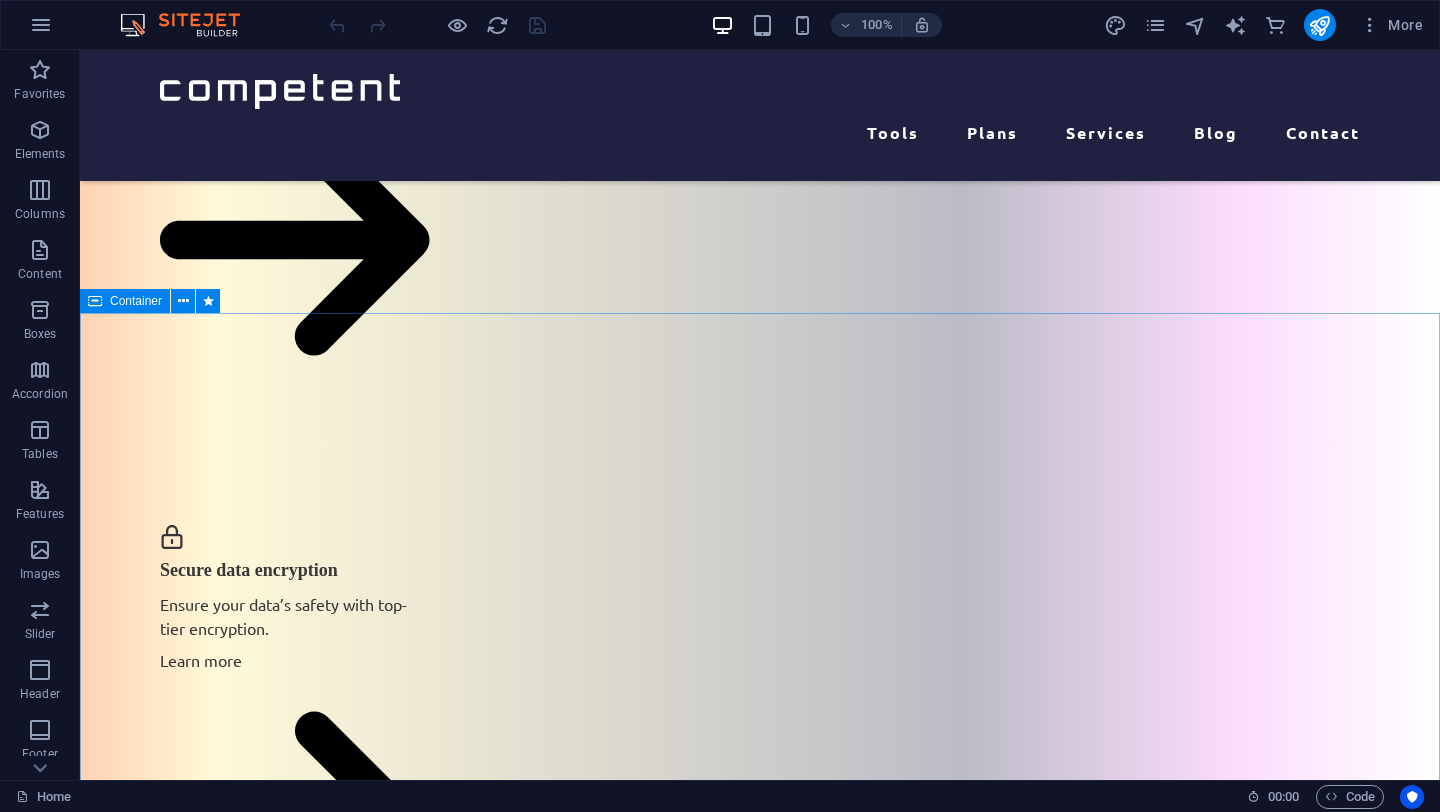 click on "Container" at bounding box center [136, 301] 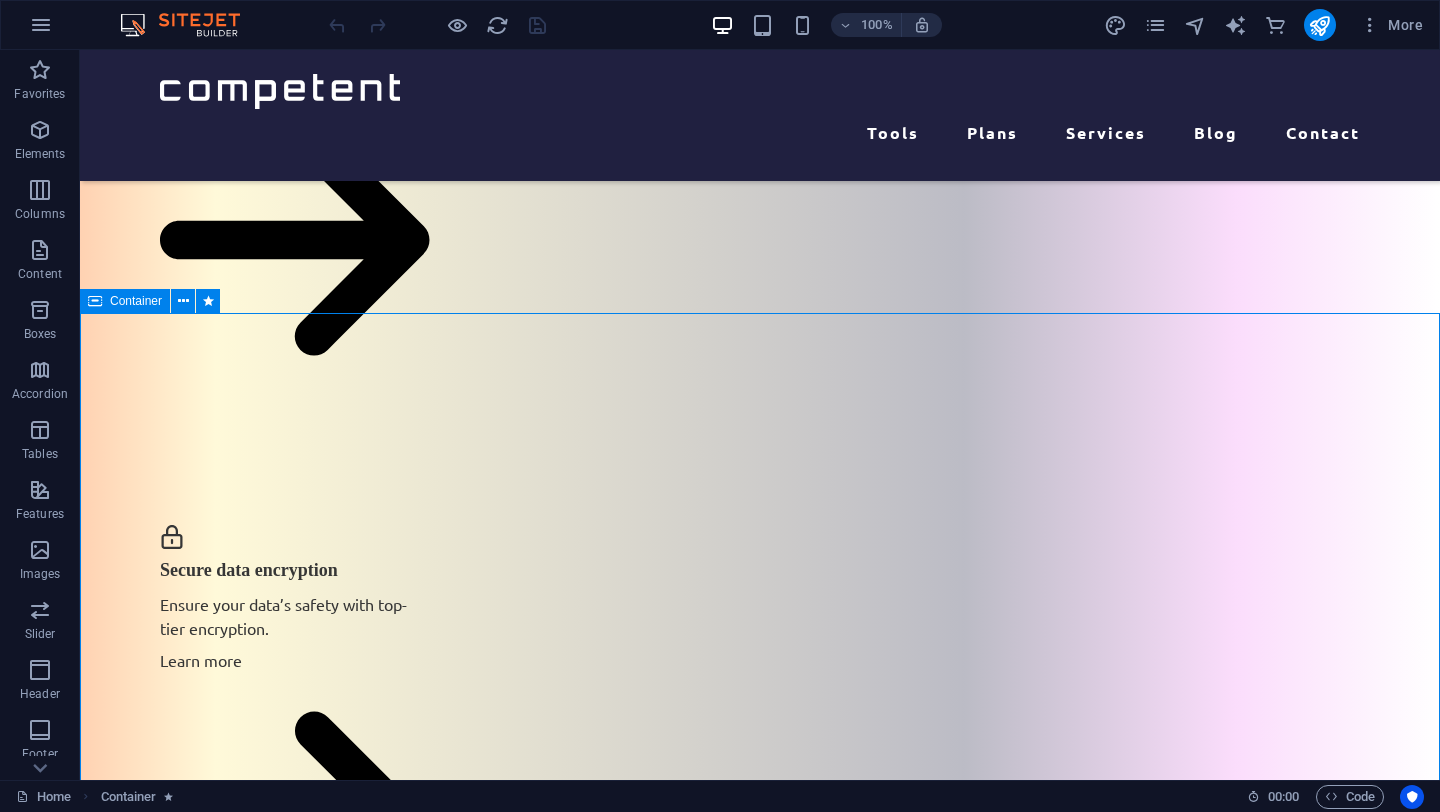 click on "Container" at bounding box center [136, 301] 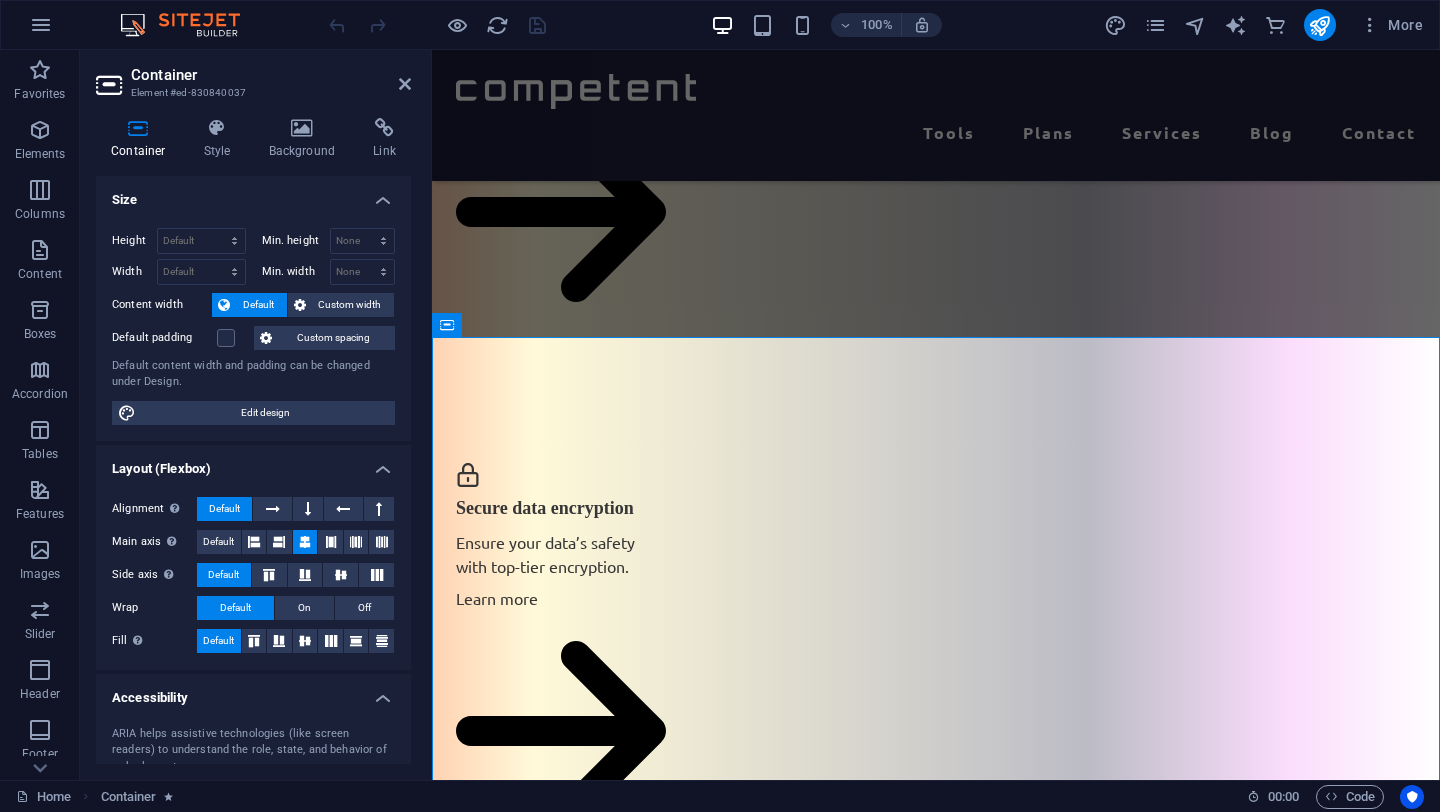 scroll, scrollTop: 4052, scrollLeft: 0, axis: vertical 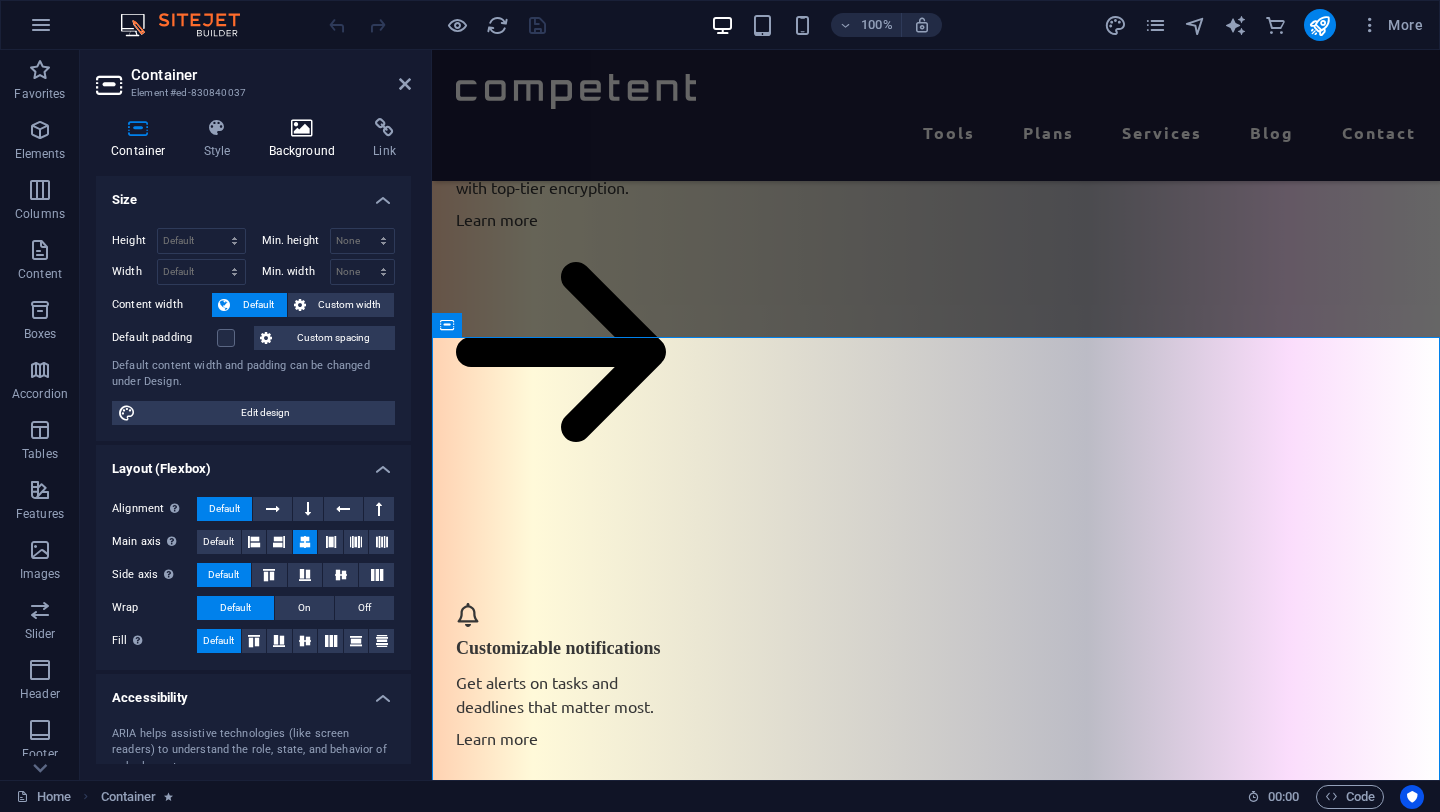 click at bounding box center (302, 128) 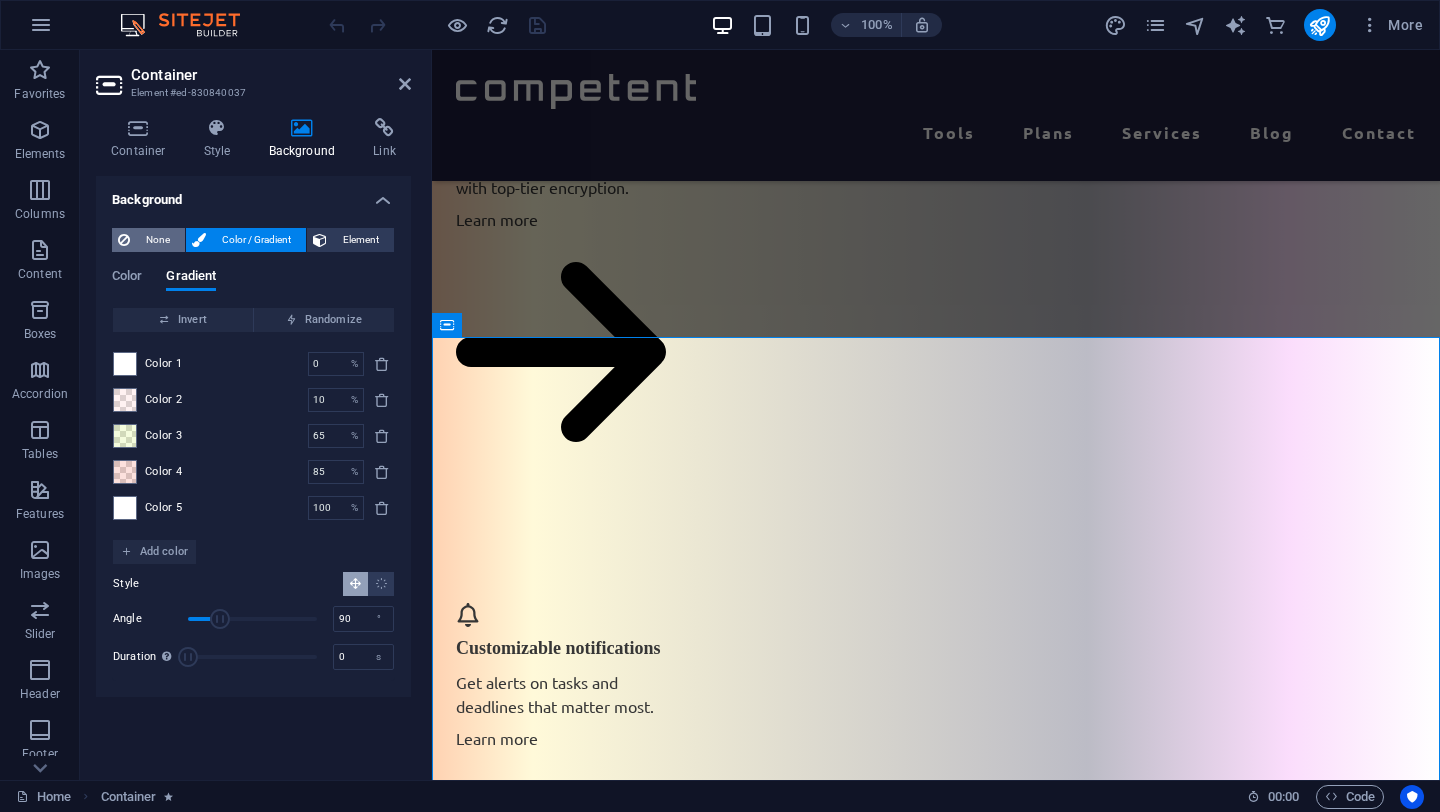 click at bounding box center [124, 240] 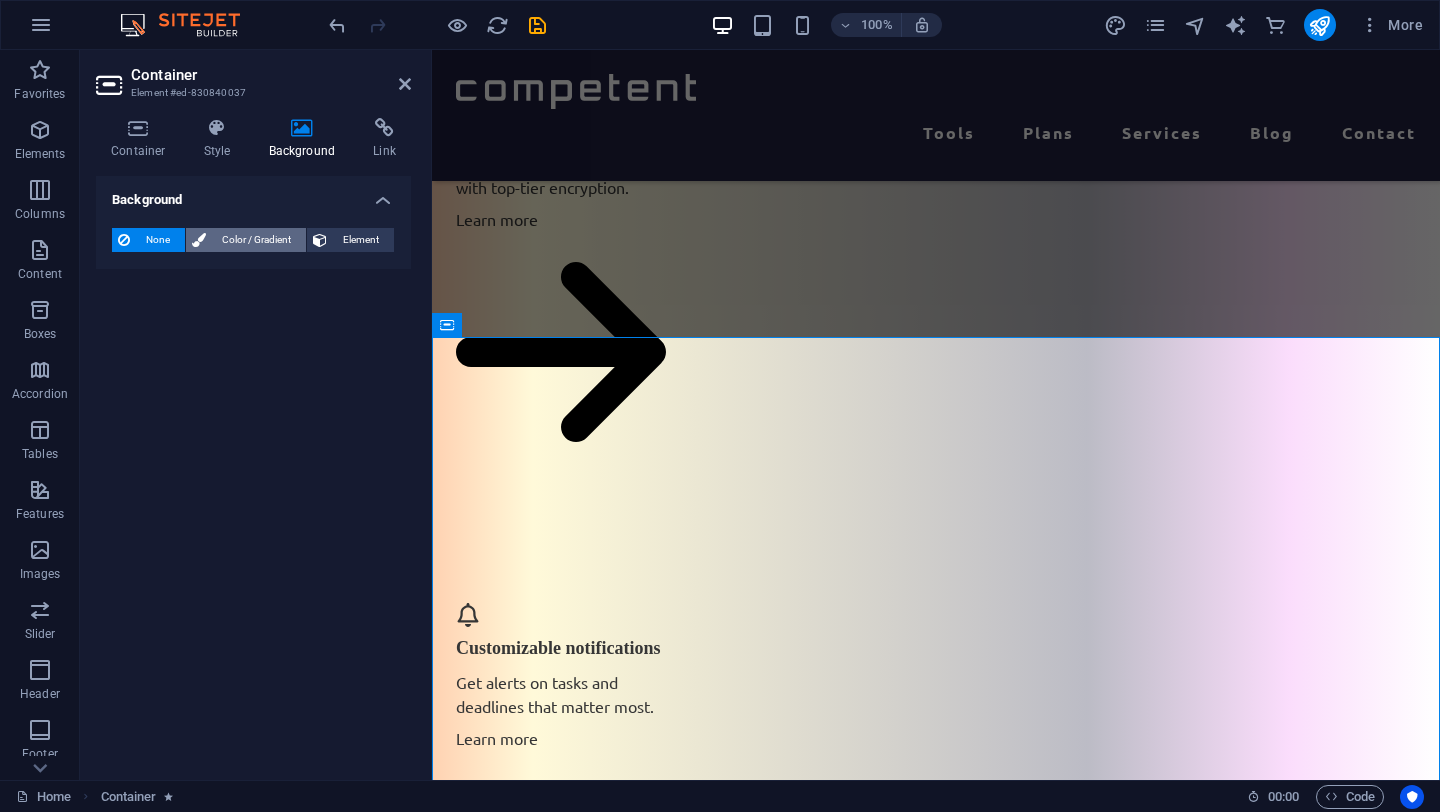click on "Color / Gradient" at bounding box center (256, 240) 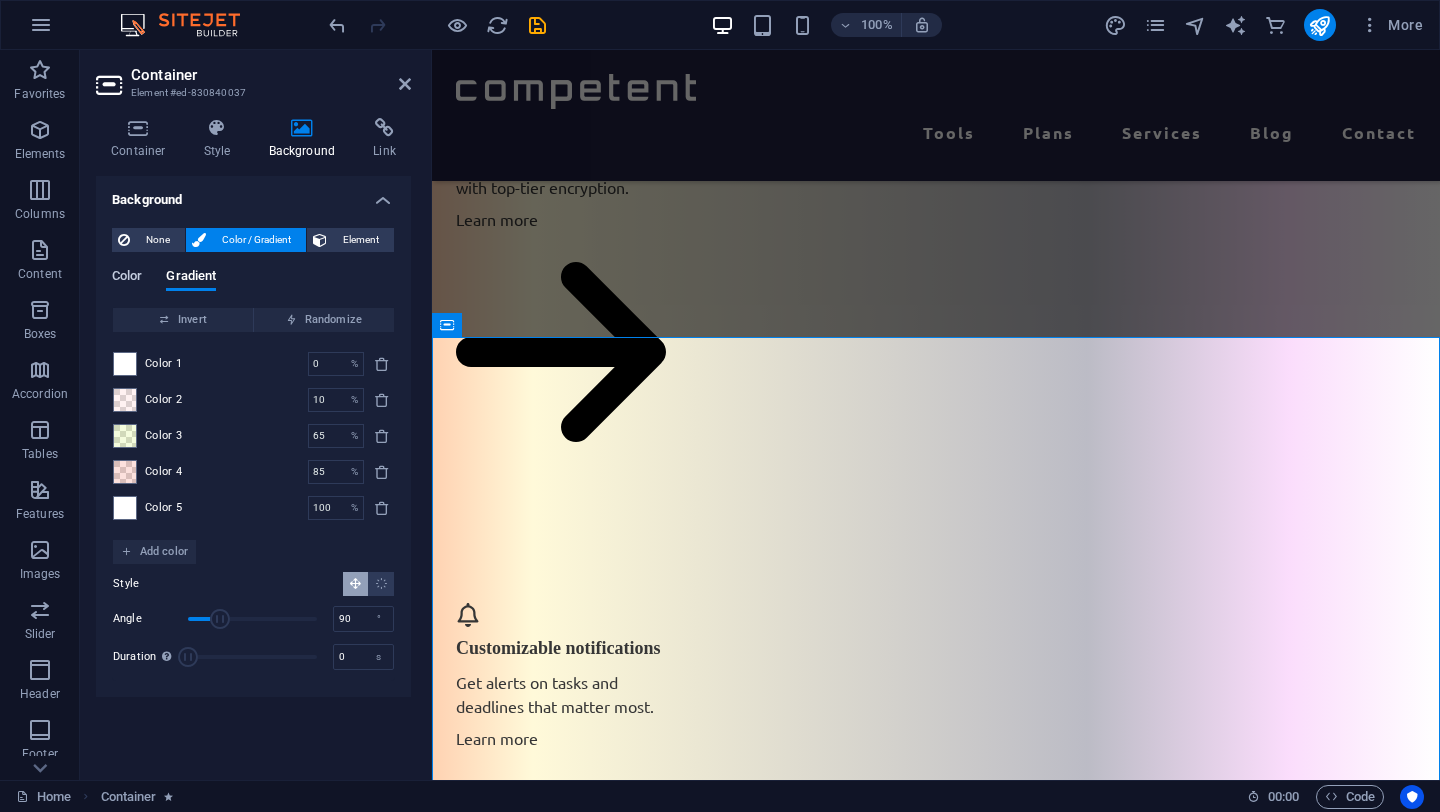 click on "Color" at bounding box center [127, 278] 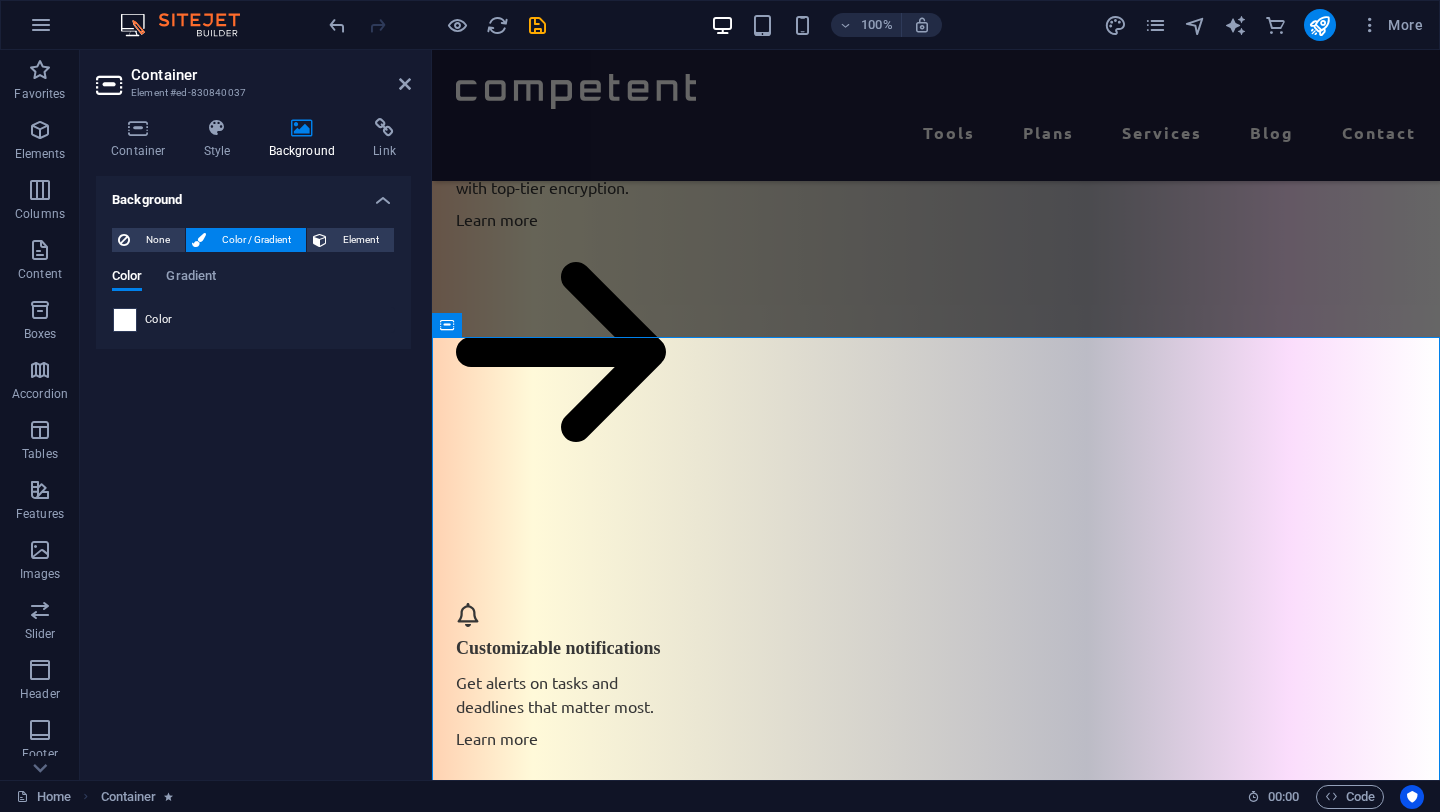 click at bounding box center (125, 320) 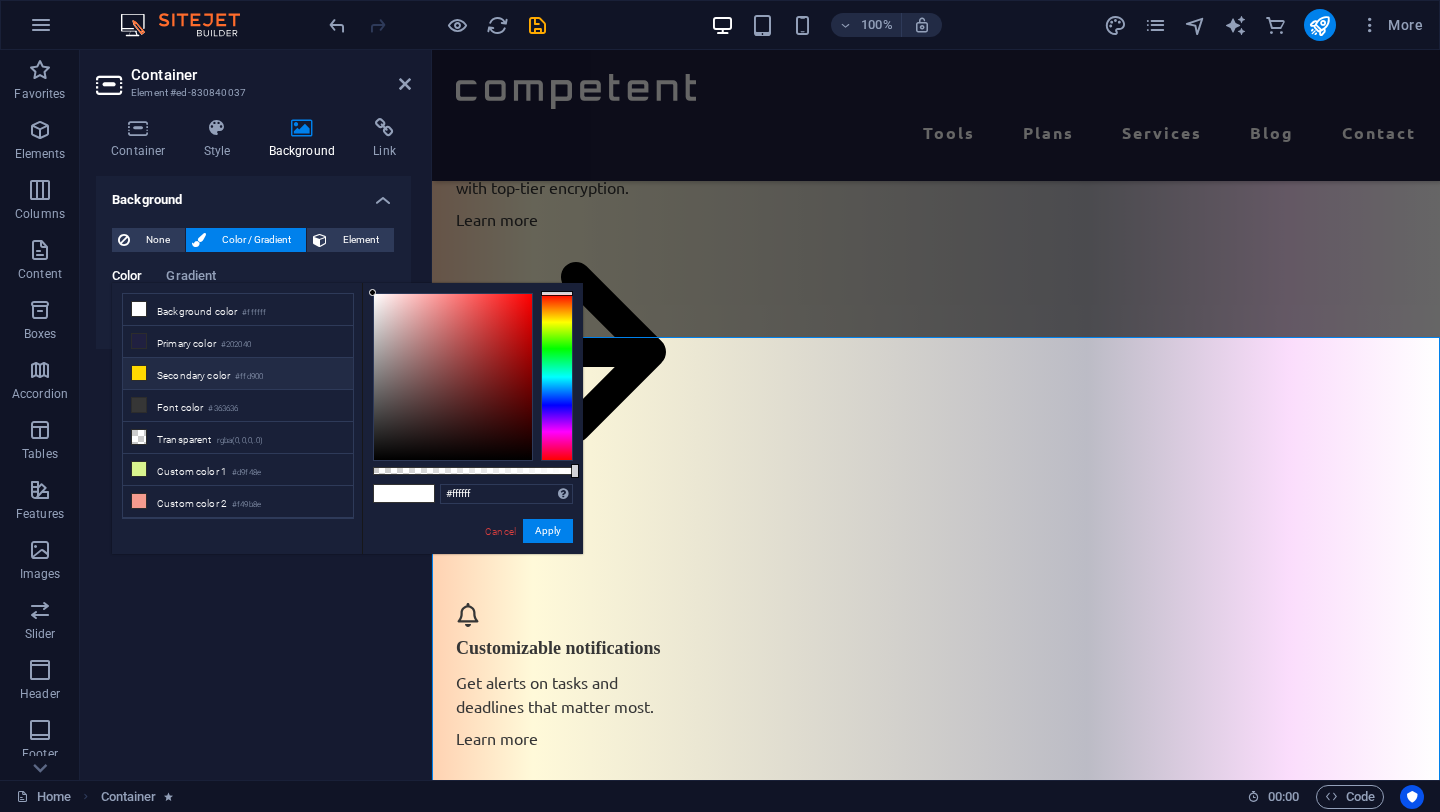 click on "Secondary color
#ffd900" at bounding box center [238, 374] 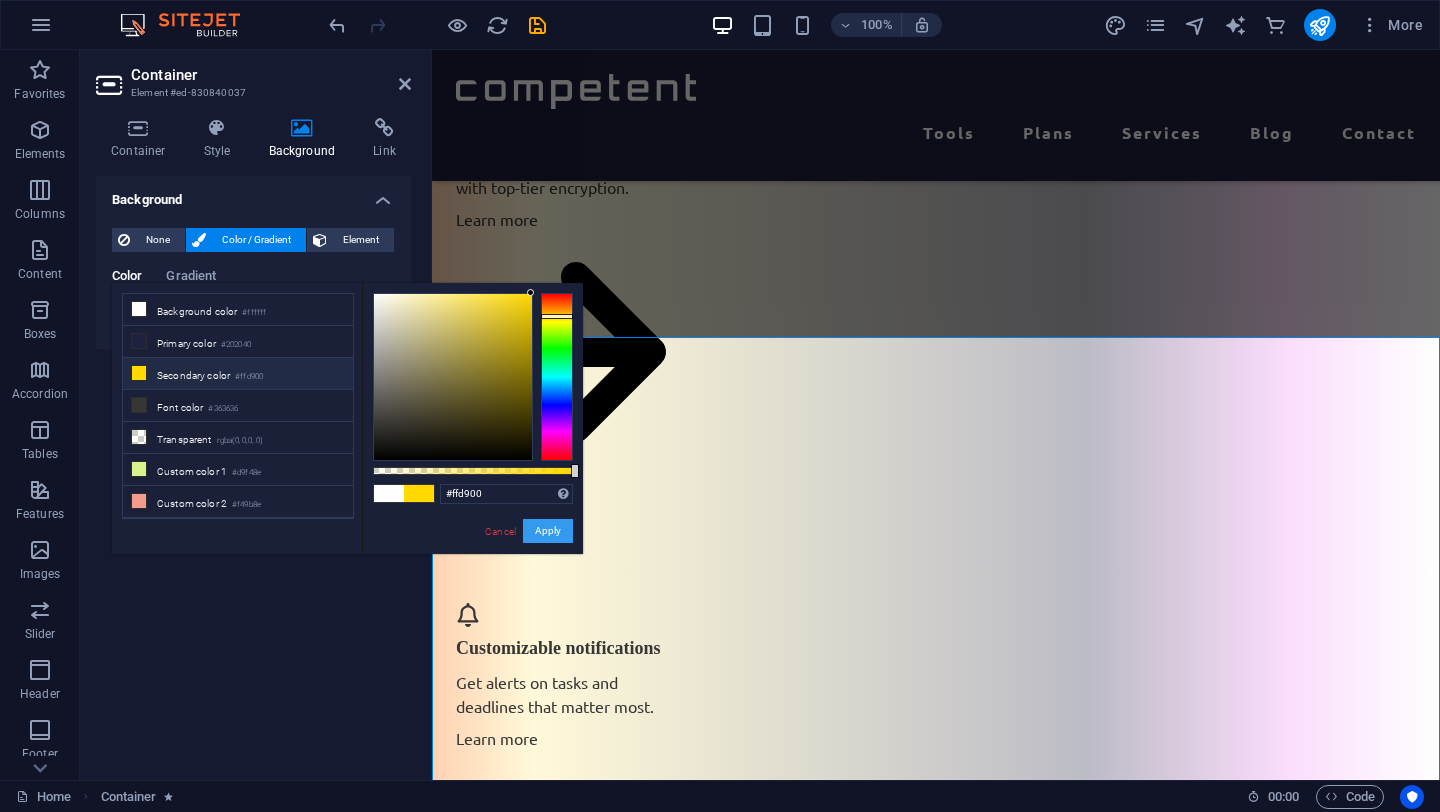 click on "Apply" at bounding box center (548, 531) 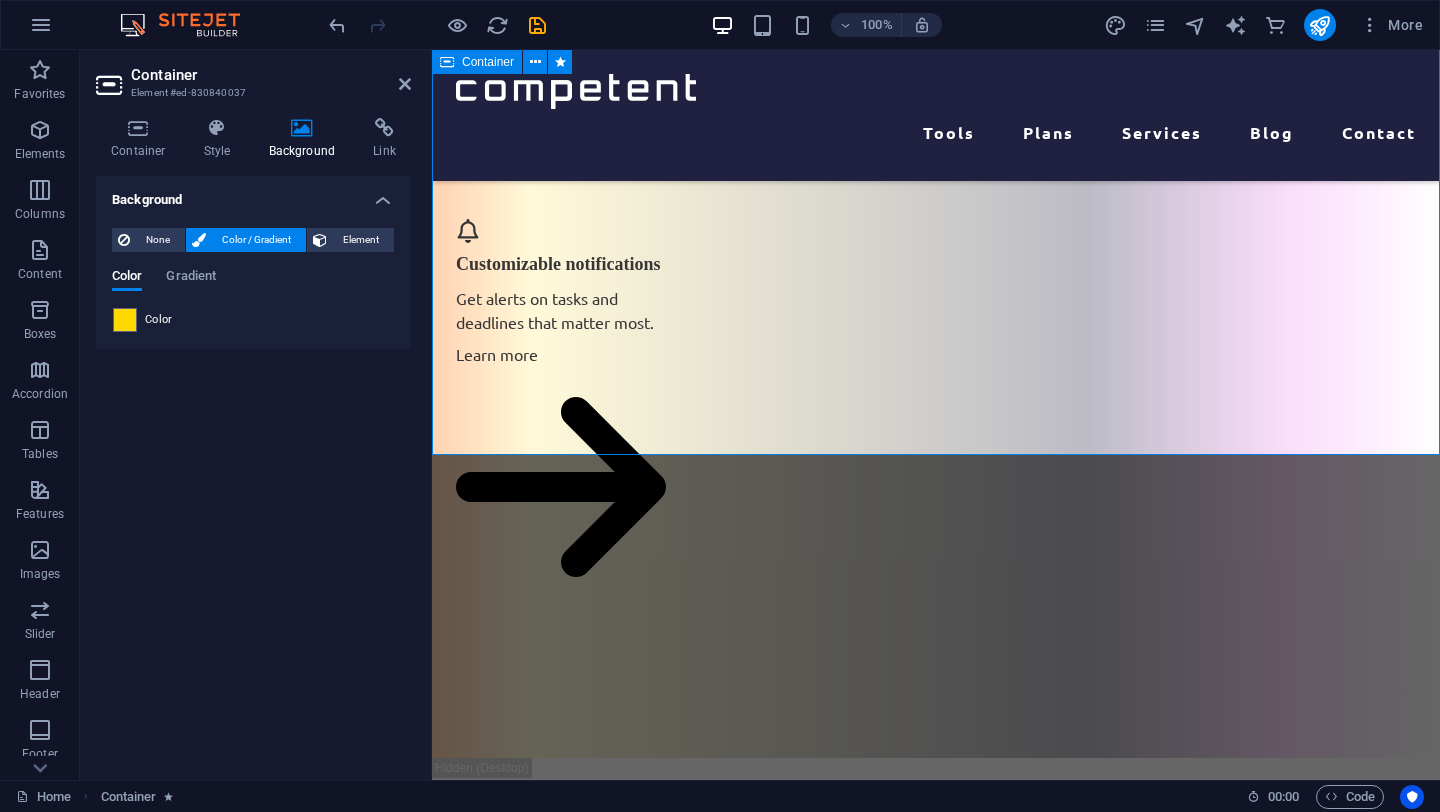 scroll, scrollTop: 4443, scrollLeft: 0, axis: vertical 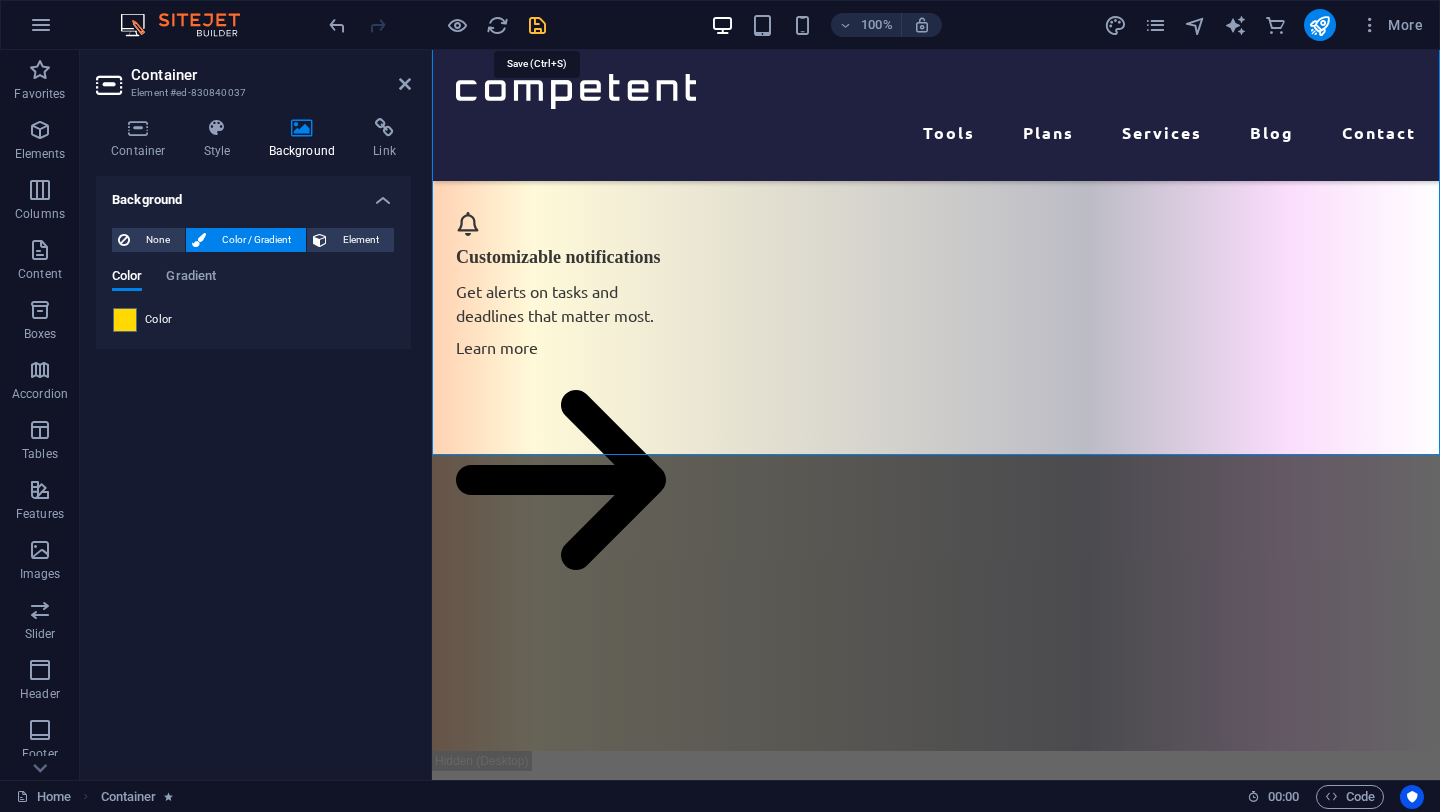 click at bounding box center (537, 25) 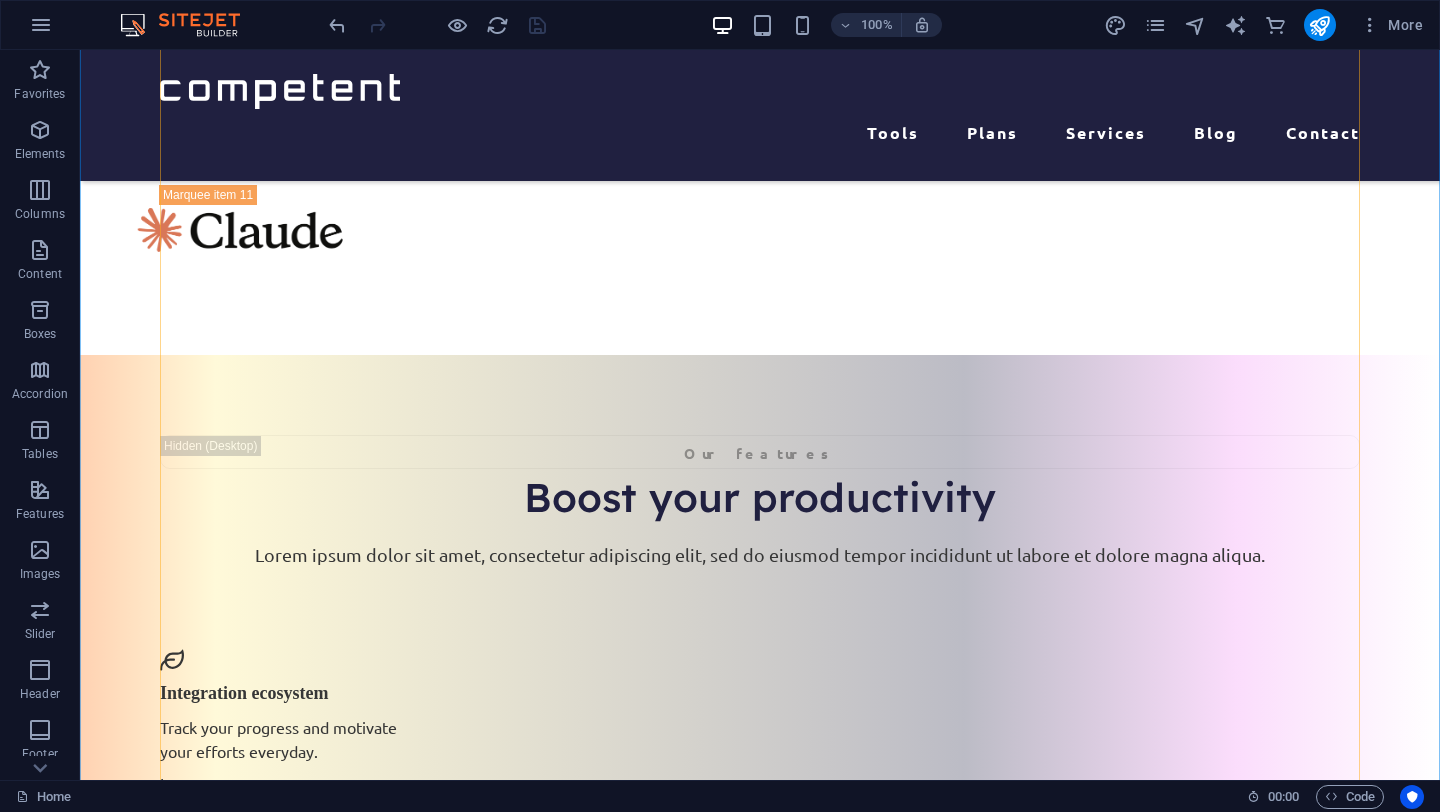 scroll, scrollTop: 2396, scrollLeft: 0, axis: vertical 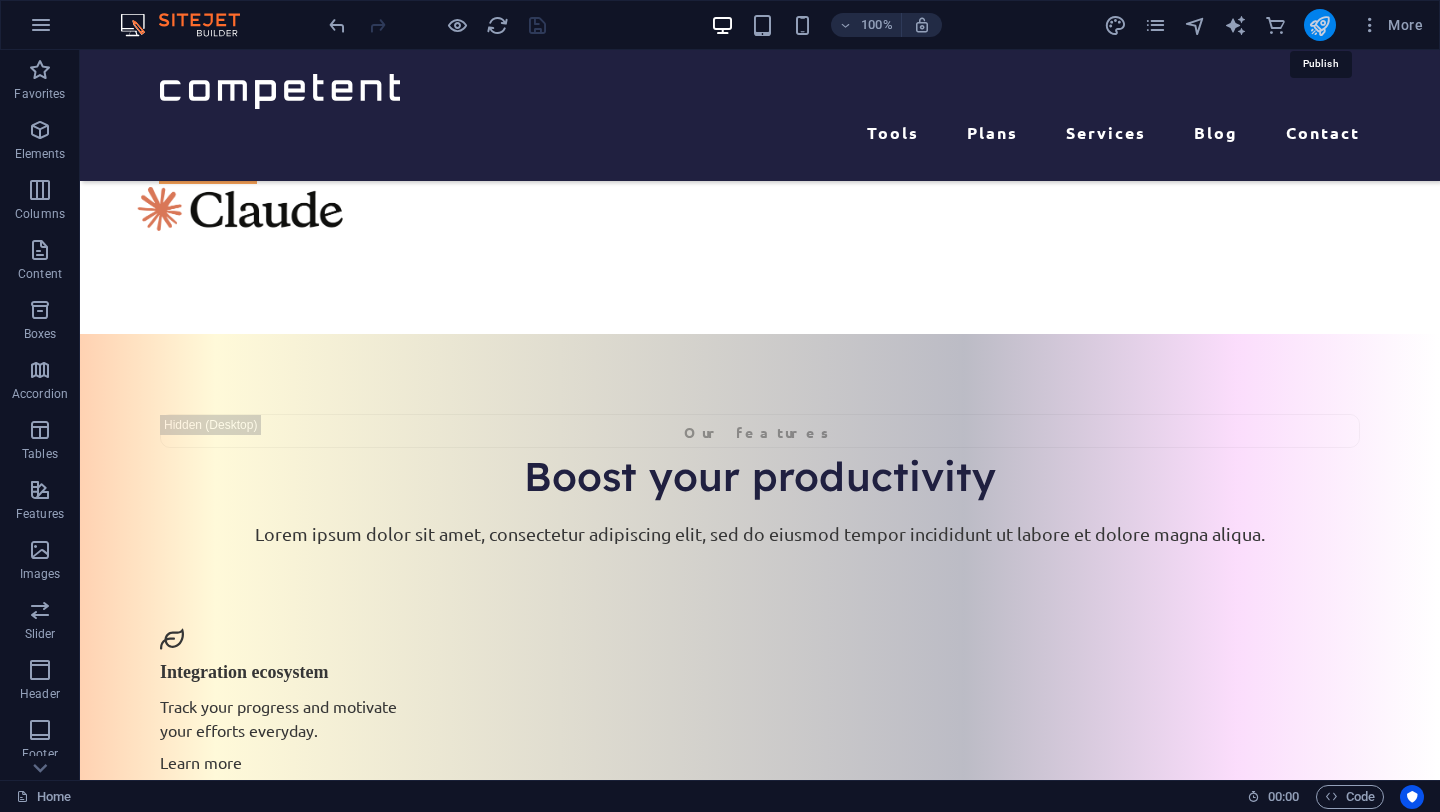 click at bounding box center (1319, 25) 